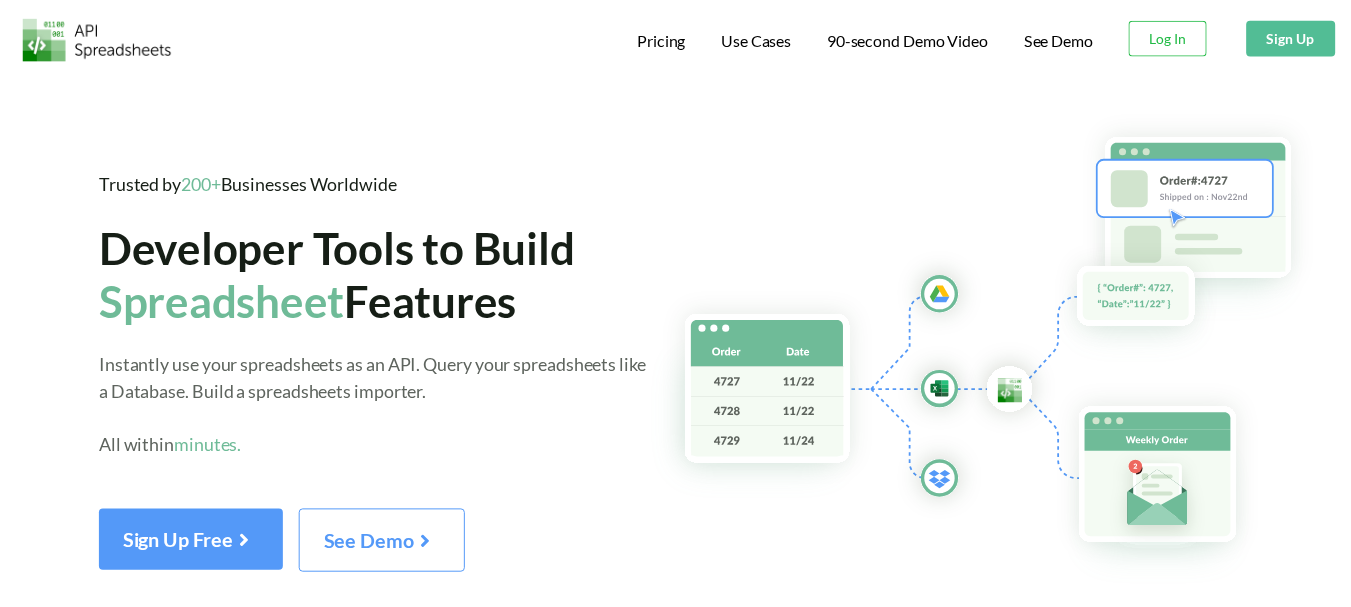 scroll, scrollTop: 0, scrollLeft: 0, axis: both 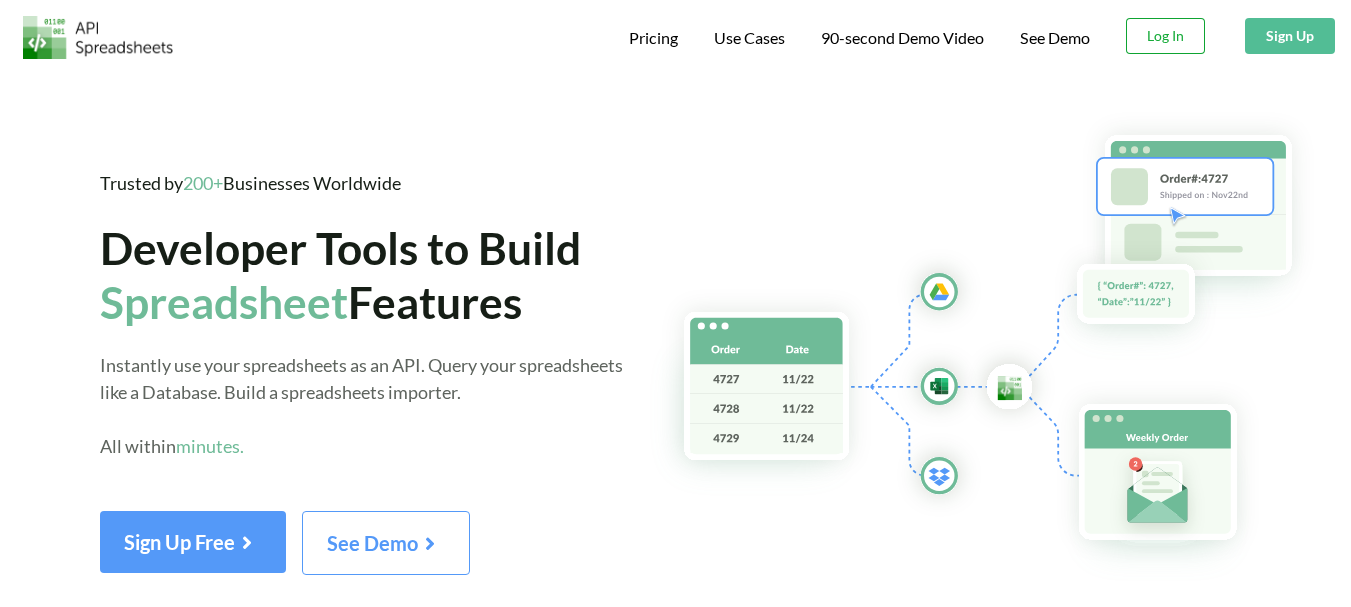 click on "Log In" at bounding box center [1165, 36] 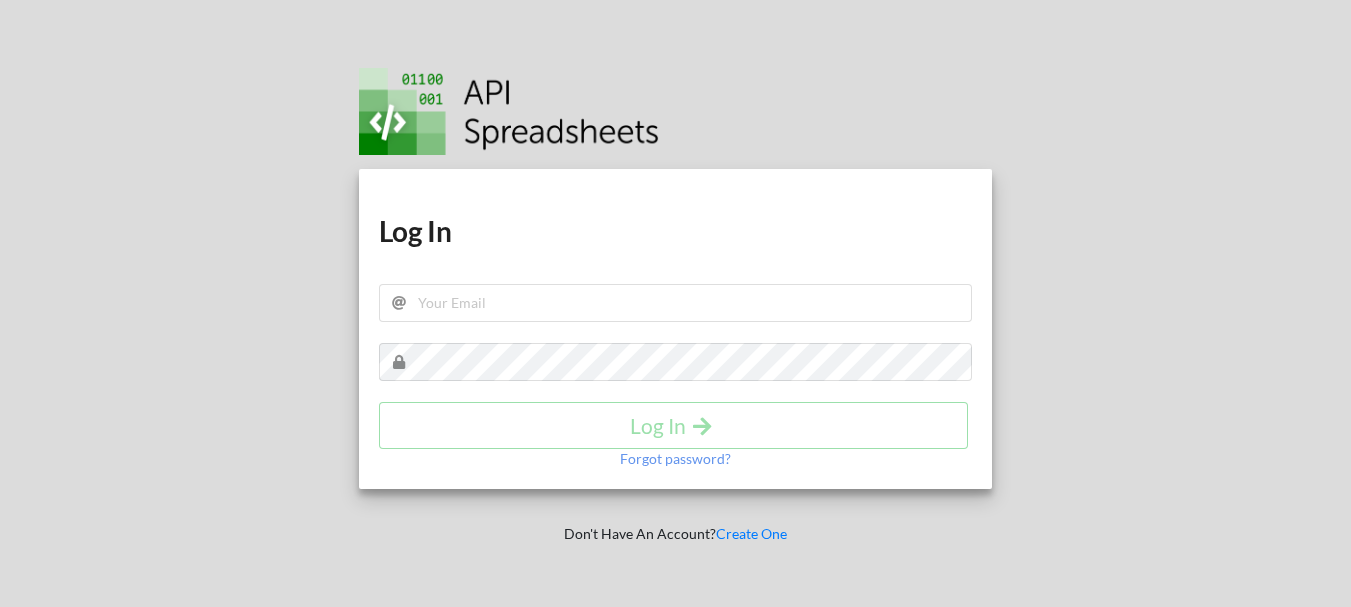 scroll, scrollTop: 0, scrollLeft: 0, axis: both 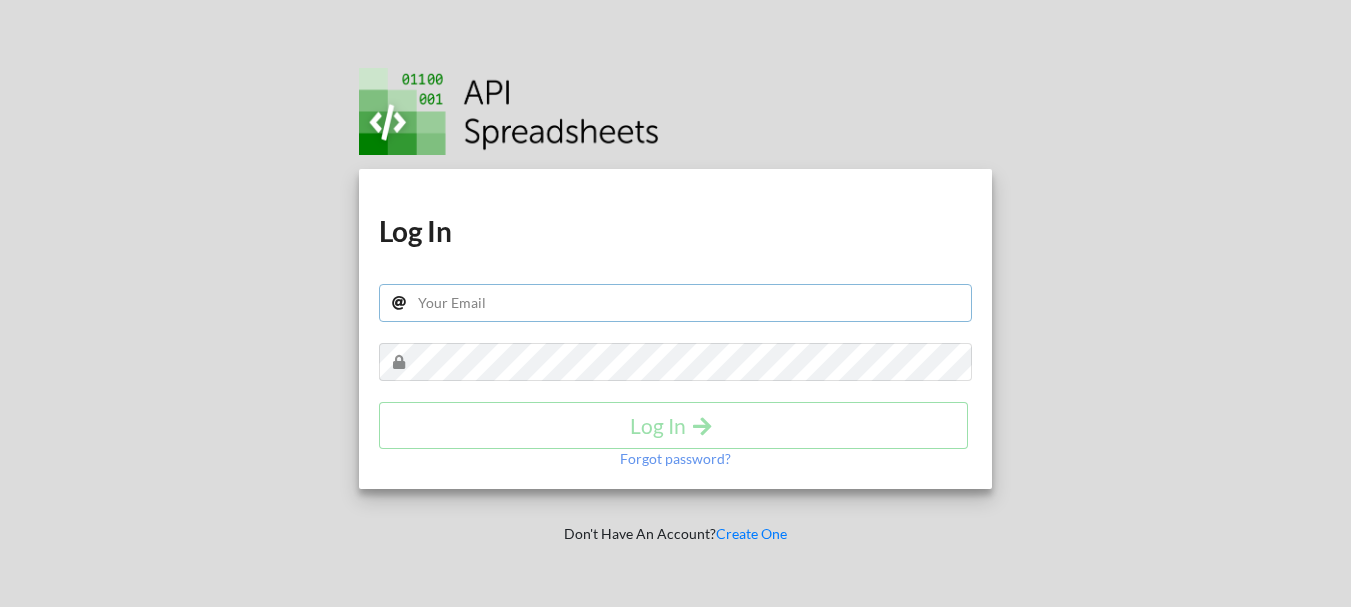 click at bounding box center (675, 303) 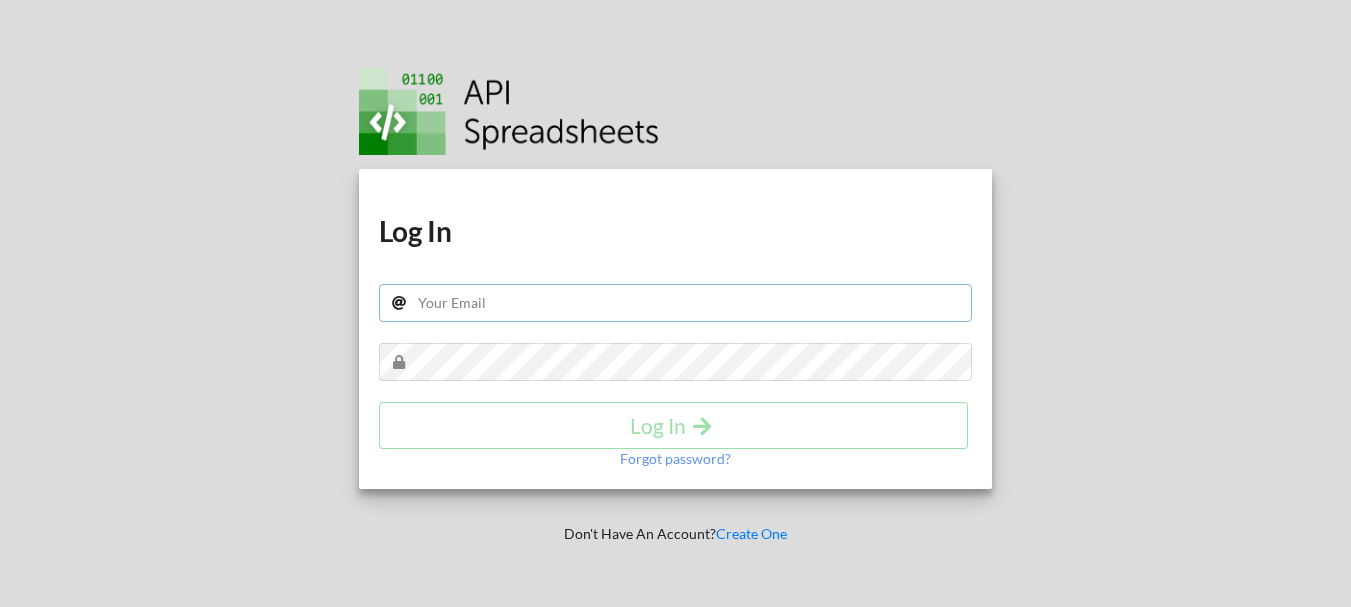 type on "[EMAIL_ADDRESS][DOMAIN_NAME]" 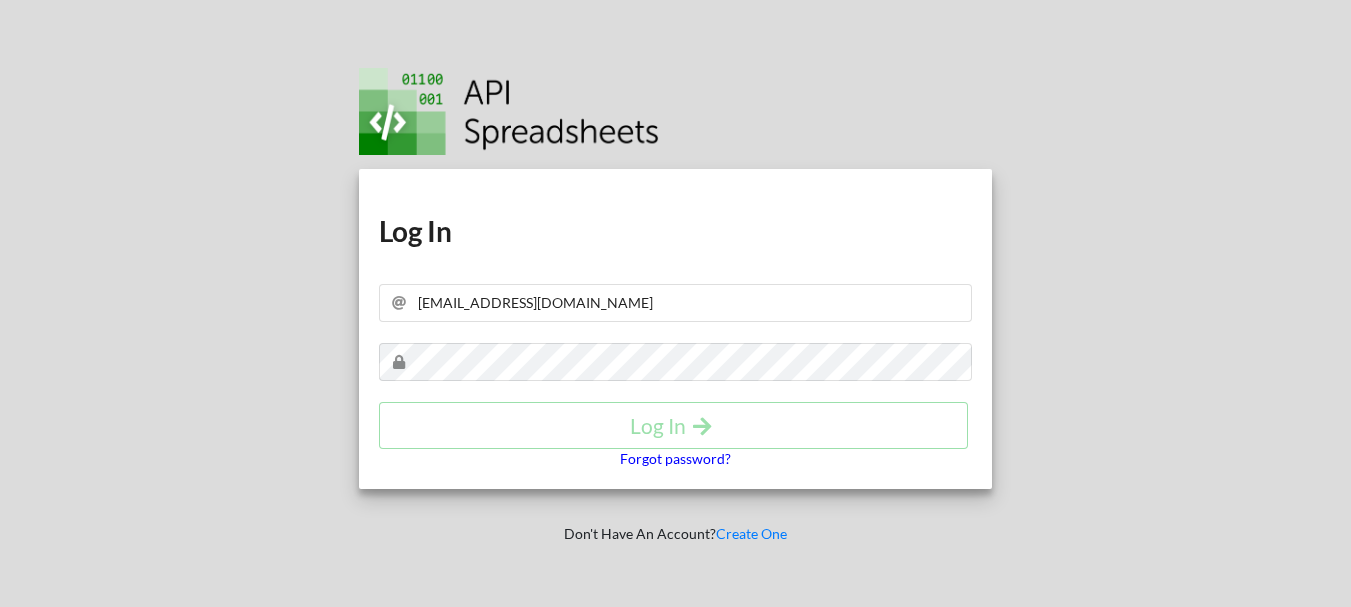 click on "Forgot password?" at bounding box center [675, 459] 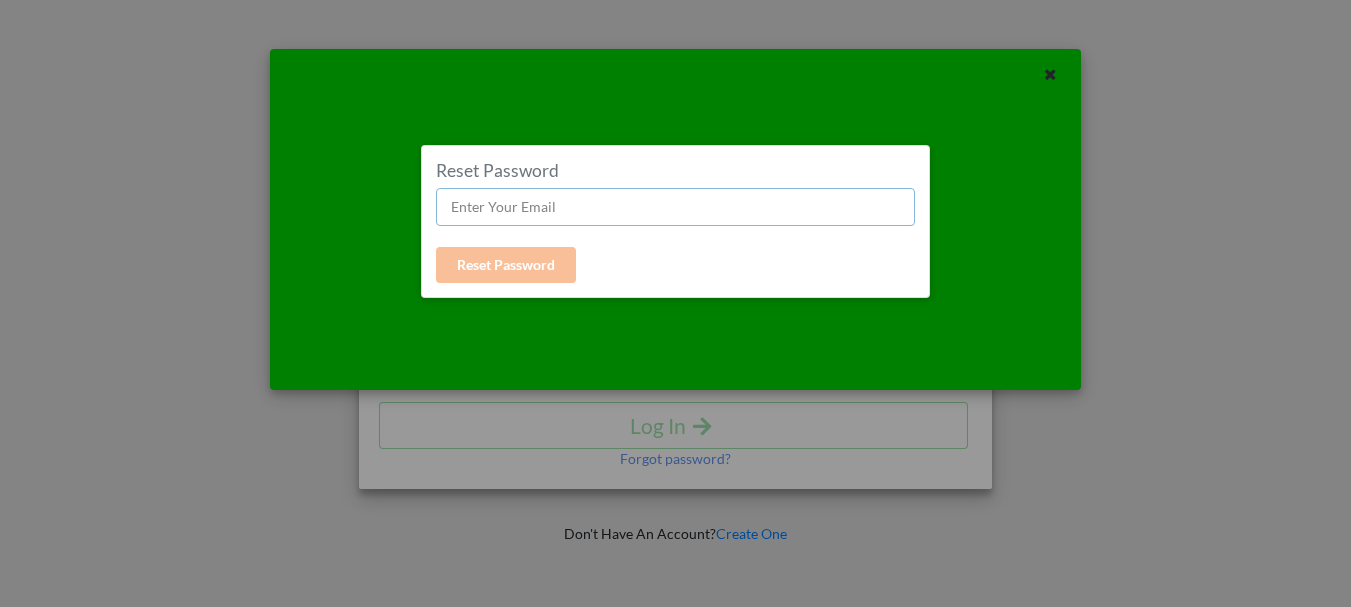 click at bounding box center [675, 207] 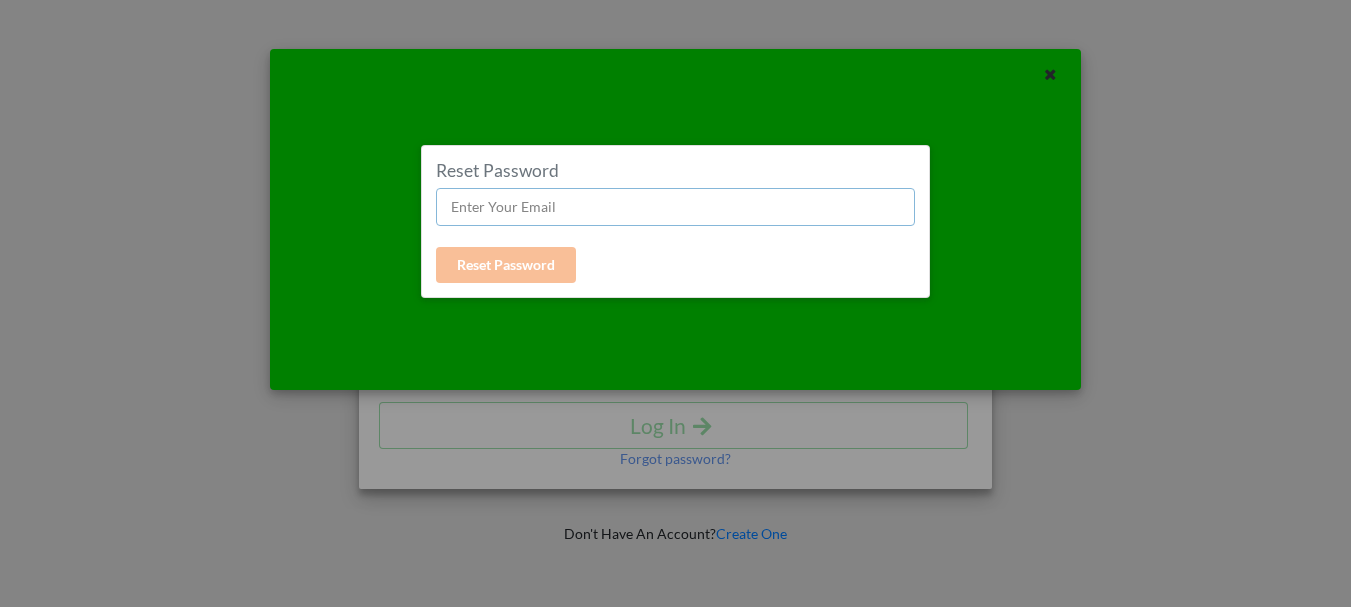 type on "akmandal000000@gmail.com" 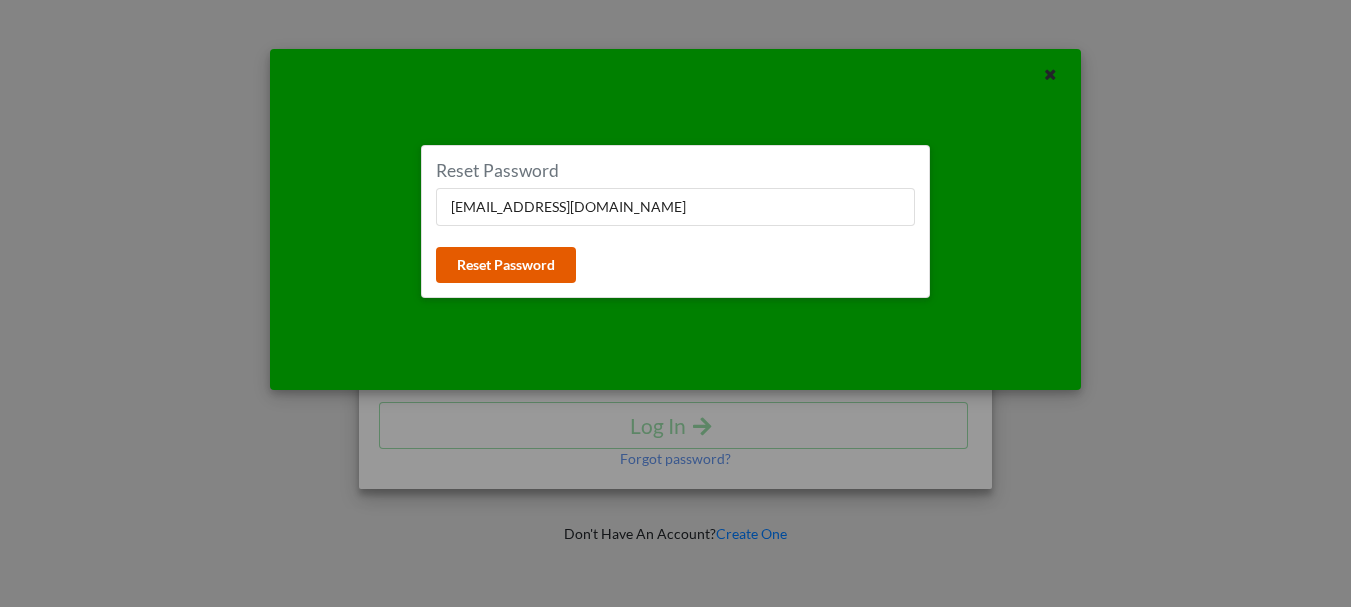 click on "Reset Password" at bounding box center (506, 265) 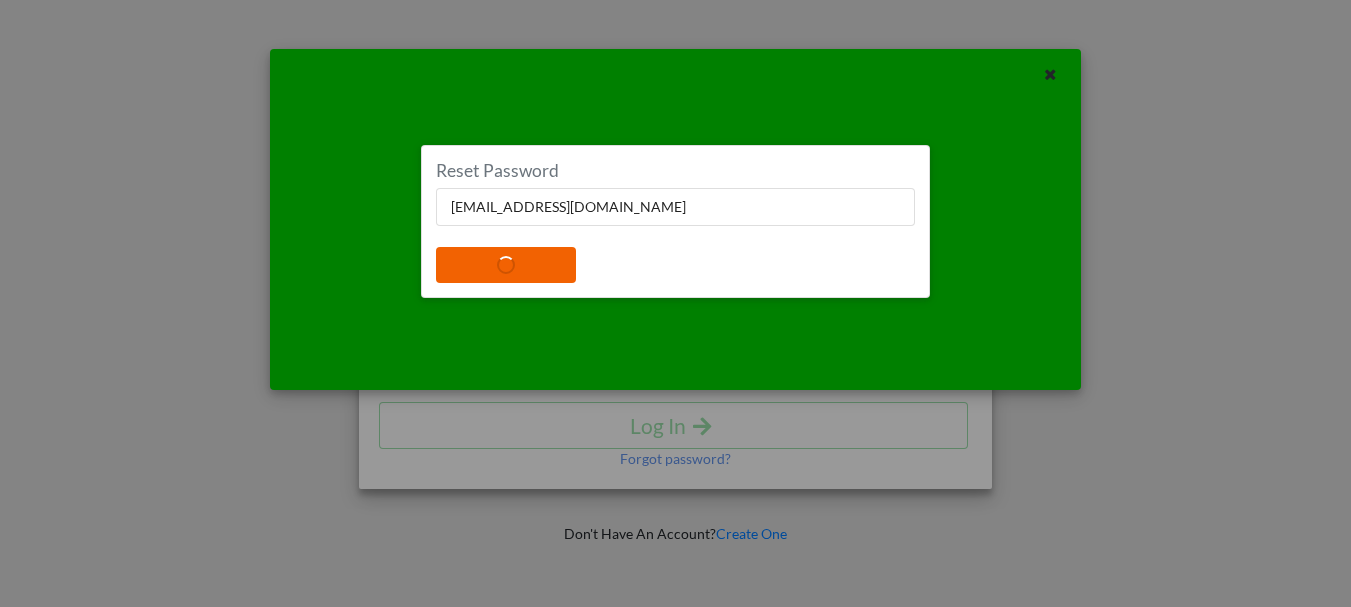 type 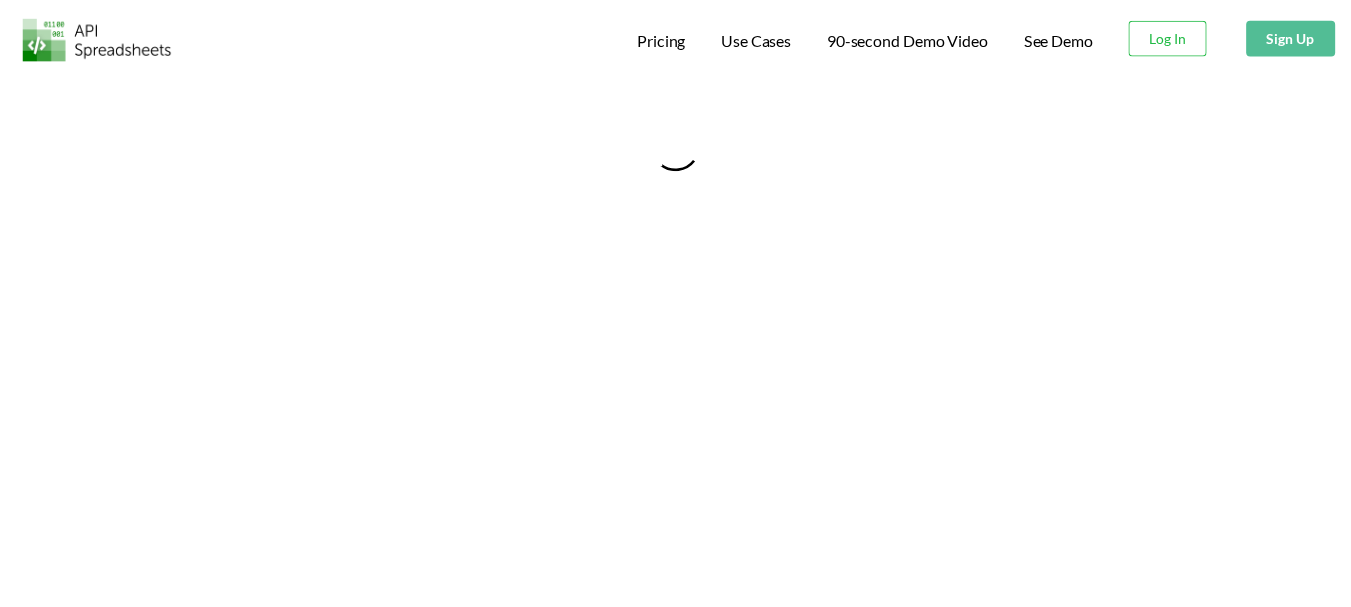scroll, scrollTop: 0, scrollLeft: 0, axis: both 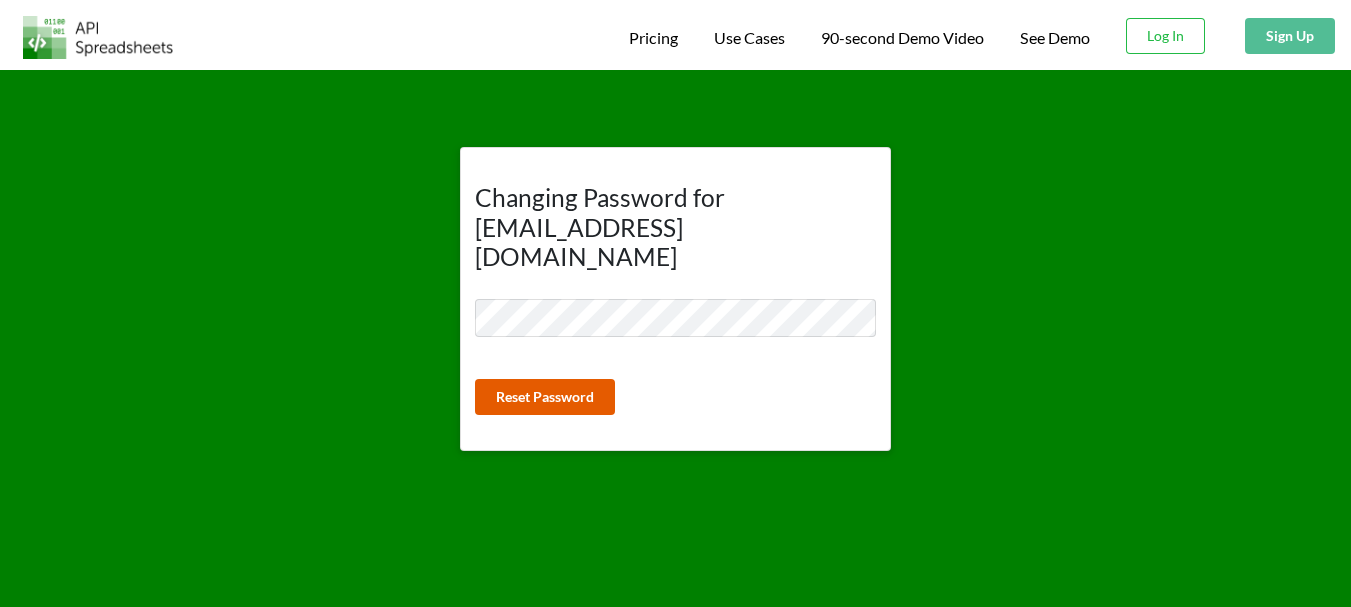 click on "Reset Password" at bounding box center (545, 397) 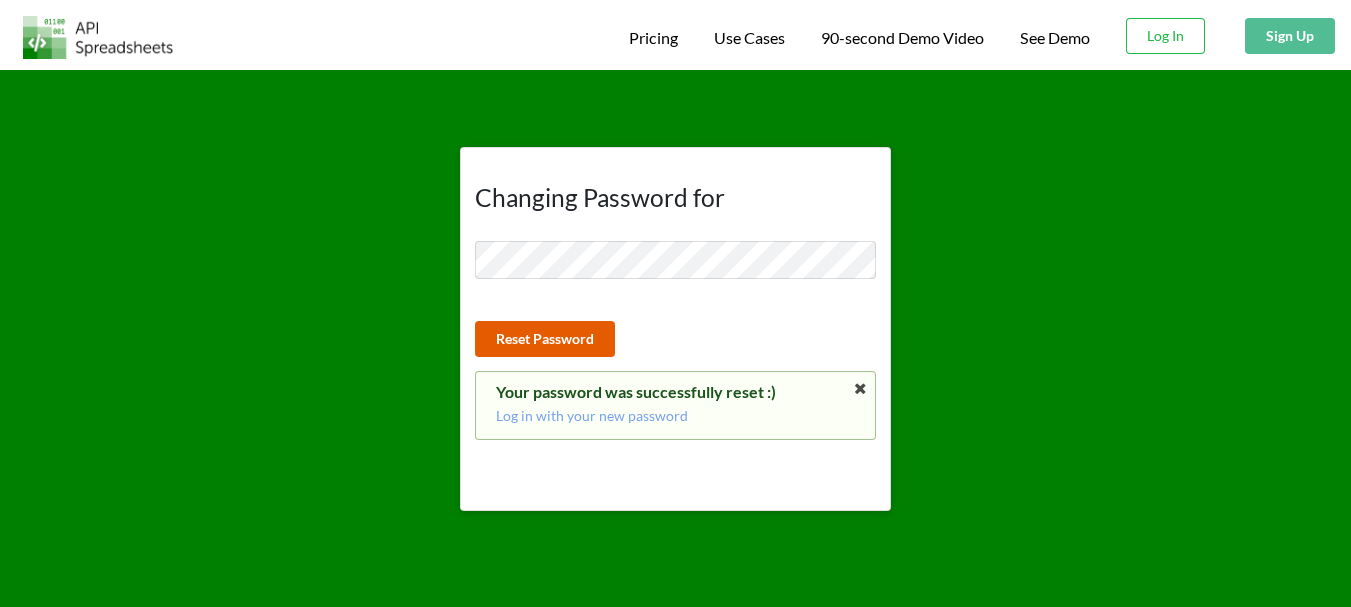 click on "Reset Password" at bounding box center [545, 339] 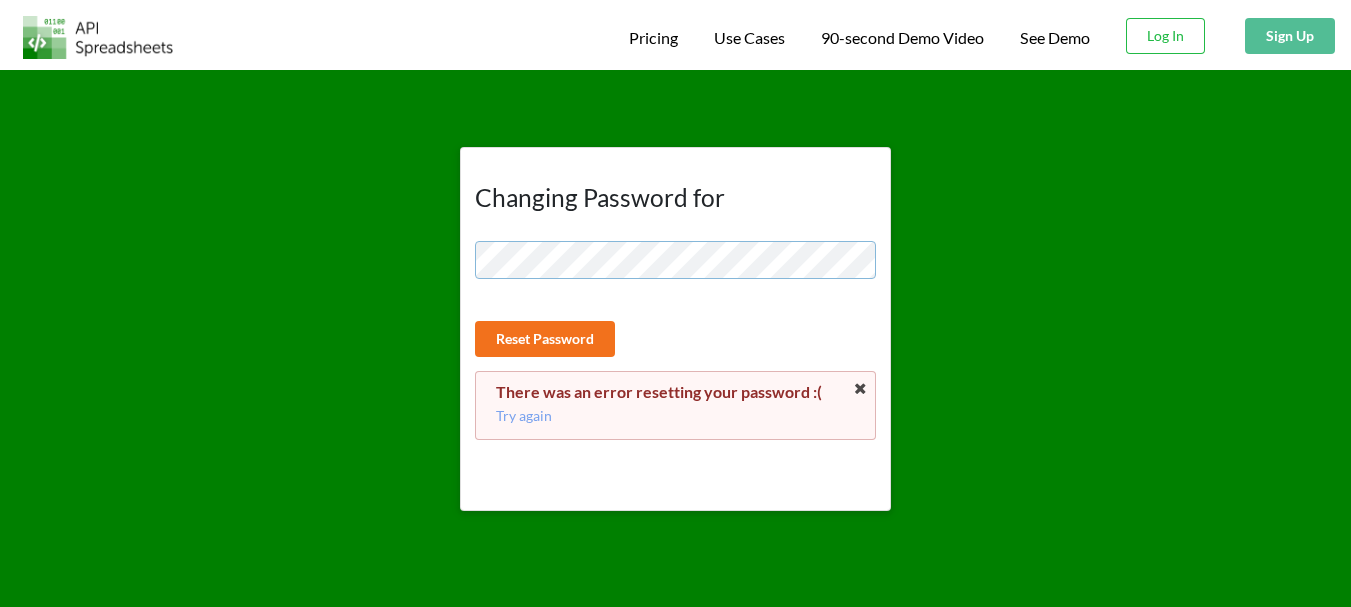 click on "Changing Password for  Reset Password There was an error resetting your password :( Try again" at bounding box center [675, 290] 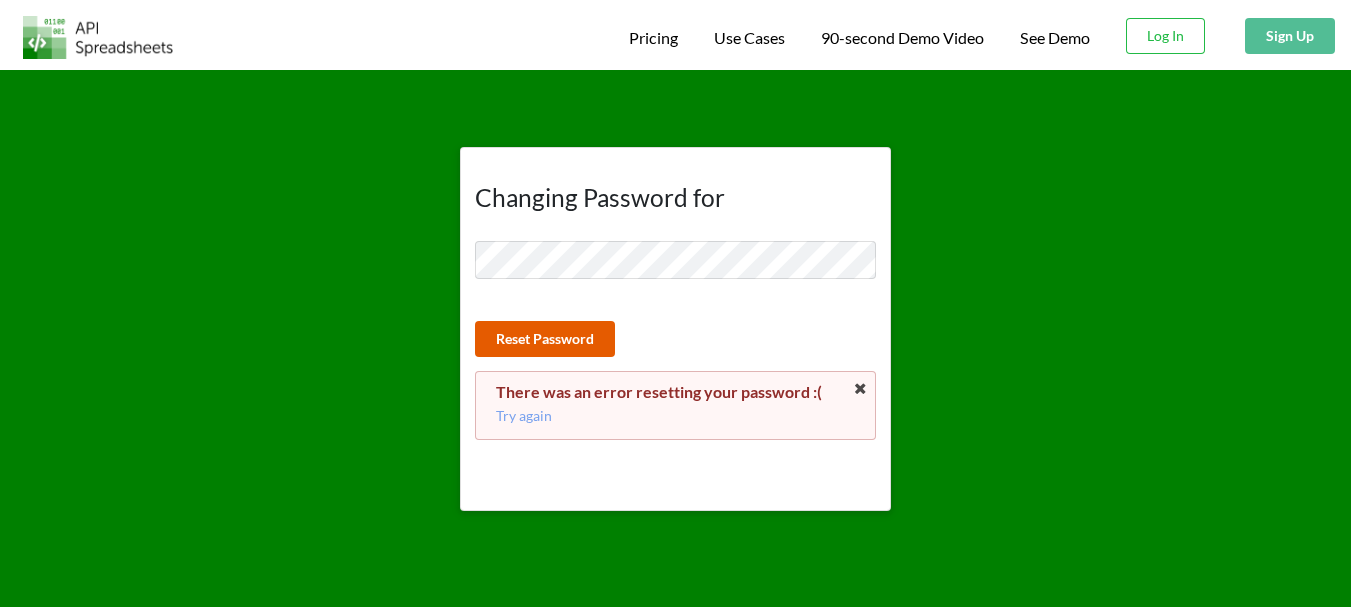 click on "Reset Password" at bounding box center (545, 339) 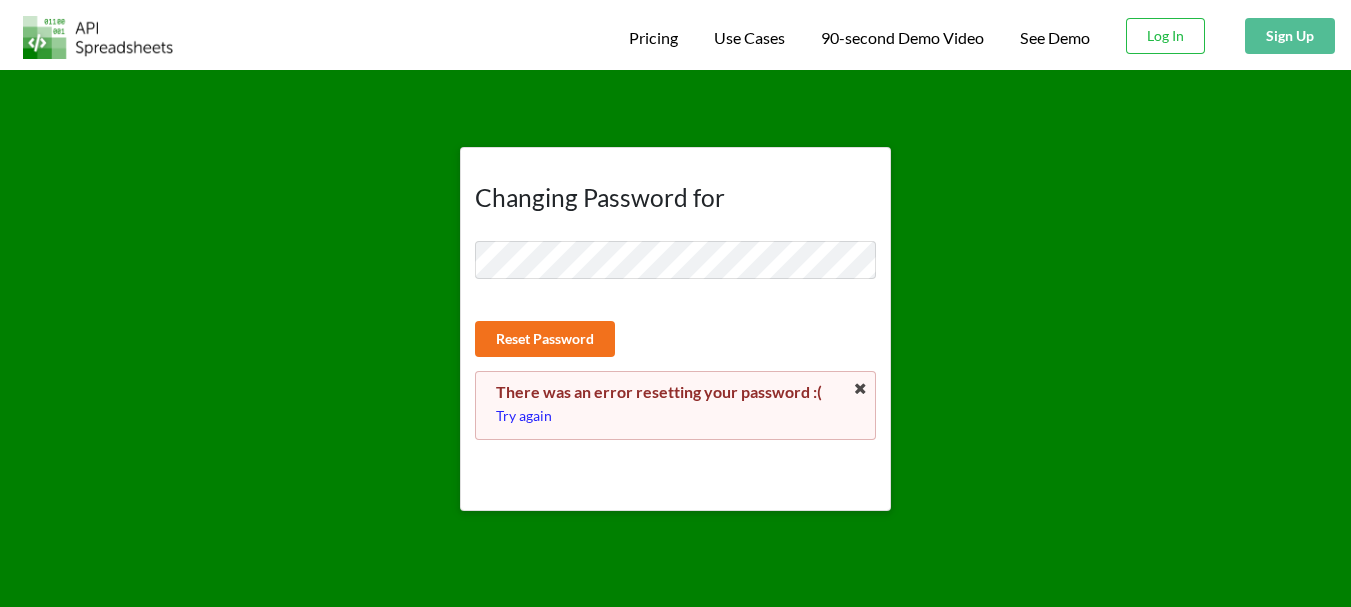 click on "Try again" at bounding box center (675, 416) 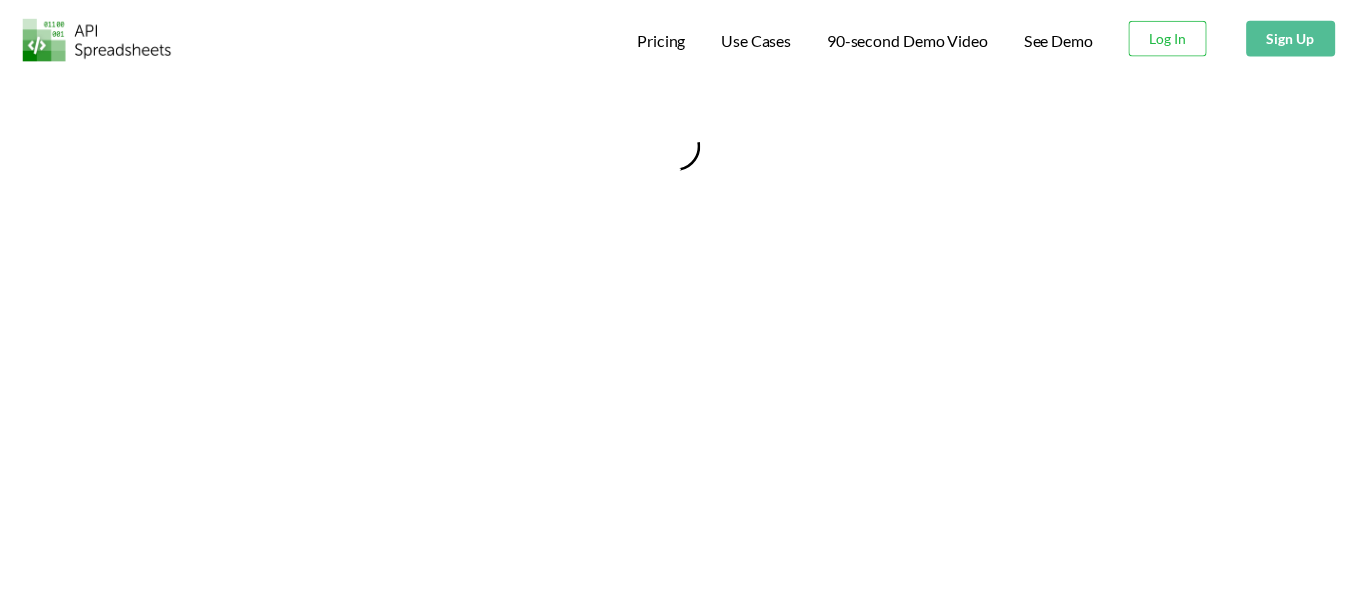 scroll, scrollTop: 0, scrollLeft: 0, axis: both 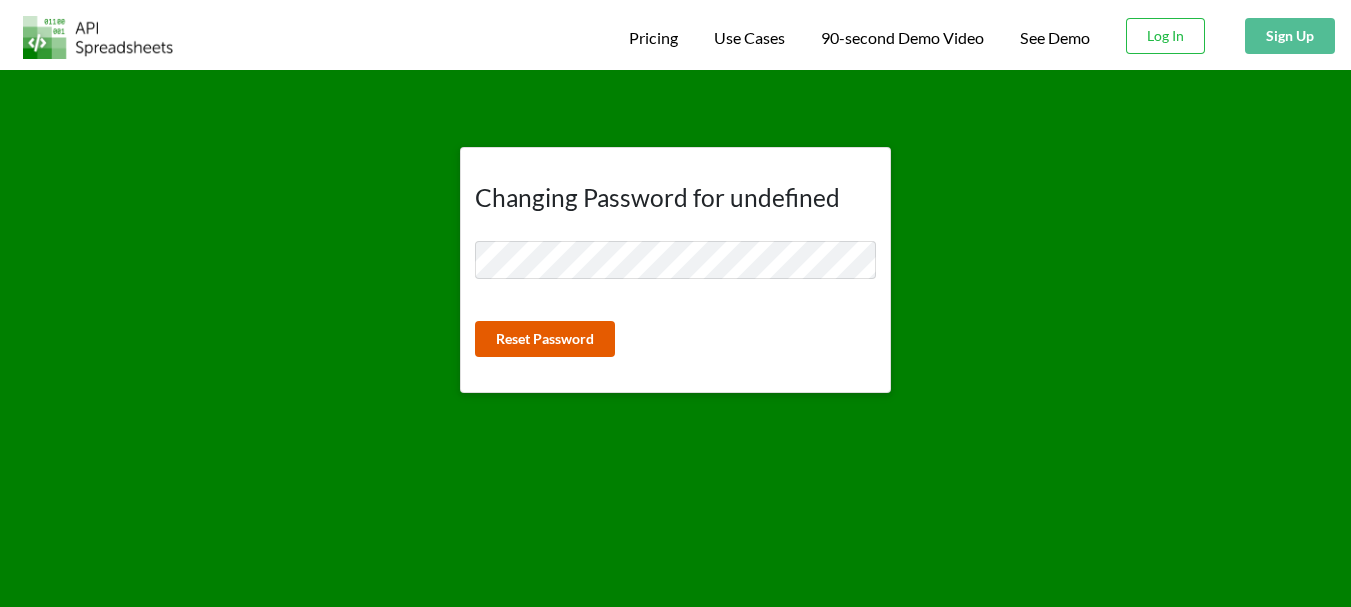 click on "Reset Password" at bounding box center [545, 339] 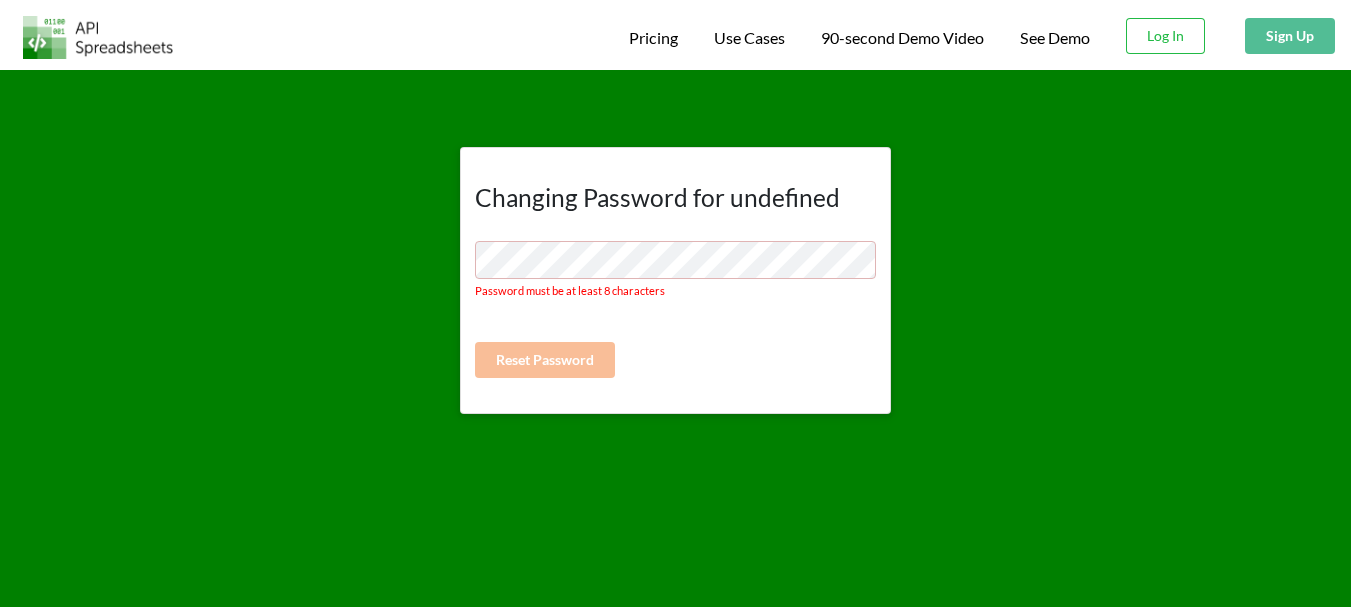 scroll, scrollTop: 0, scrollLeft: 0, axis: both 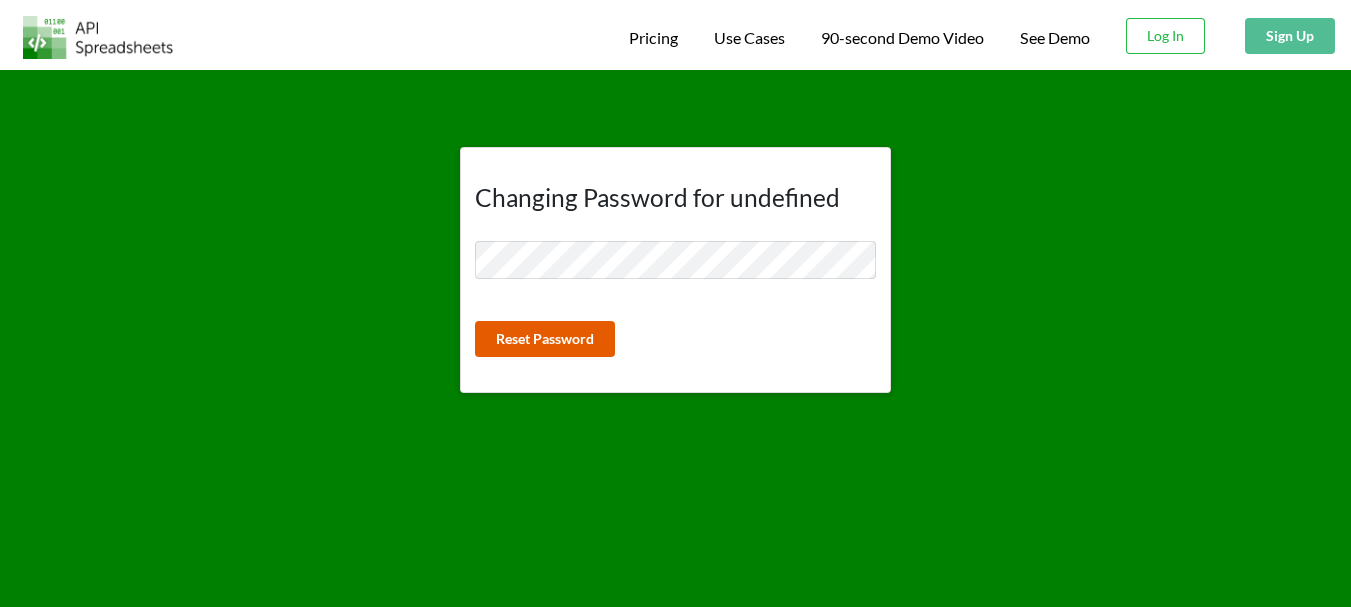 click on "Reset Password" at bounding box center [545, 339] 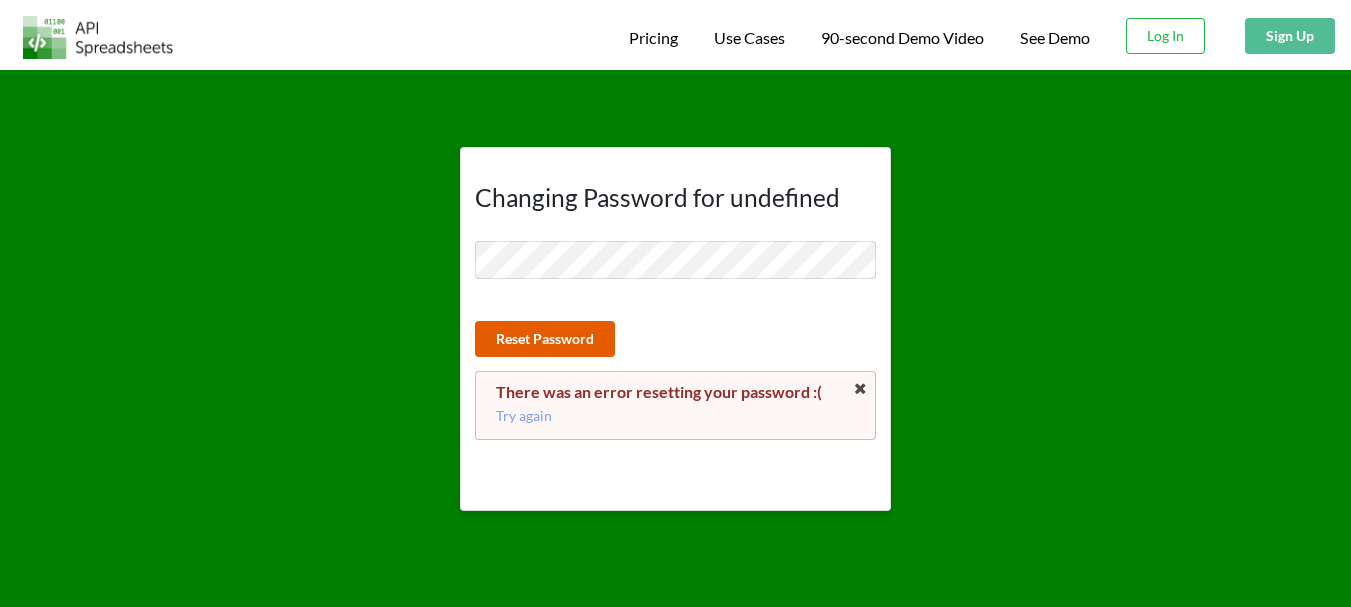 click on "Reset Password" at bounding box center (545, 339) 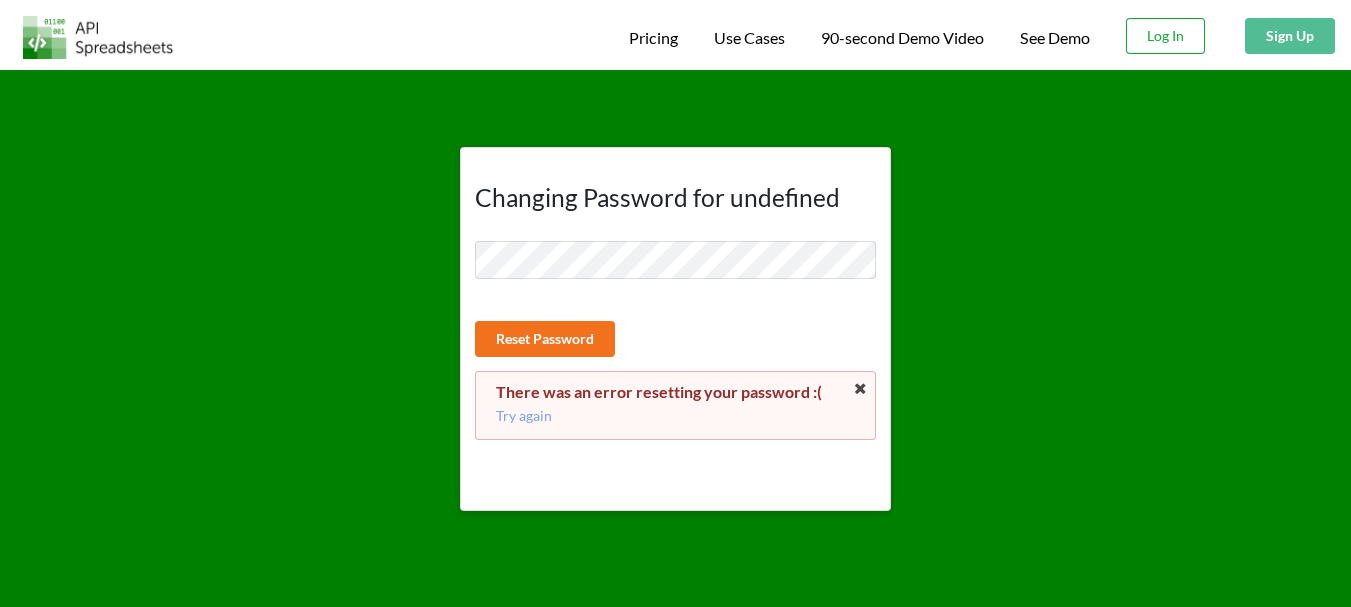 click on "Log In" at bounding box center (1165, 36) 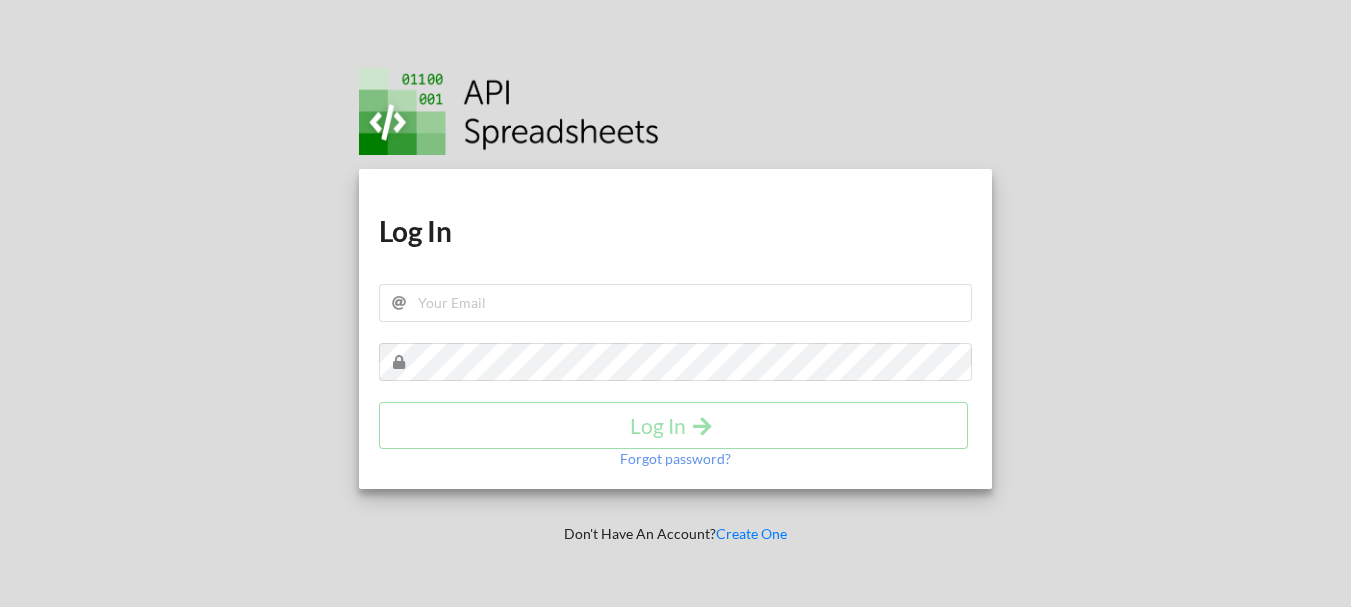 scroll, scrollTop: 0, scrollLeft: 0, axis: both 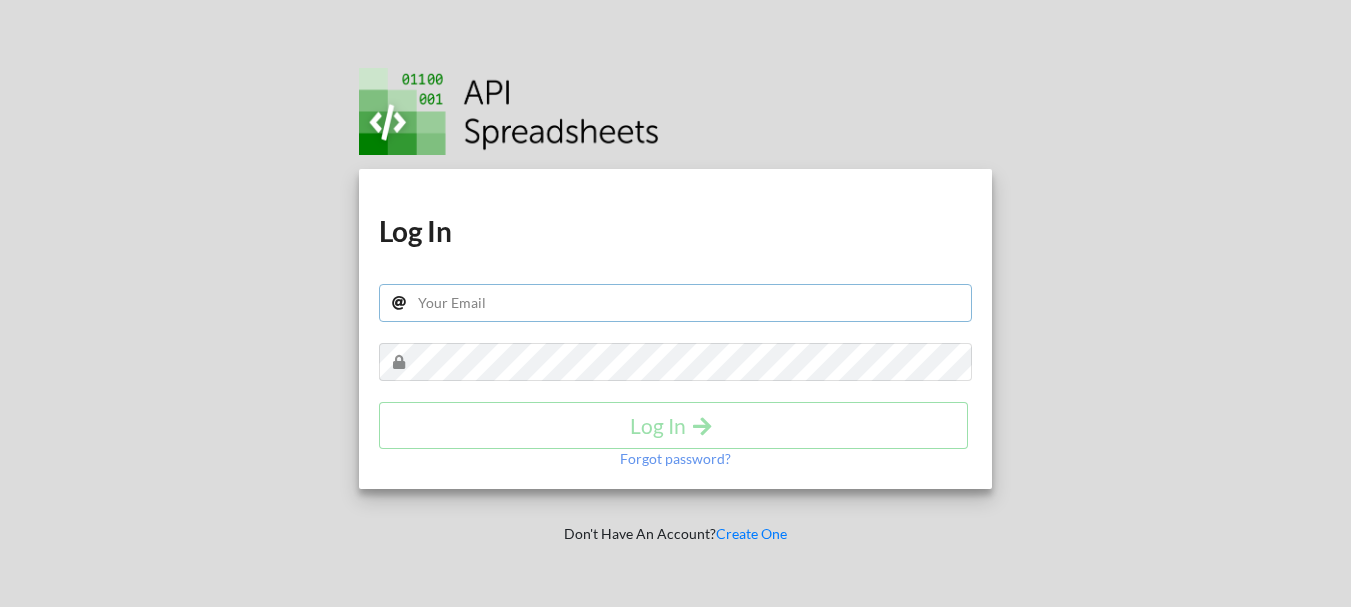 click at bounding box center (675, 303) 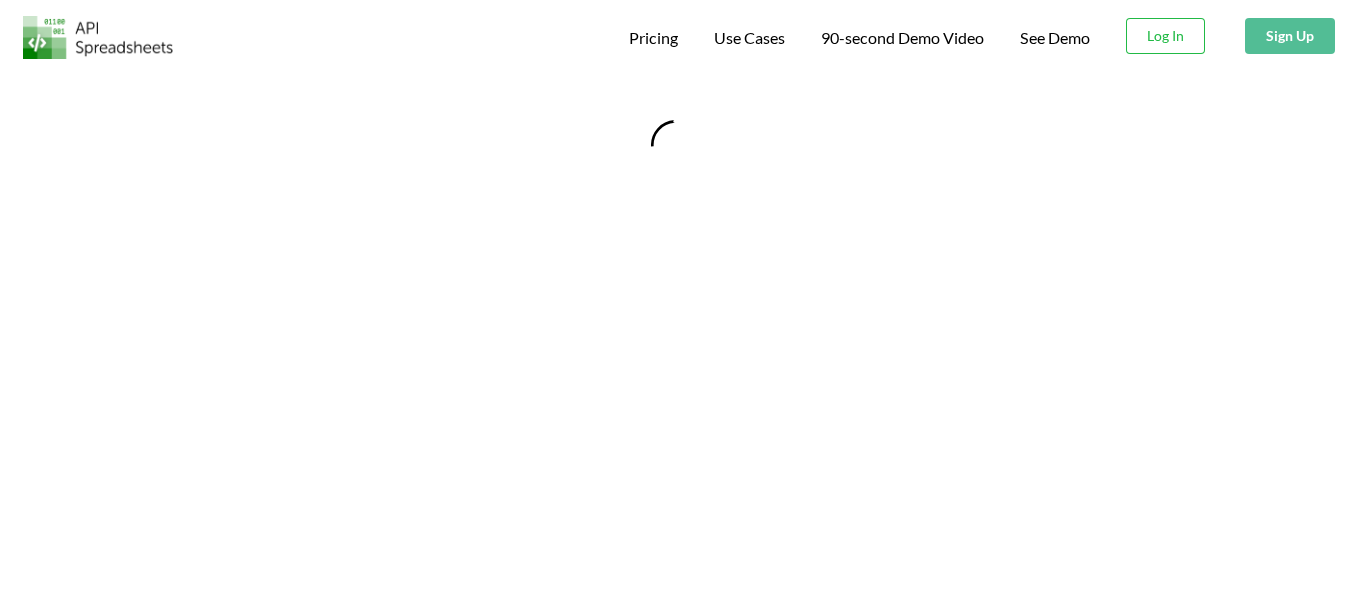 scroll, scrollTop: 0, scrollLeft: 0, axis: both 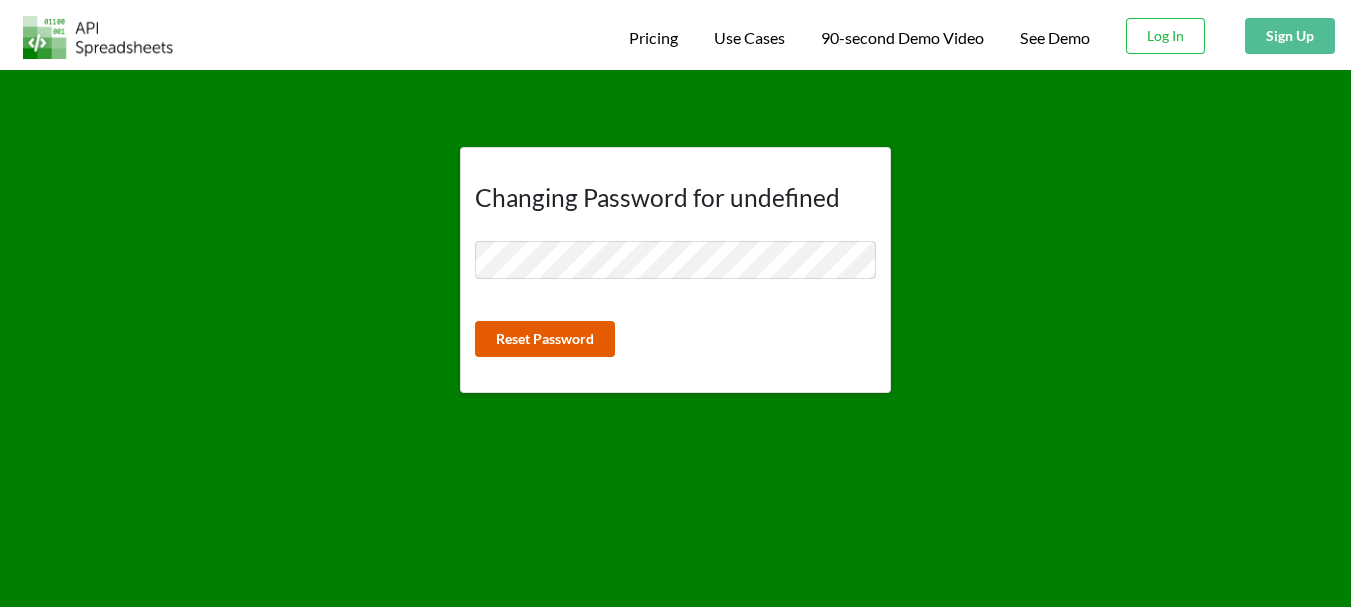 click on "Reset Password" at bounding box center [545, 339] 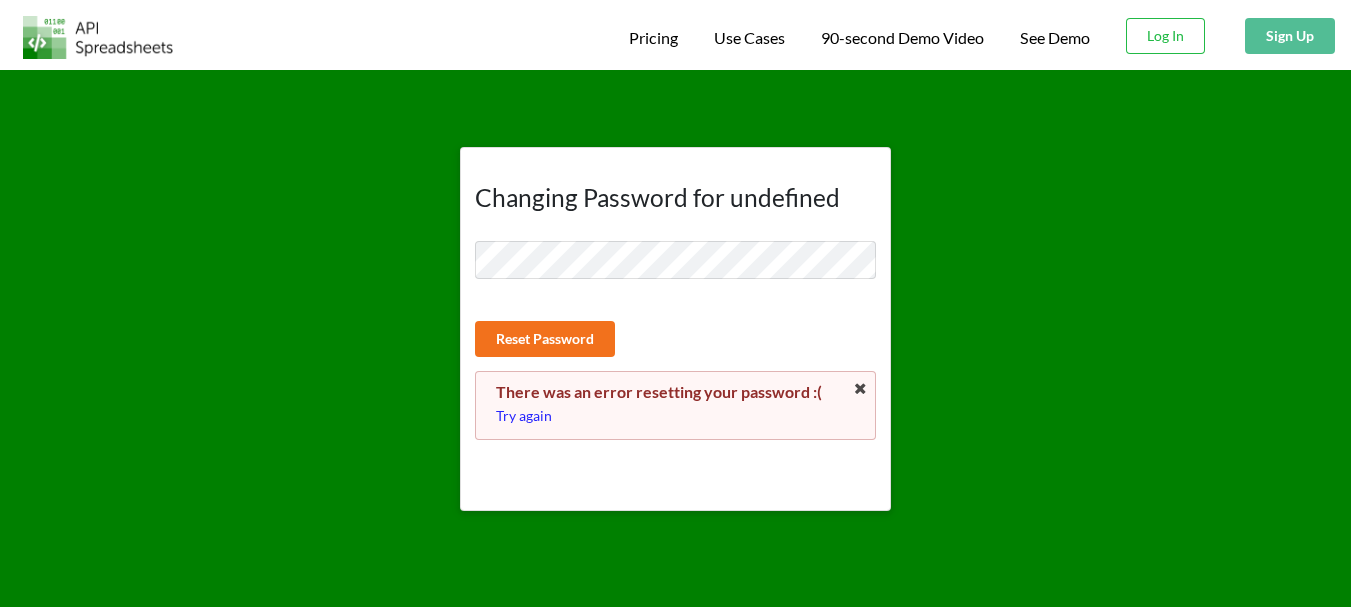 click on "Try again" at bounding box center [675, 416] 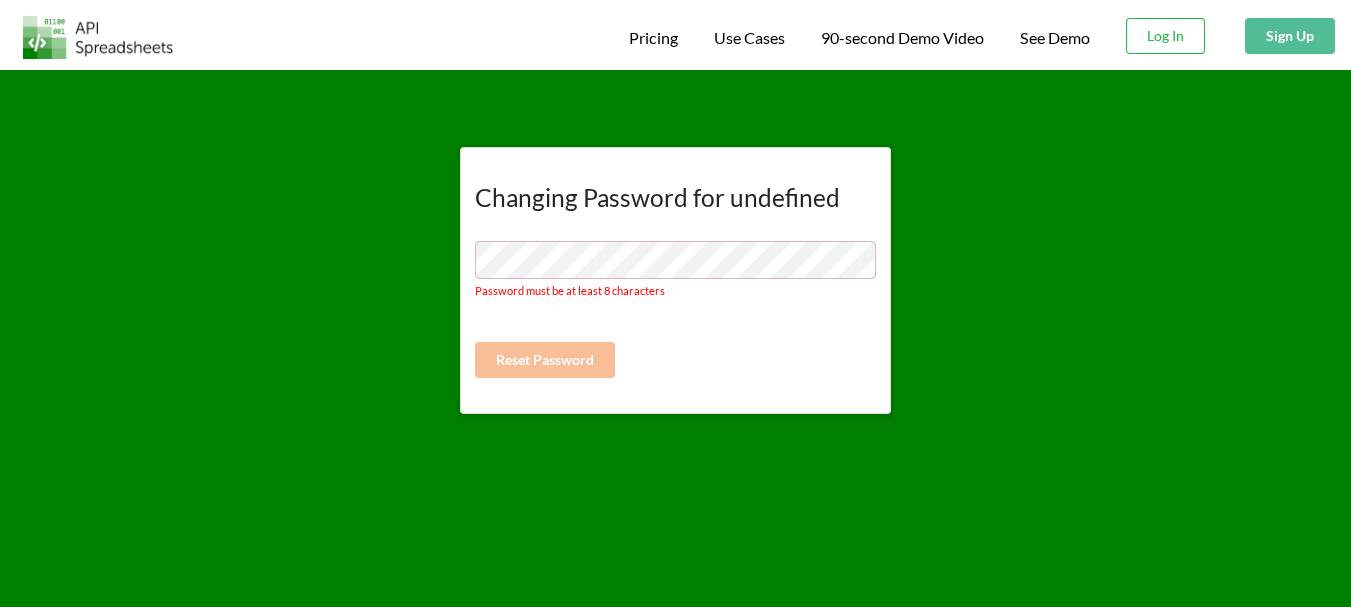 scroll, scrollTop: 0, scrollLeft: 0, axis: both 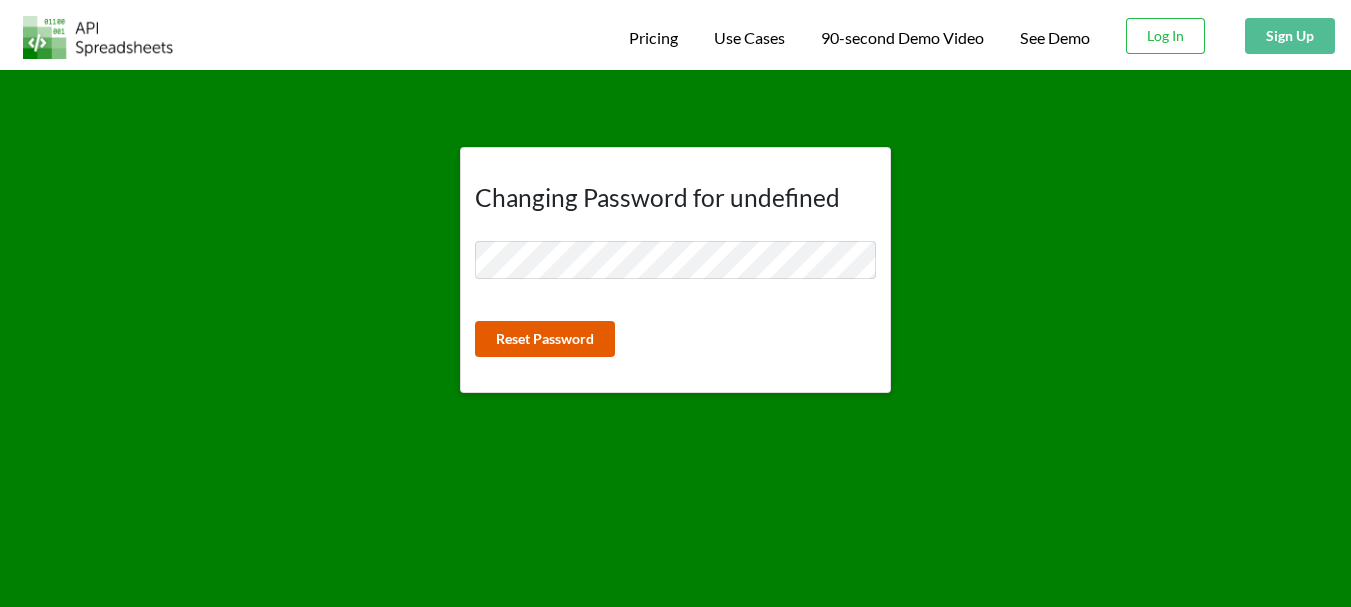 click on "Reset Password" at bounding box center (545, 339) 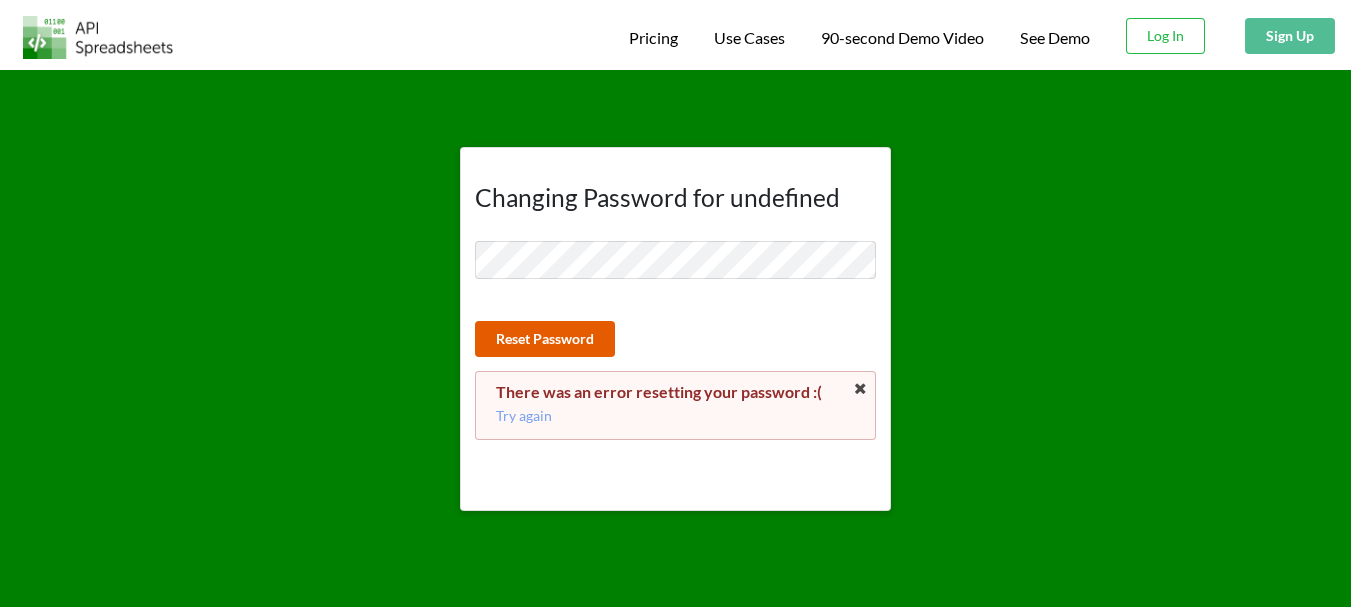 click on "Reset Password" at bounding box center [545, 339] 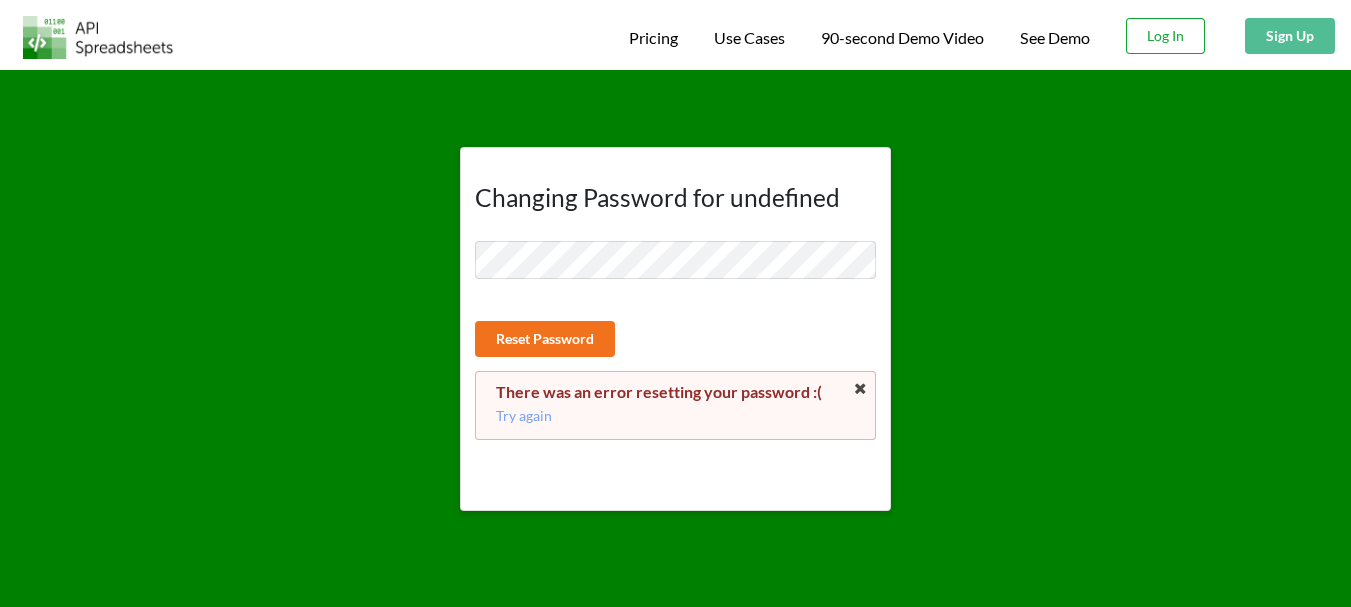 click on "Log In" at bounding box center [1165, 36] 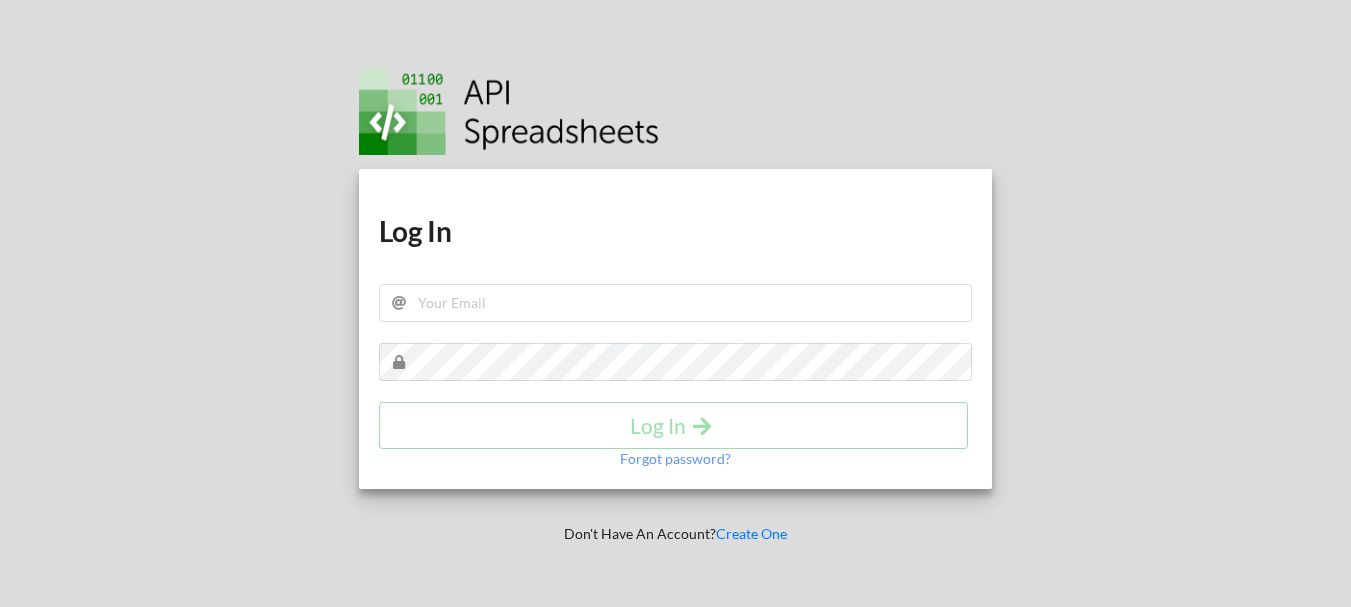 scroll, scrollTop: 0, scrollLeft: 0, axis: both 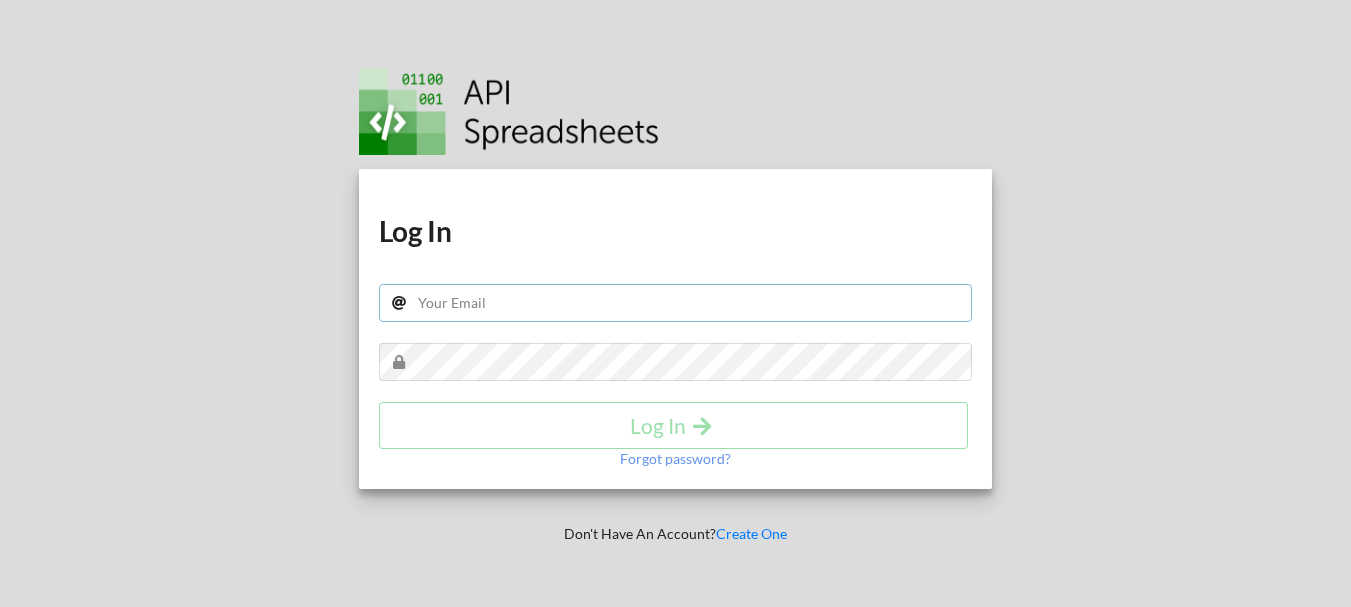 click at bounding box center (675, 303) 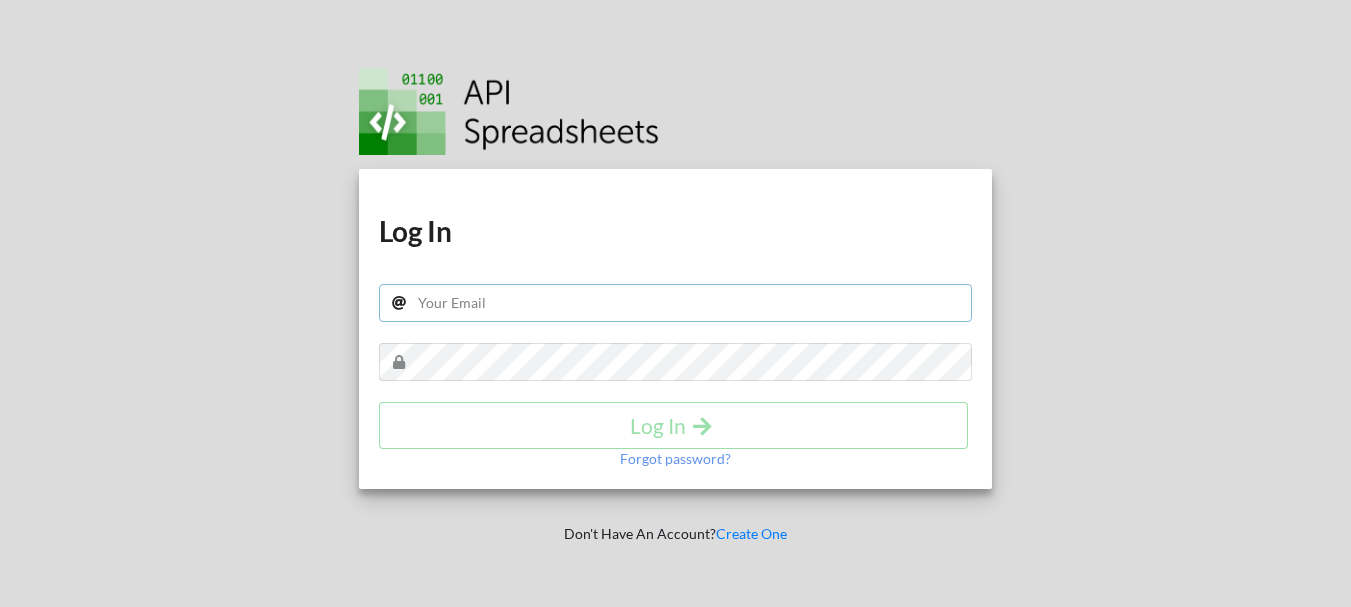 type on "akmandal000000@gmail.com" 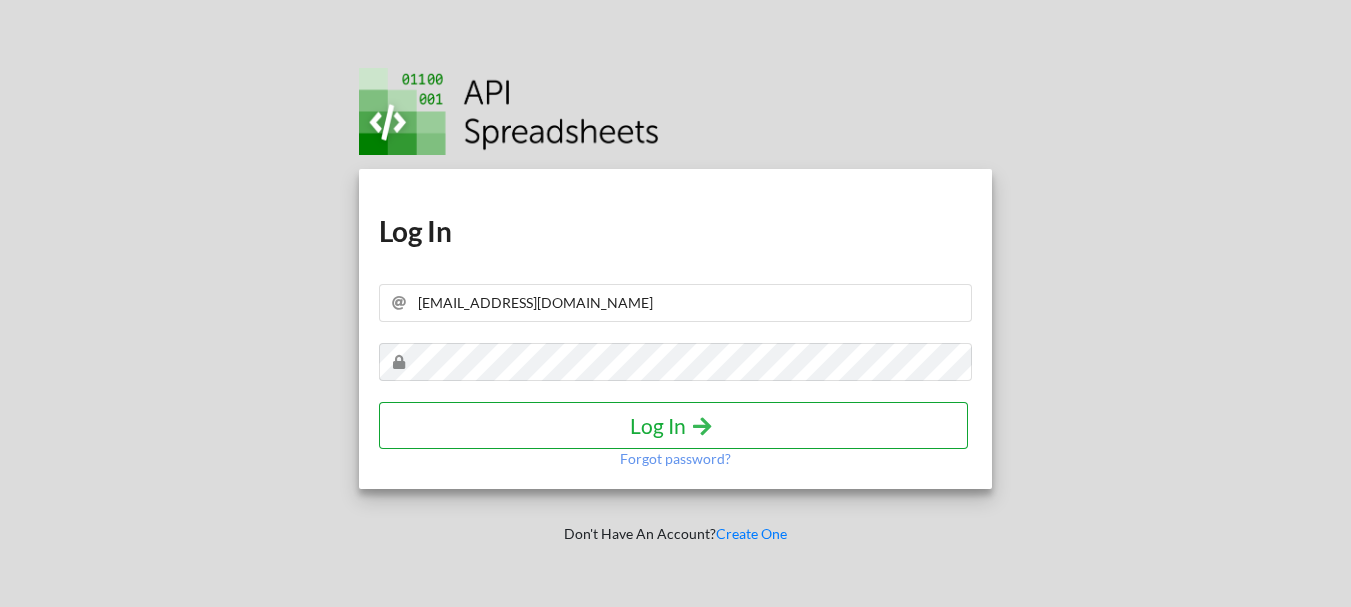 click on "Log In" at bounding box center (673, 425) 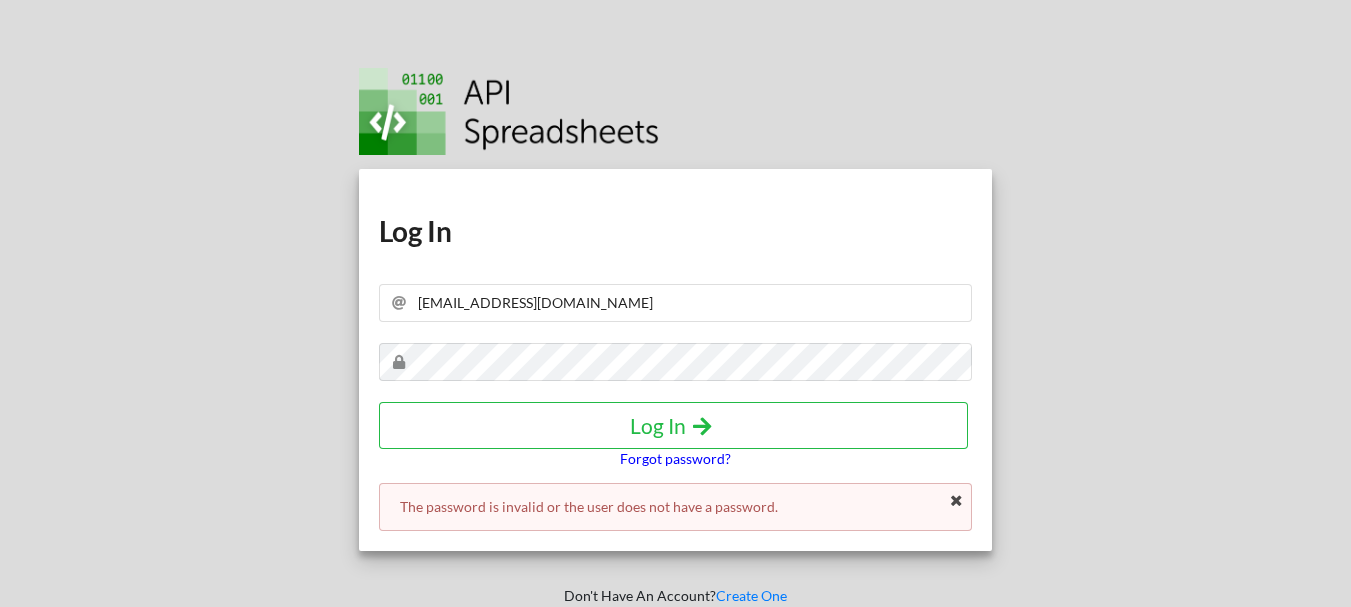 click on "Forgot password?" at bounding box center [675, 459] 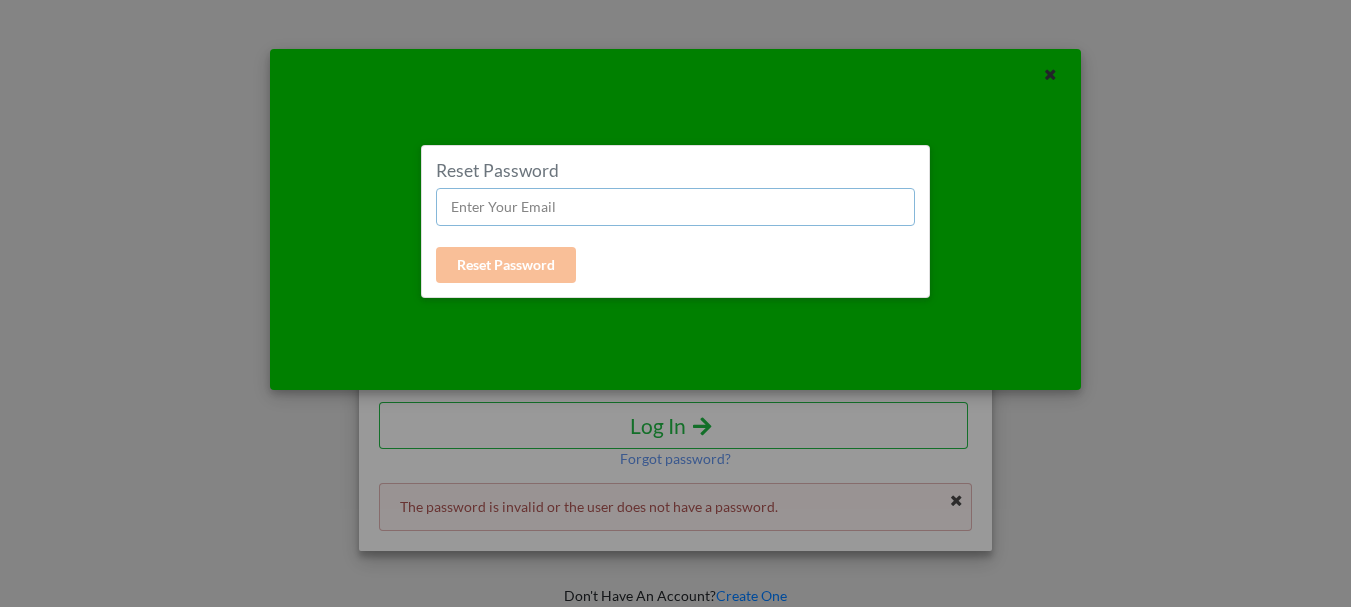 click at bounding box center (675, 207) 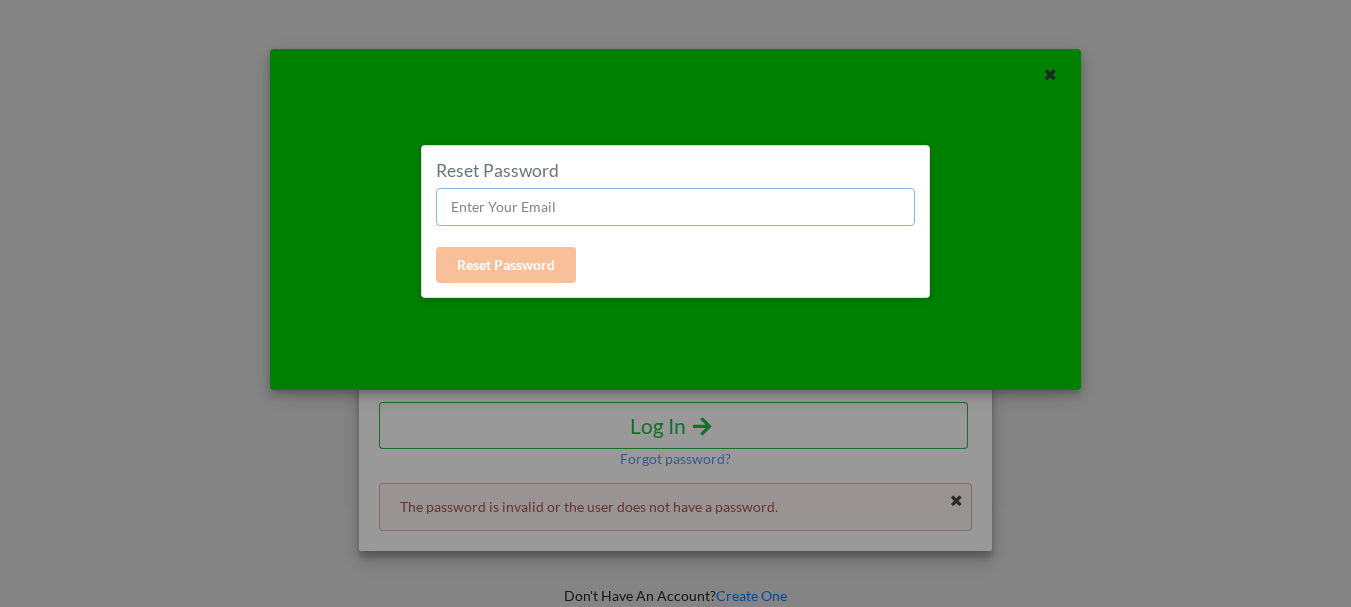 type on "[EMAIL_ADDRESS][DOMAIN_NAME]" 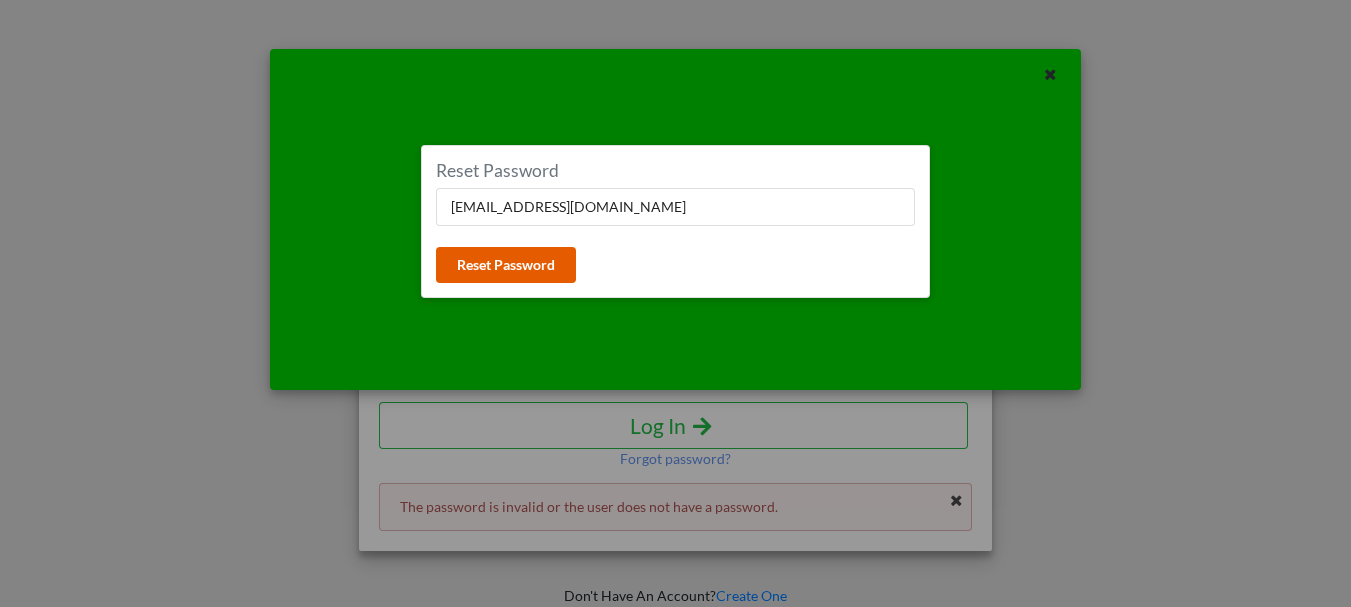 click on "Reset Password" at bounding box center (506, 265) 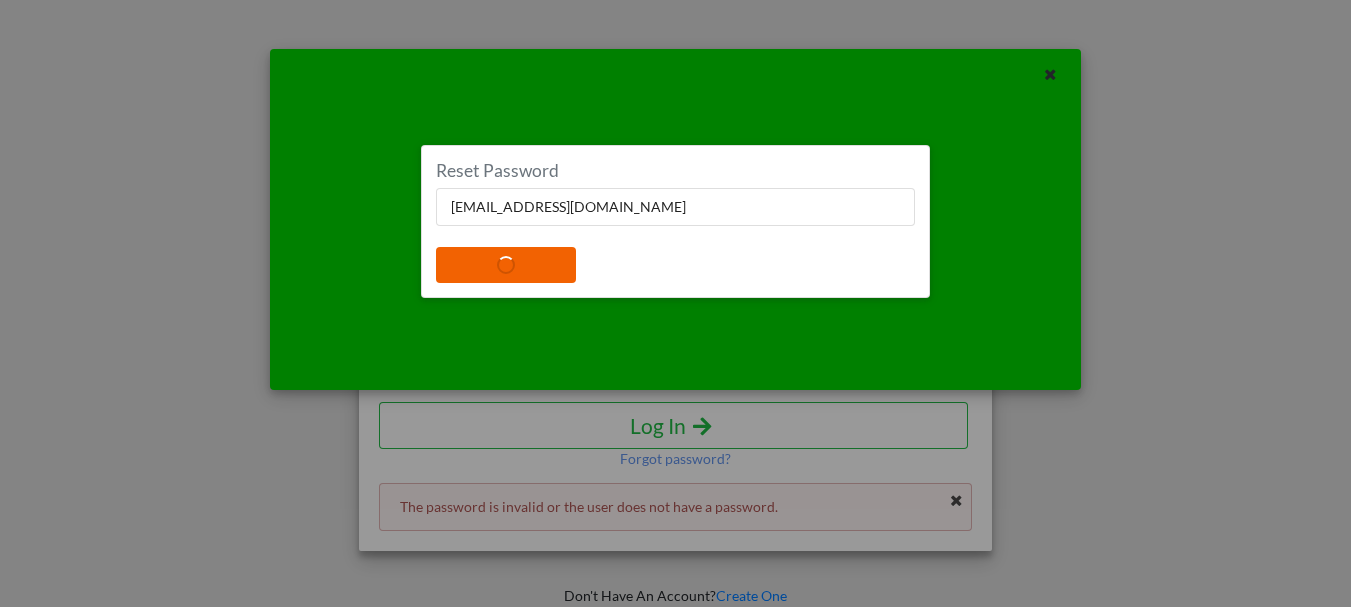 type 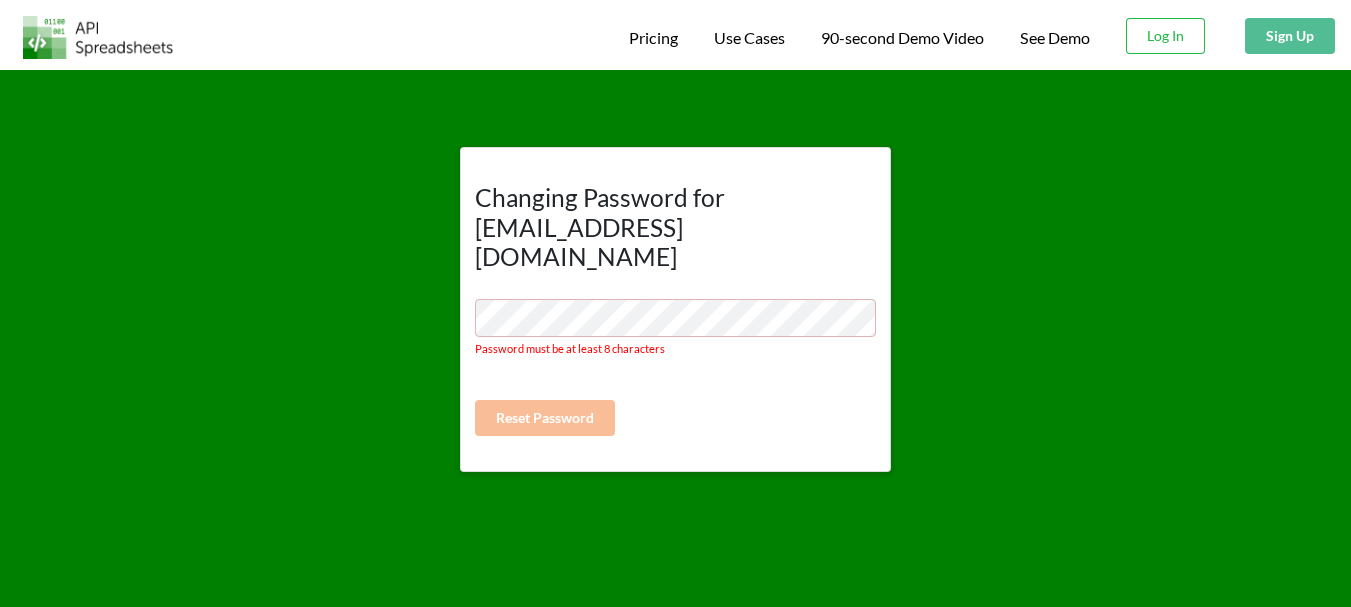 scroll, scrollTop: 0, scrollLeft: 0, axis: both 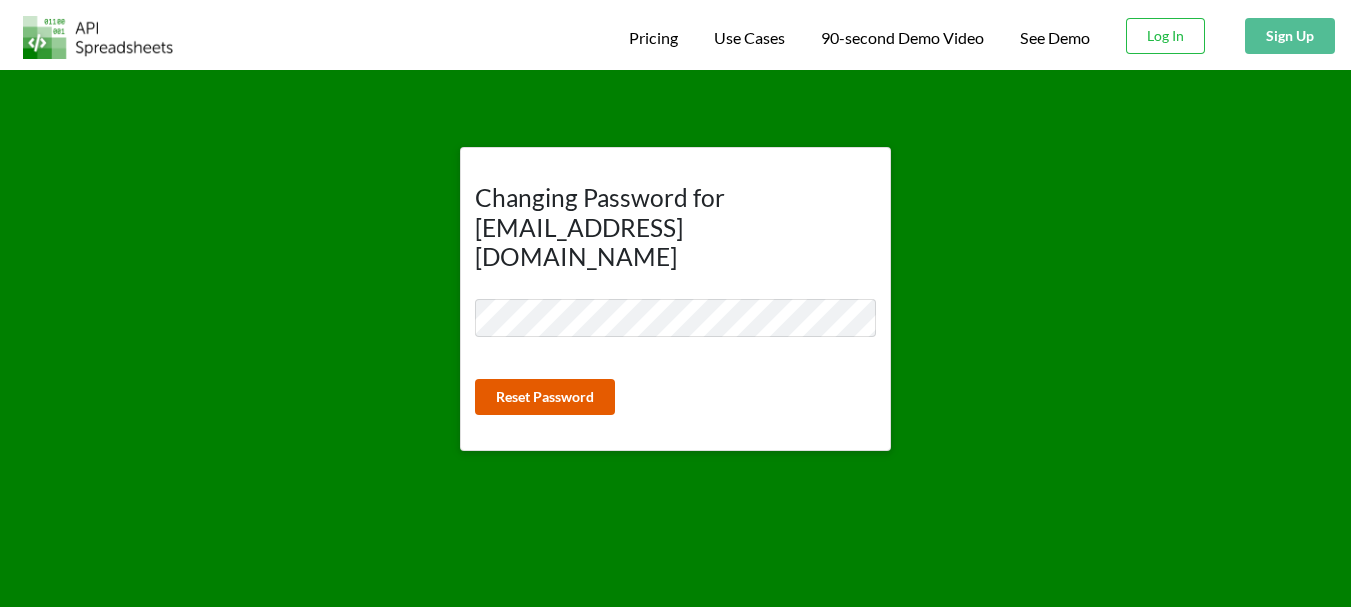 click on "Reset Password" at bounding box center (545, 397) 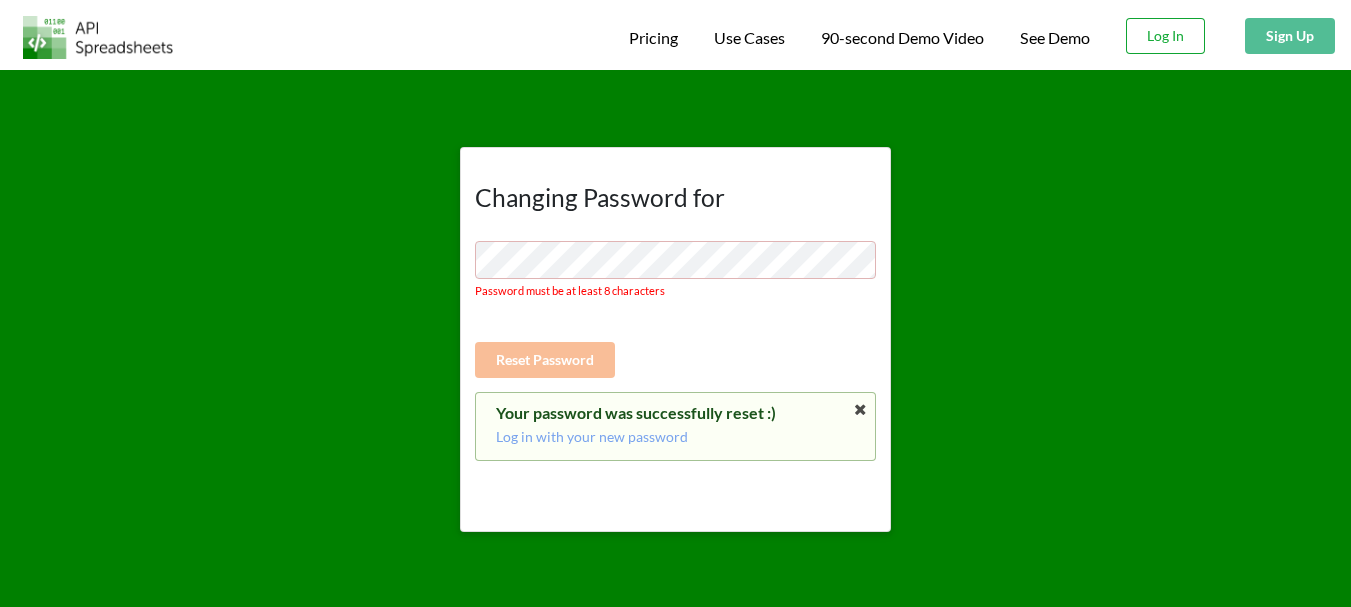 click on "Log In" at bounding box center (1165, 36) 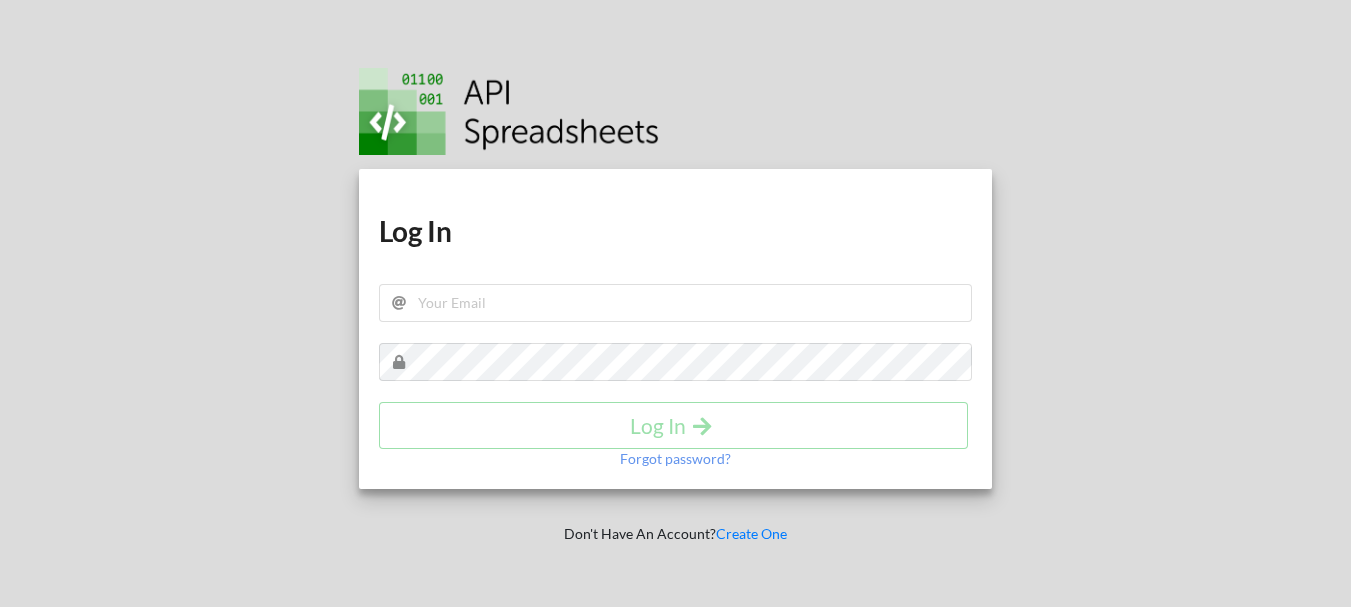 scroll, scrollTop: 0, scrollLeft: 0, axis: both 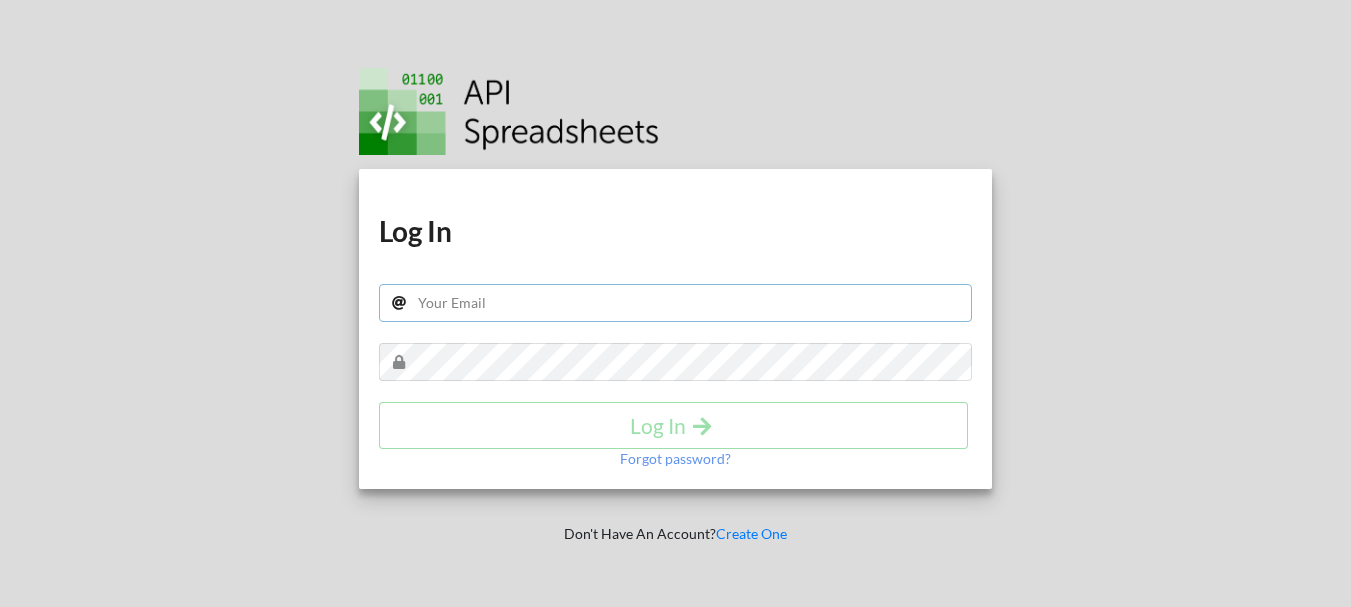 click at bounding box center [675, 303] 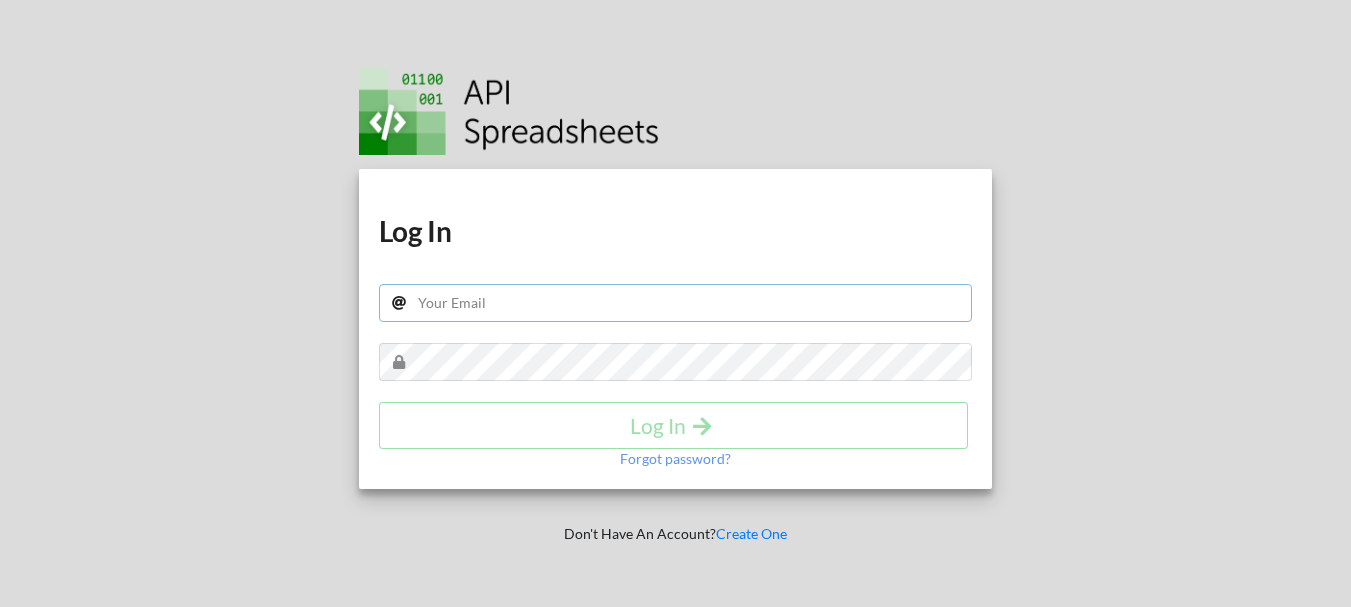 type on "[EMAIL_ADDRESS][DOMAIN_NAME]" 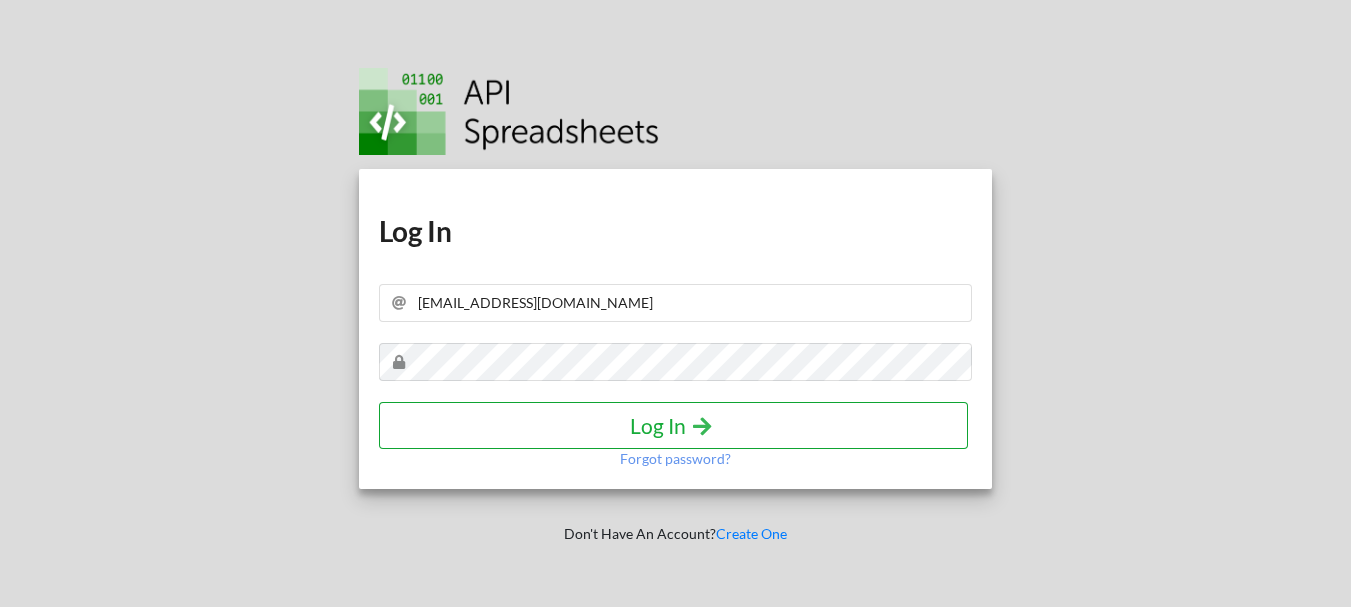 click on "Log In" at bounding box center (673, 425) 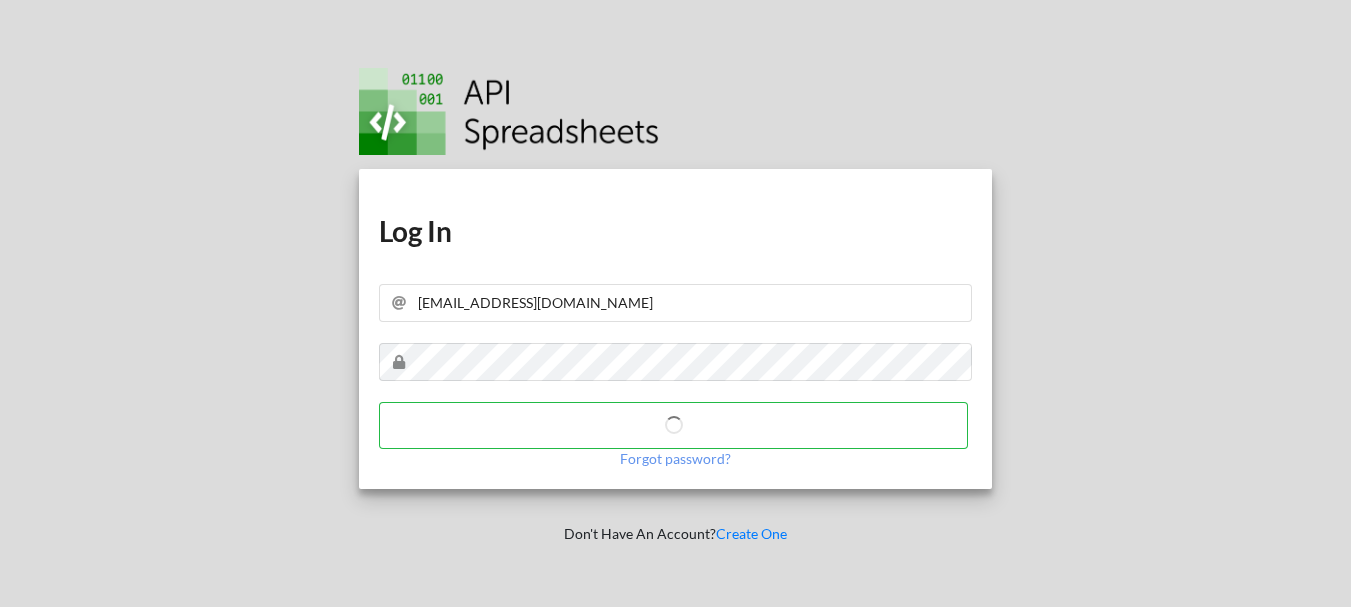 type 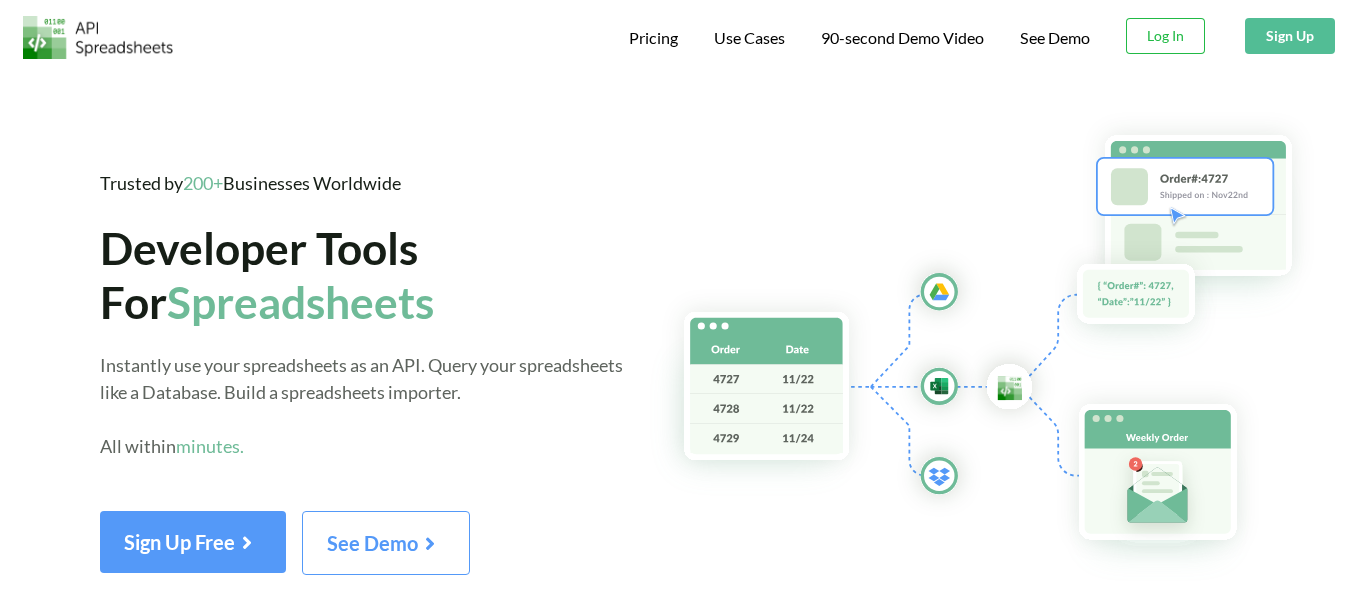 scroll, scrollTop: 0, scrollLeft: 0, axis: both 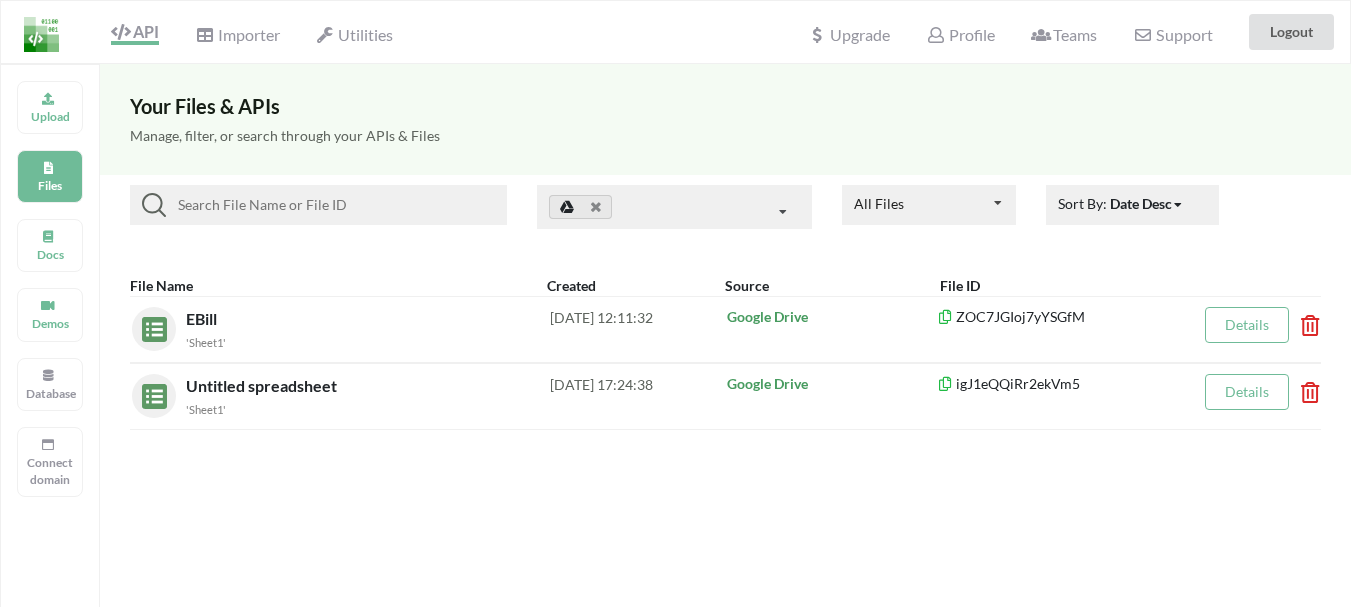 click on "Your Files & APIs Manage, filter, or search through your APIs & Files All Files All Files Uploaded by you Shared with you Sort By:    Date Desc Date Desc Date Asc Name Desc Name Asc File Name Created Source File ID   EBill 'Sheet1' [DATE] 12:11:32   Google Drive ZOC7JGIoj7yYSGfM    Details      Untitled spreadsheet 'Sheet1' [DATE] 17:24:38   Google Drive igJ1eQQiRr2ekVm5    Details" at bounding box center (725, 367) 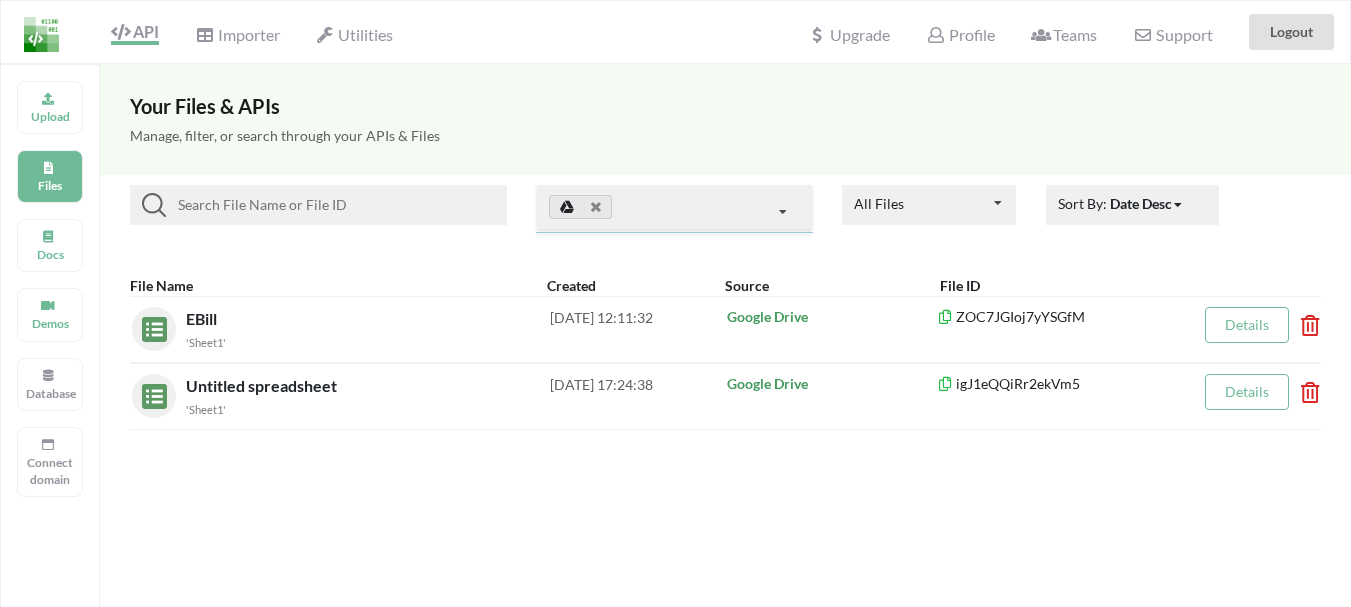 click at bounding box center [783, 212] 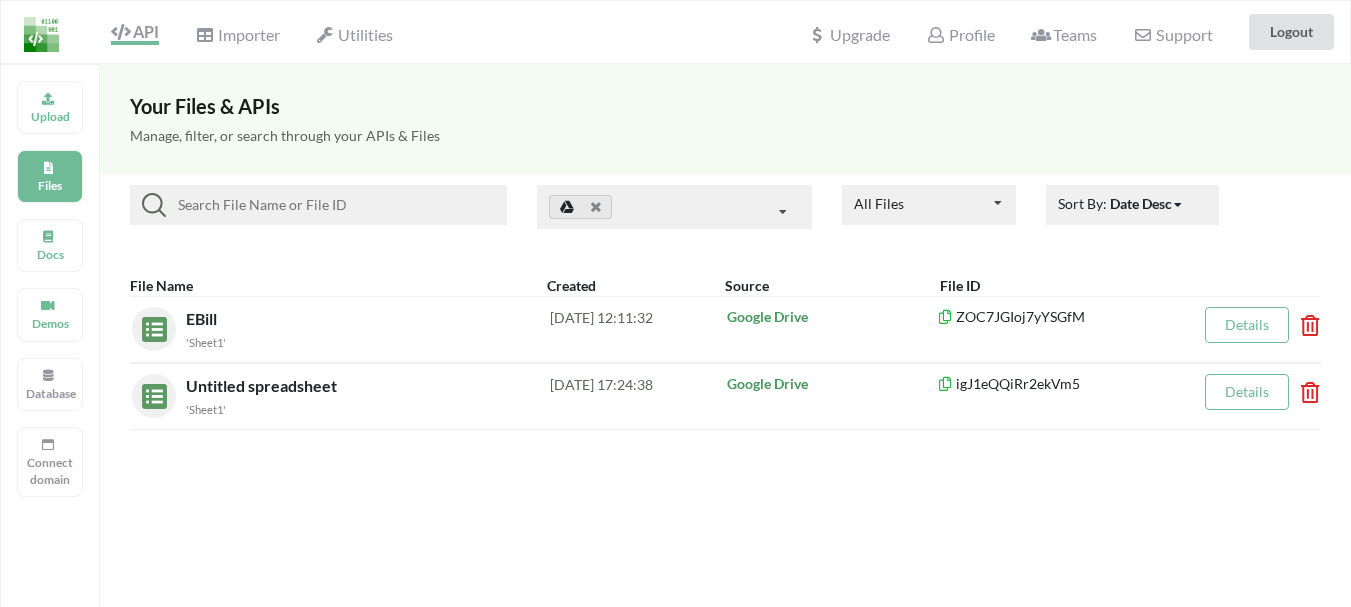 click at bounding box center (674, 207) 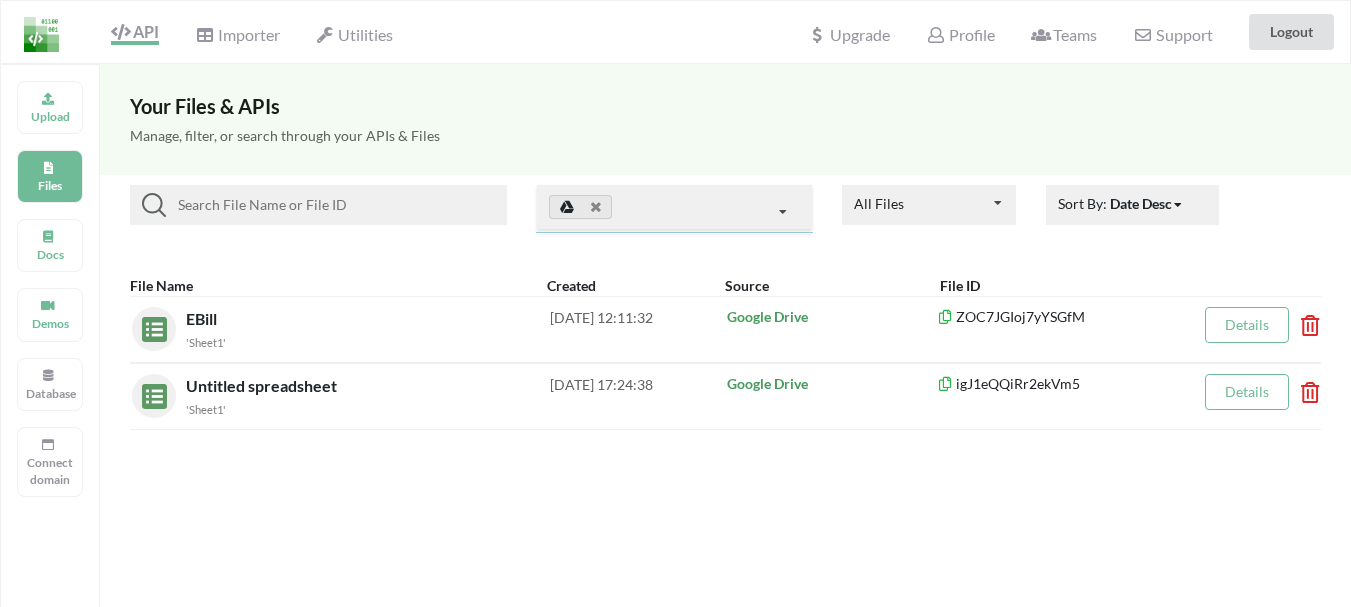 click at bounding box center [674, 207] 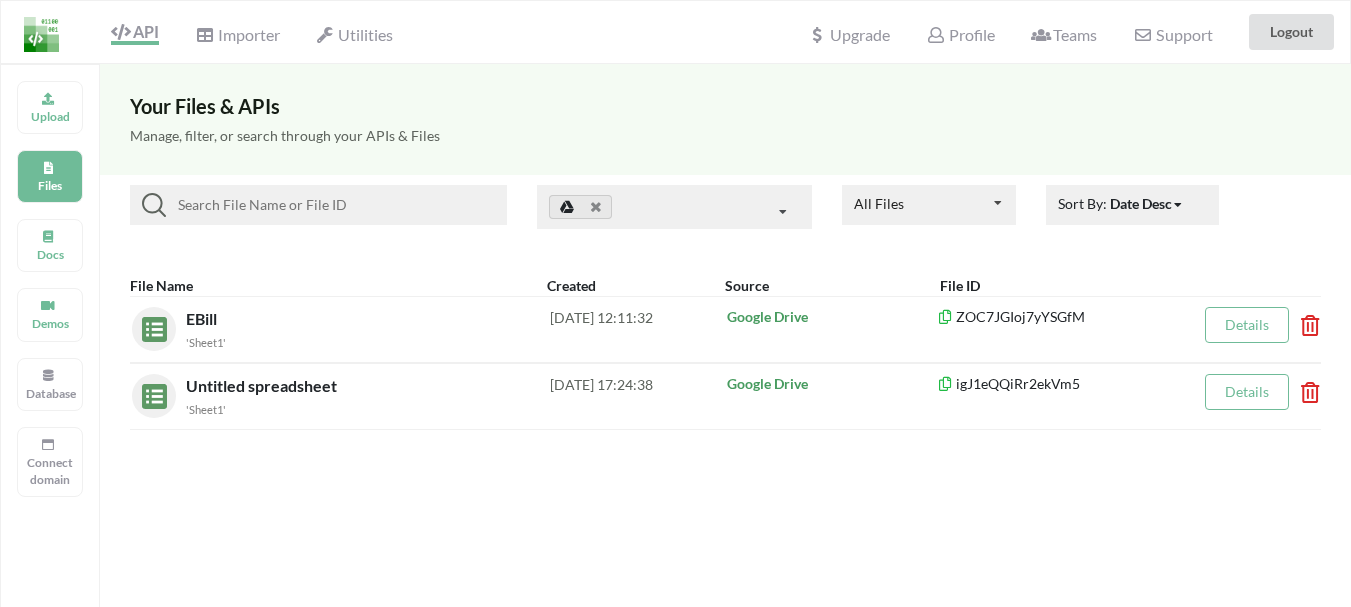 click on "All Files All Files Uploaded by you Shared with you" at bounding box center [929, 205] 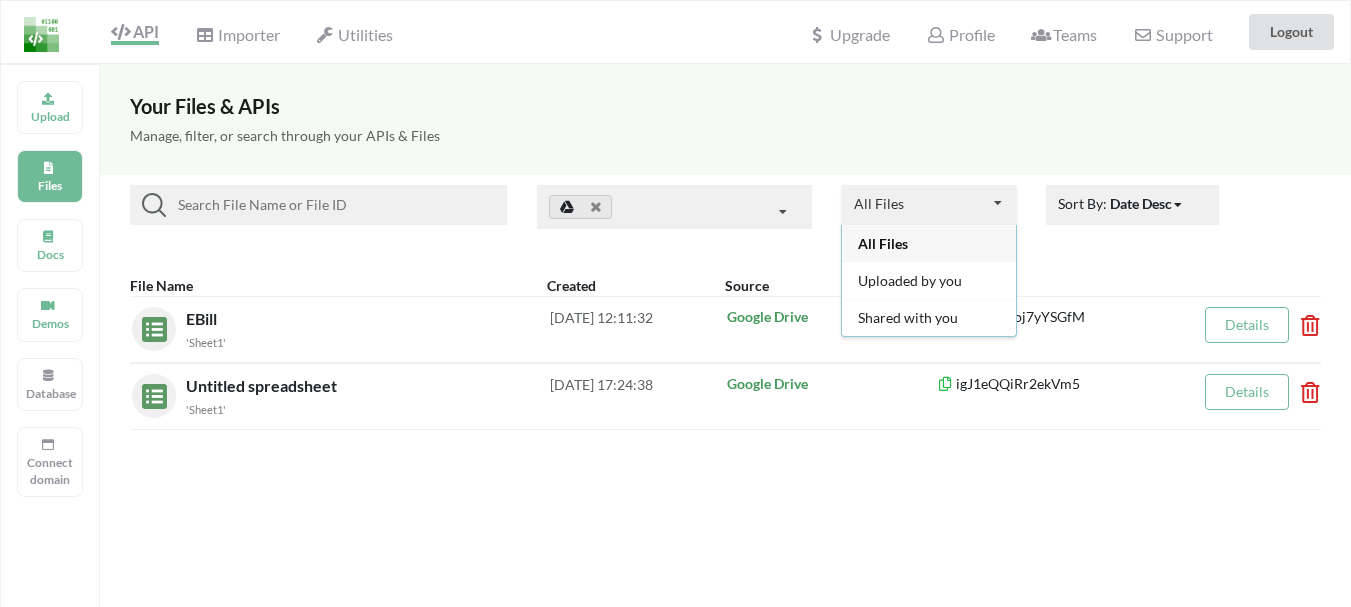 click on "All Files All Files Uploaded by you Shared with you" at bounding box center [929, 205] 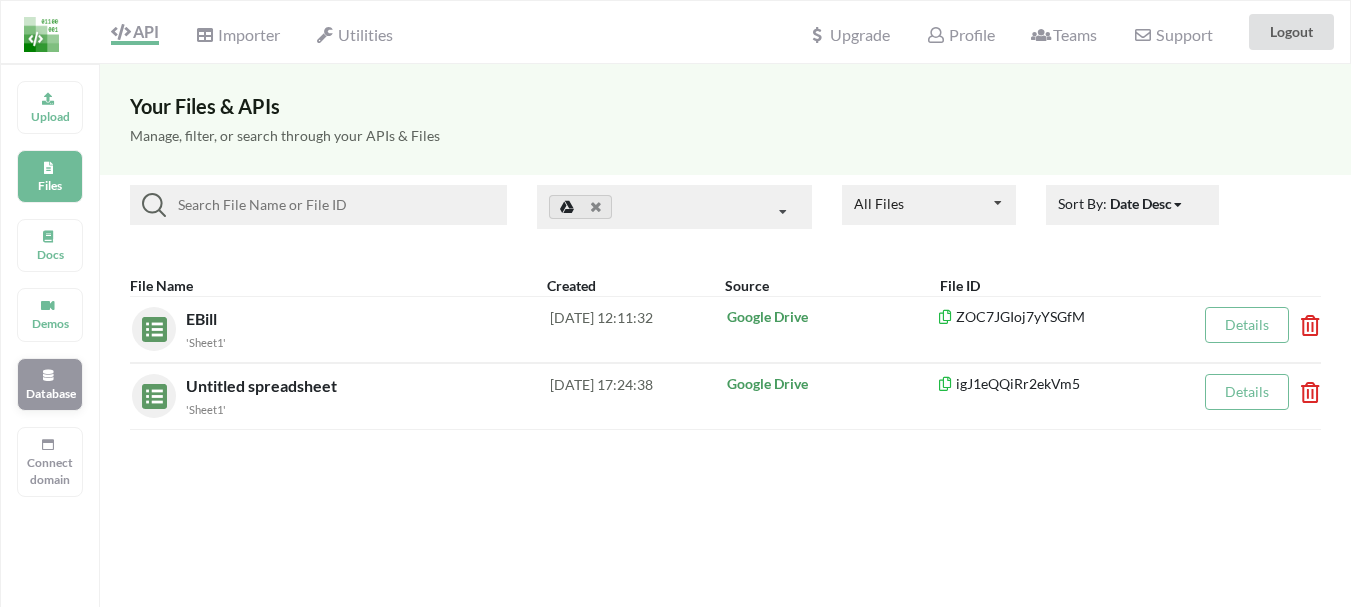 click on "Database" at bounding box center (50, 384) 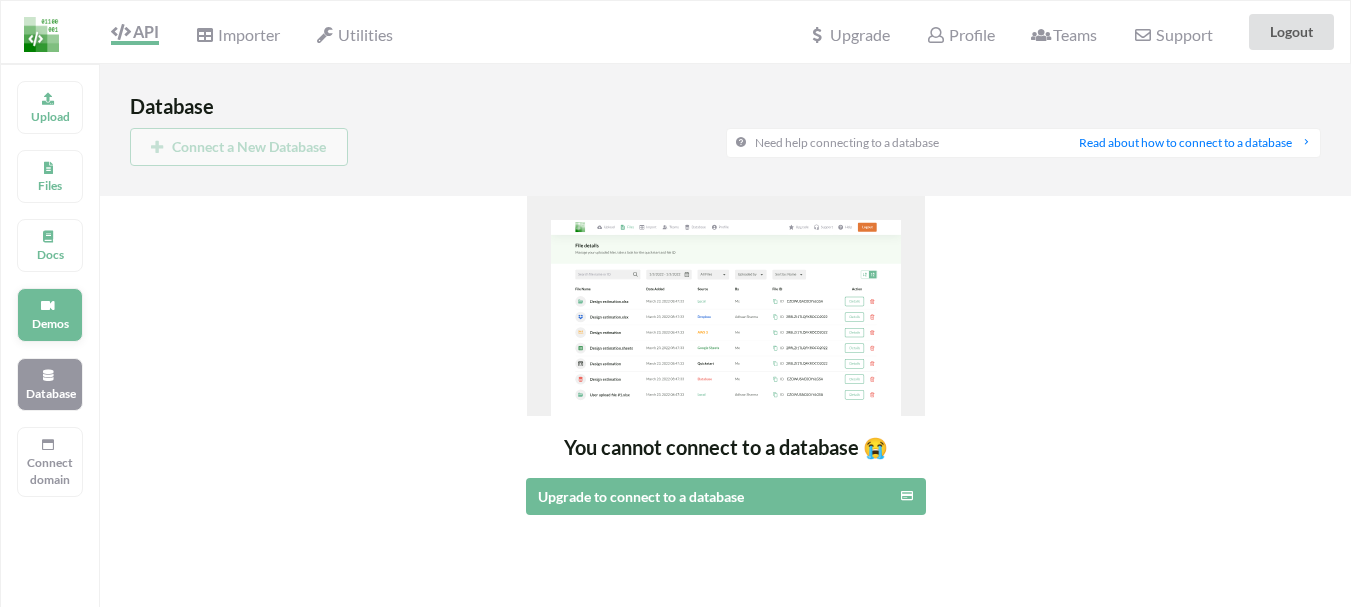 click at bounding box center (48, 303) 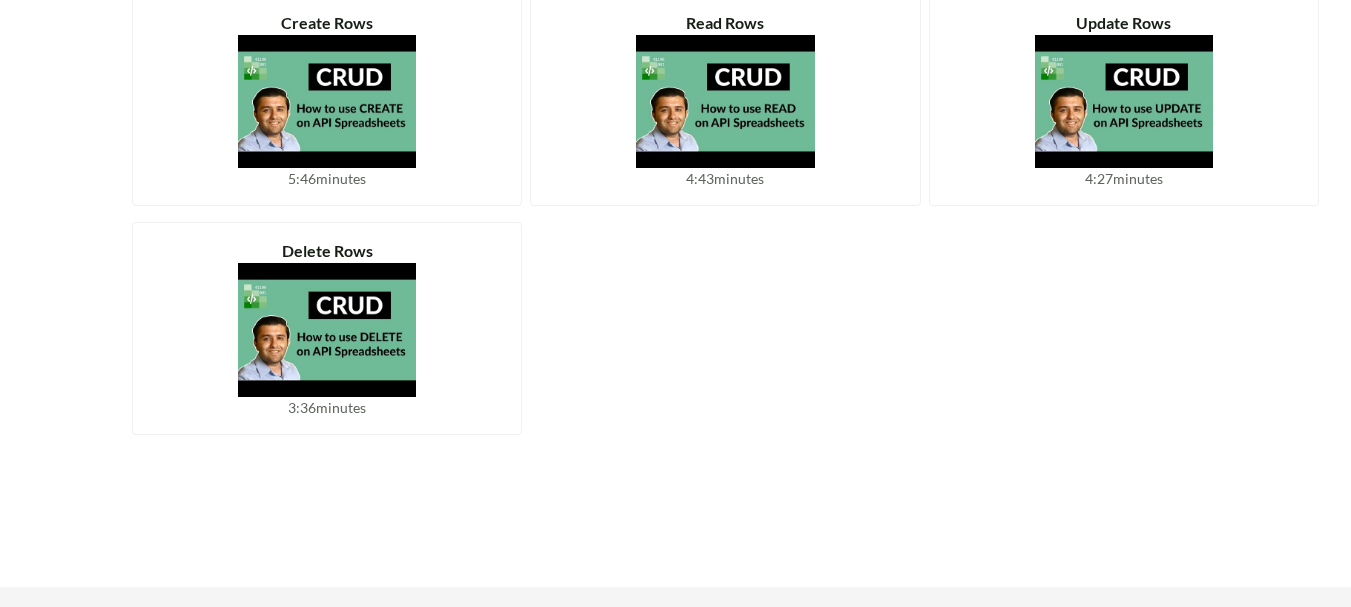 scroll, scrollTop: 0, scrollLeft: 0, axis: both 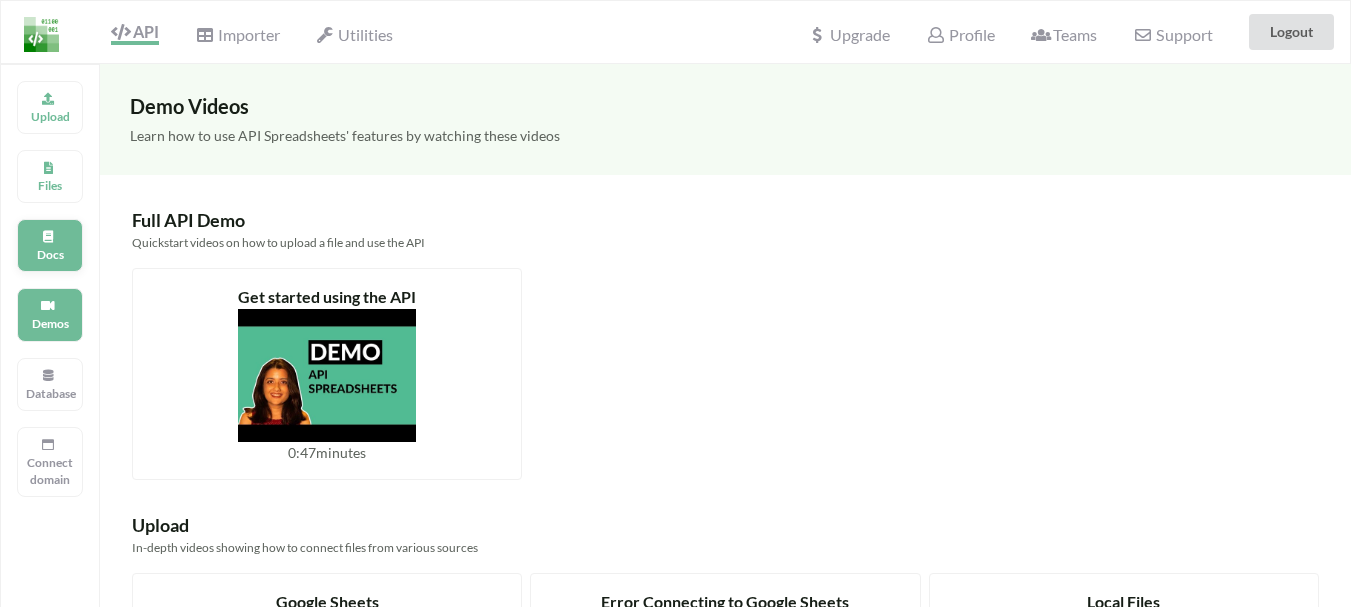 click on "Docs" at bounding box center [50, 245] 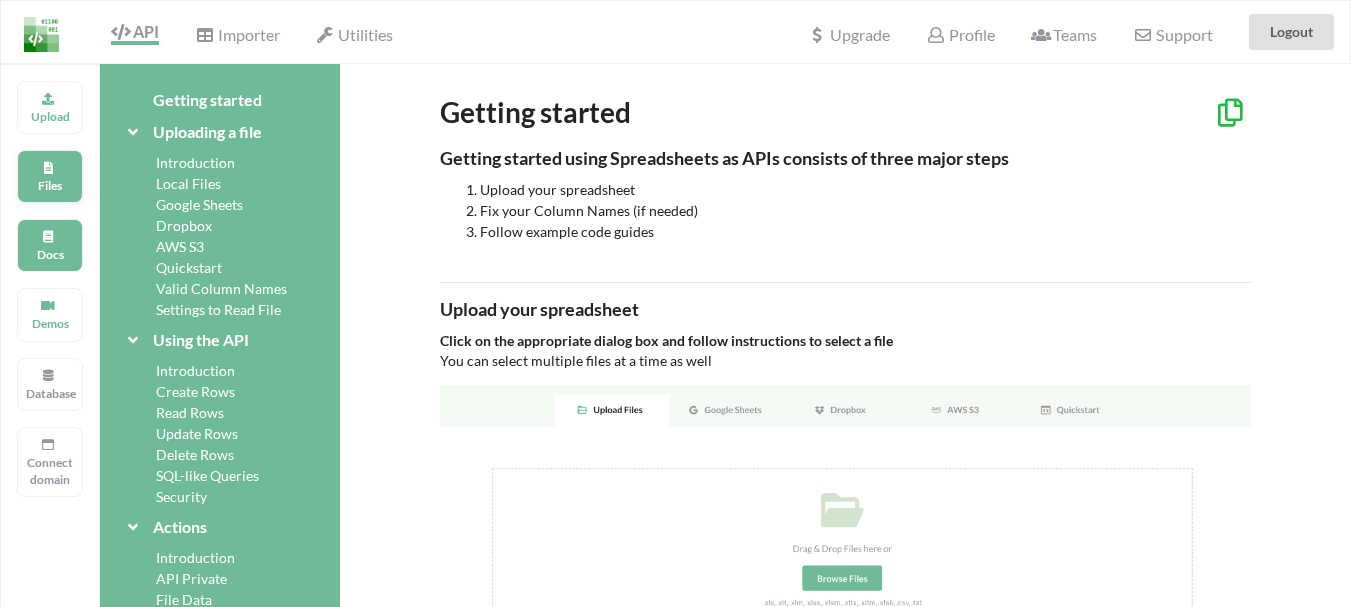click on "Files" at bounding box center [50, 185] 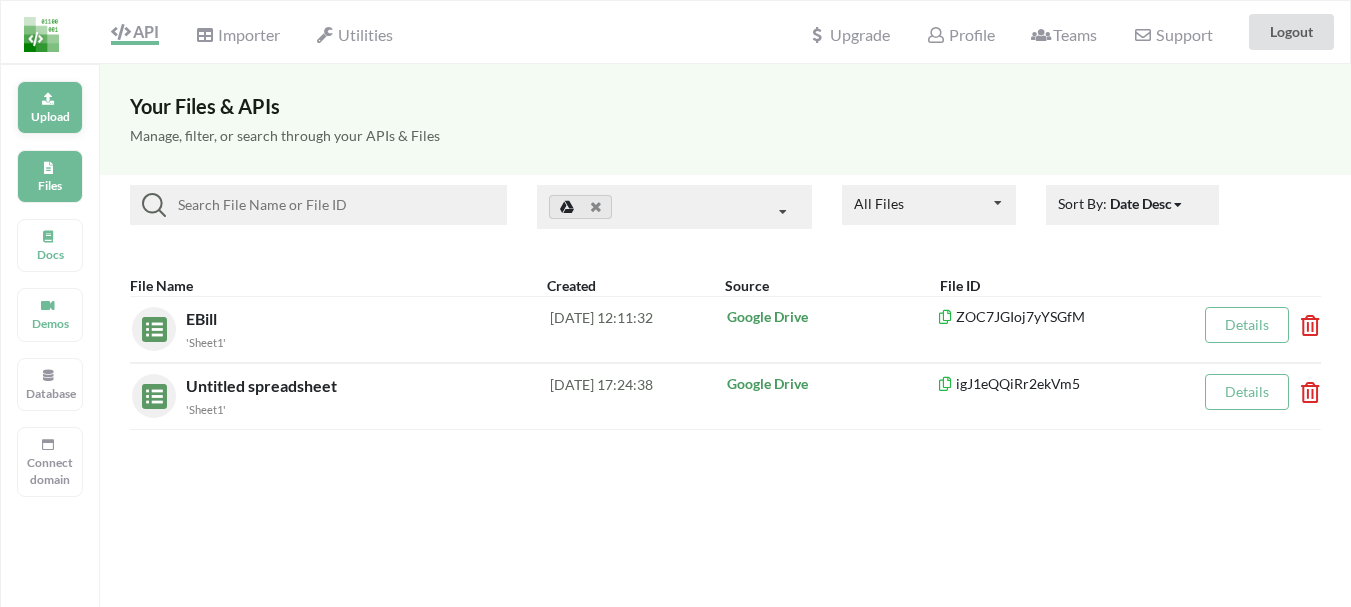 click on "Upload" at bounding box center (50, 107) 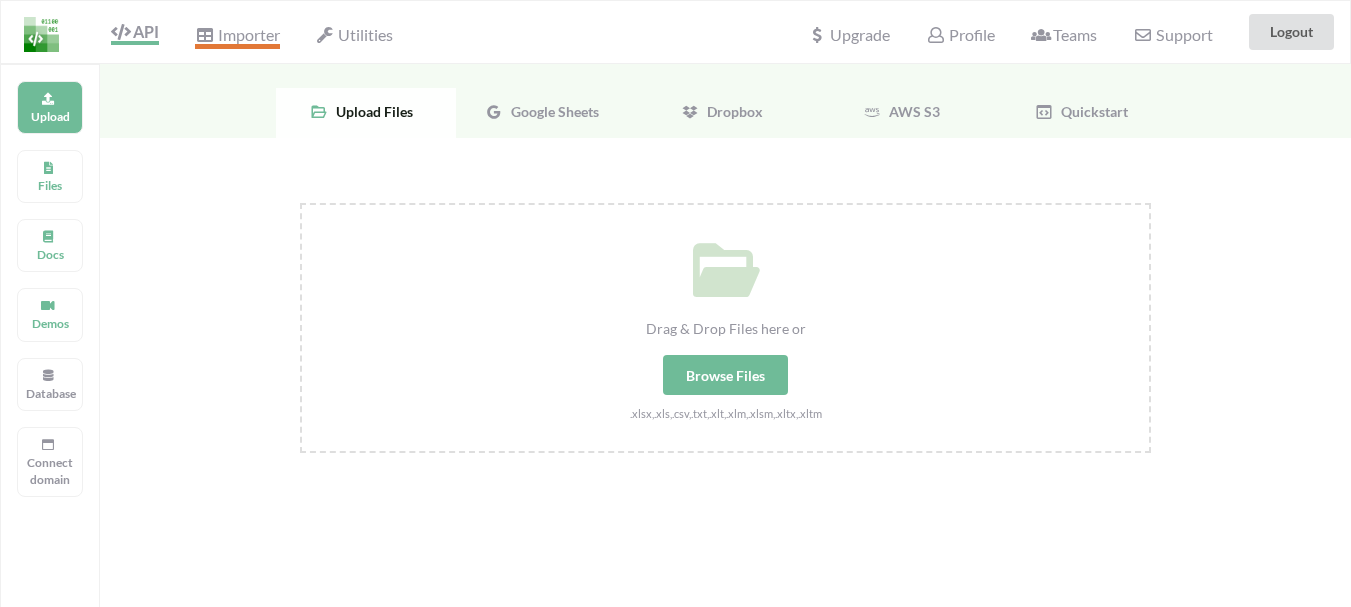 click on "Importer" at bounding box center [237, 37] 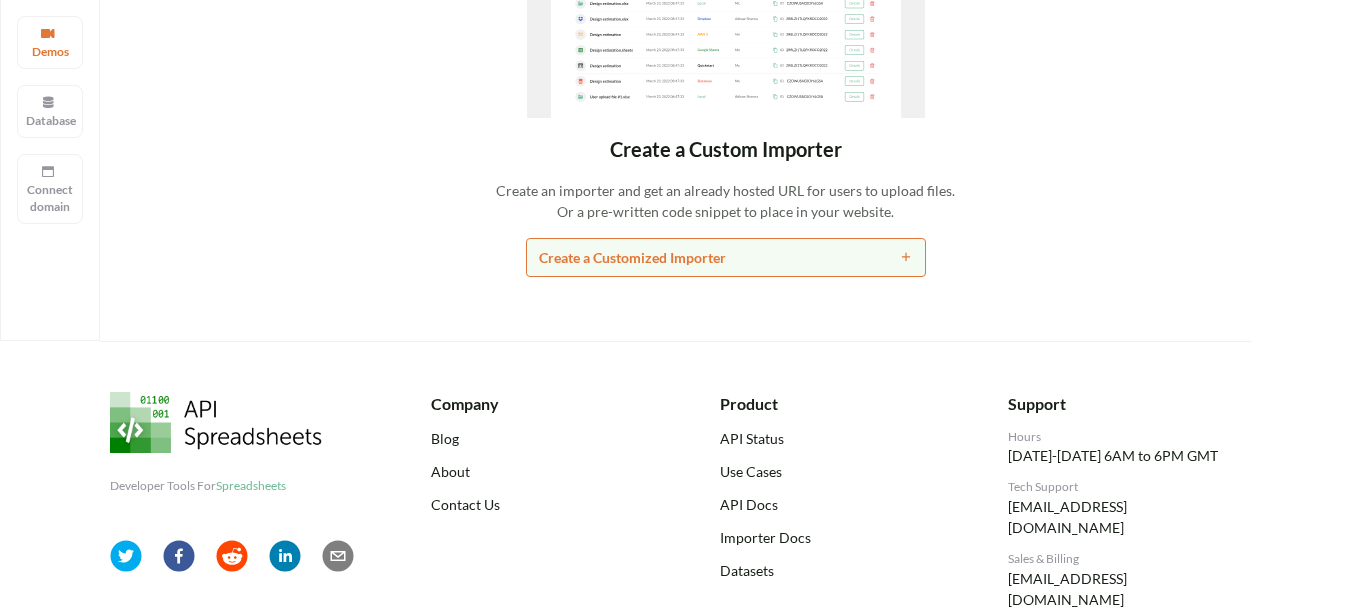 scroll, scrollTop: 336, scrollLeft: 0, axis: vertical 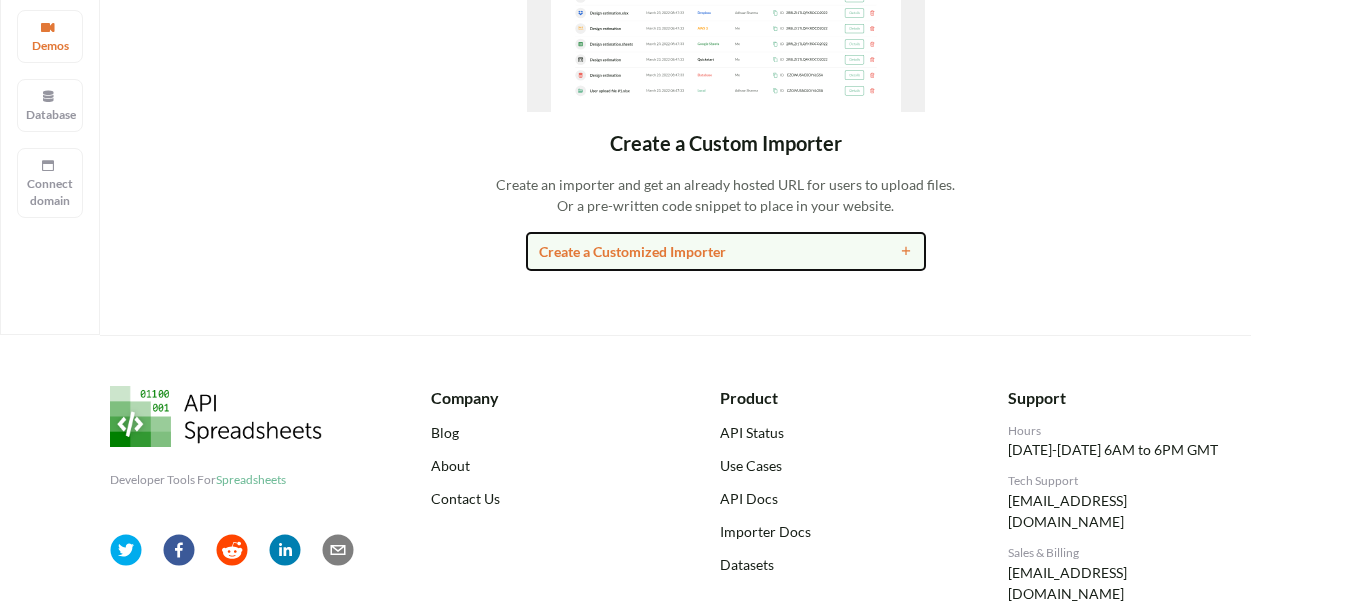 click at bounding box center (862, 251) 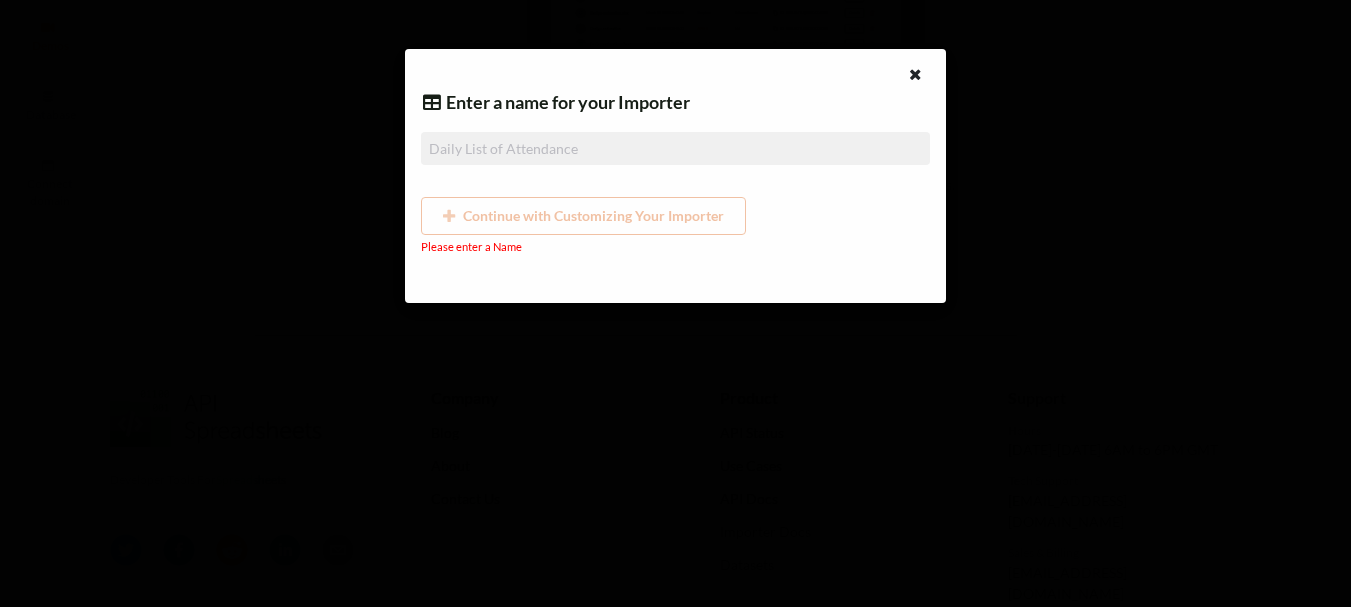 click at bounding box center (675, 148) 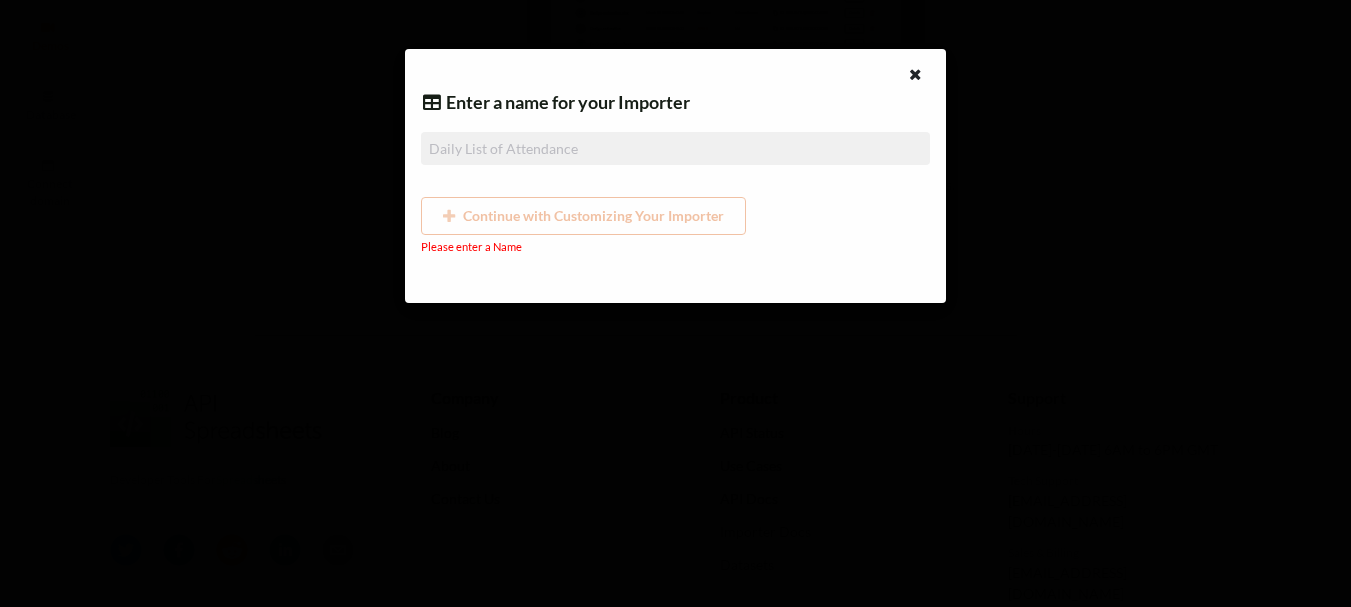 click at bounding box center [675, 148] 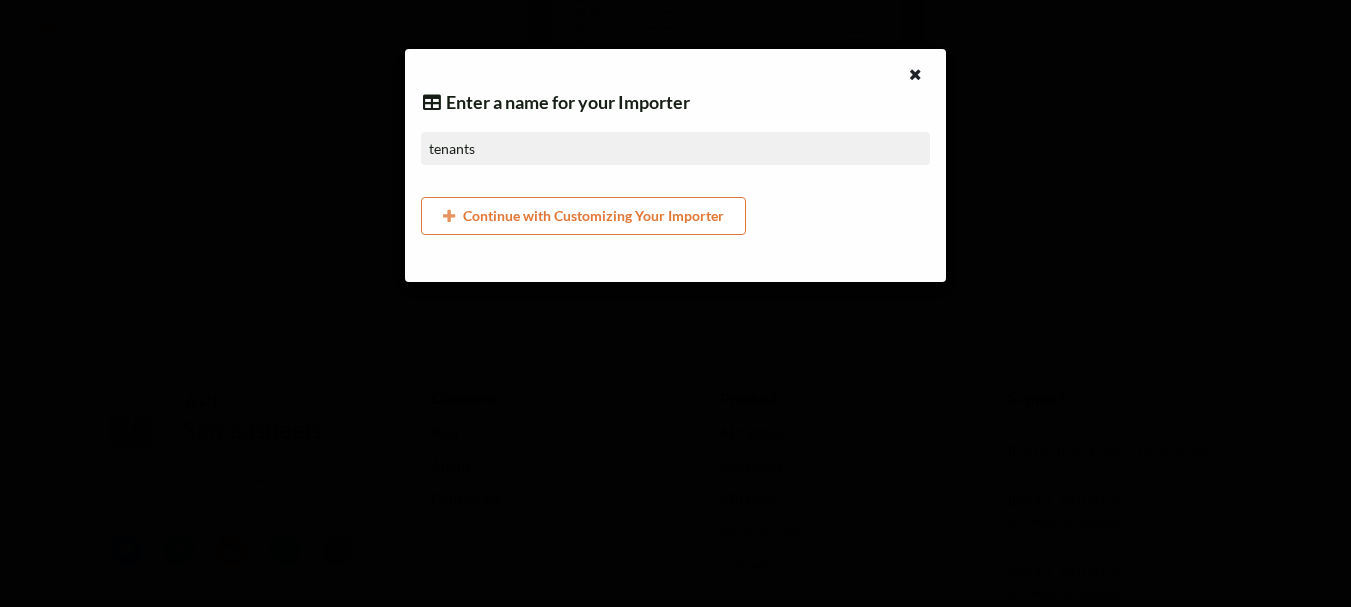 type on "tenants" 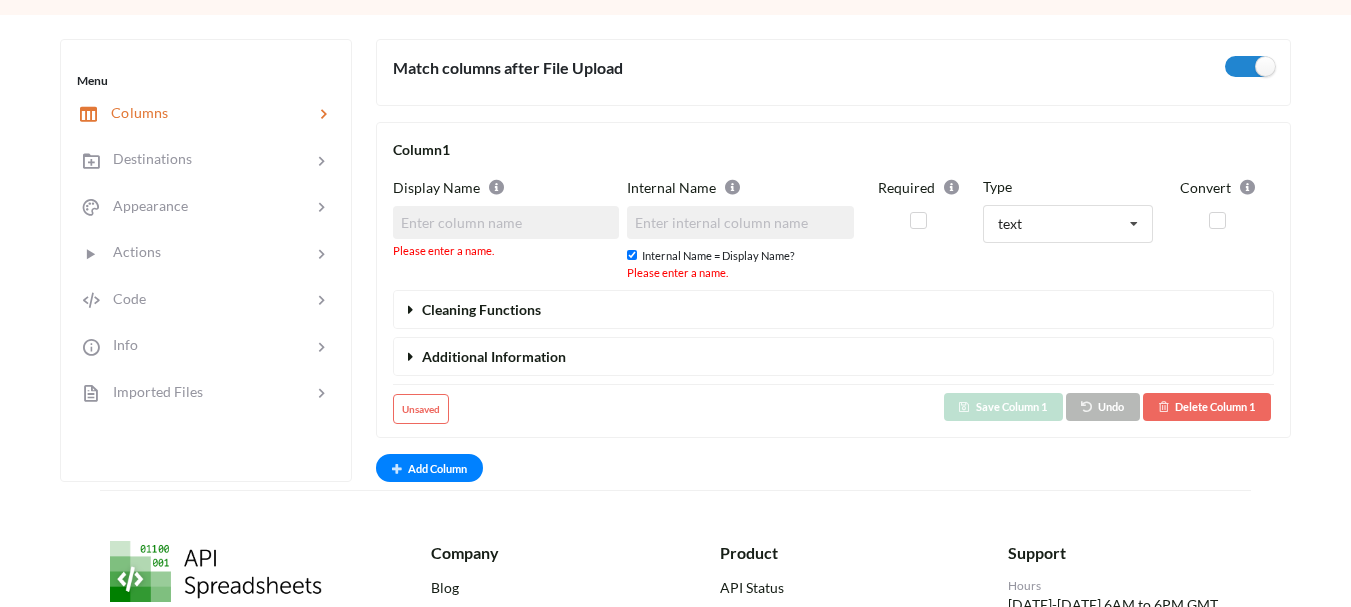 scroll, scrollTop: 188, scrollLeft: 0, axis: vertical 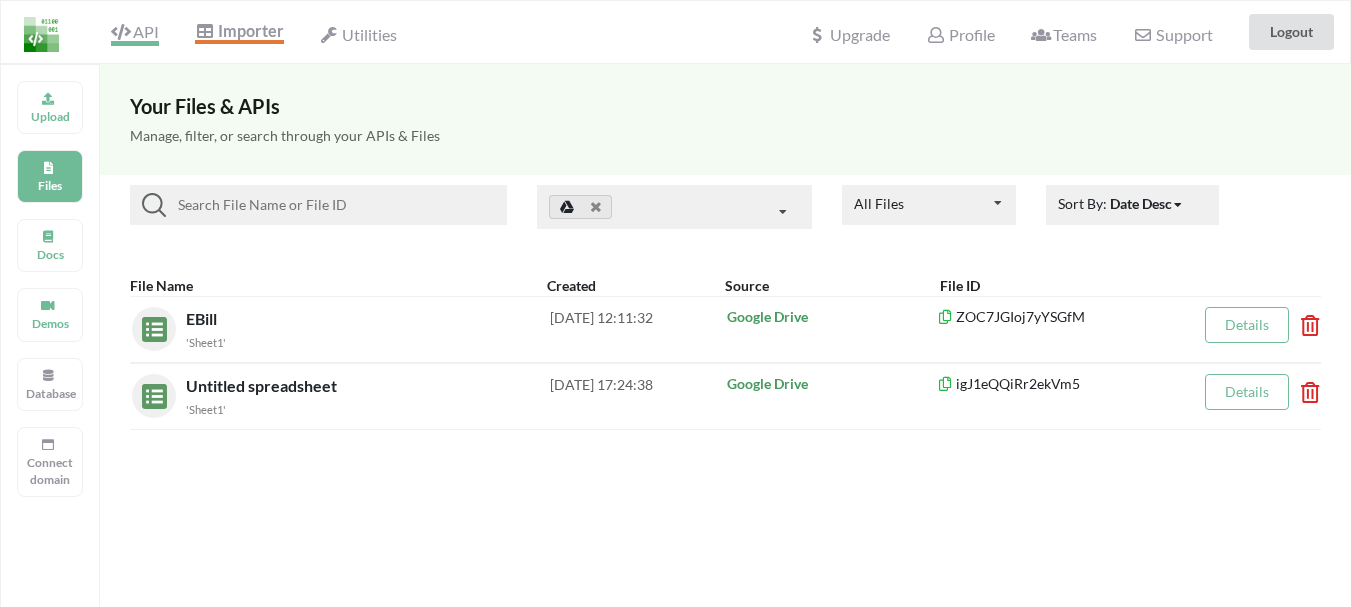 click on "API" at bounding box center [135, 34] 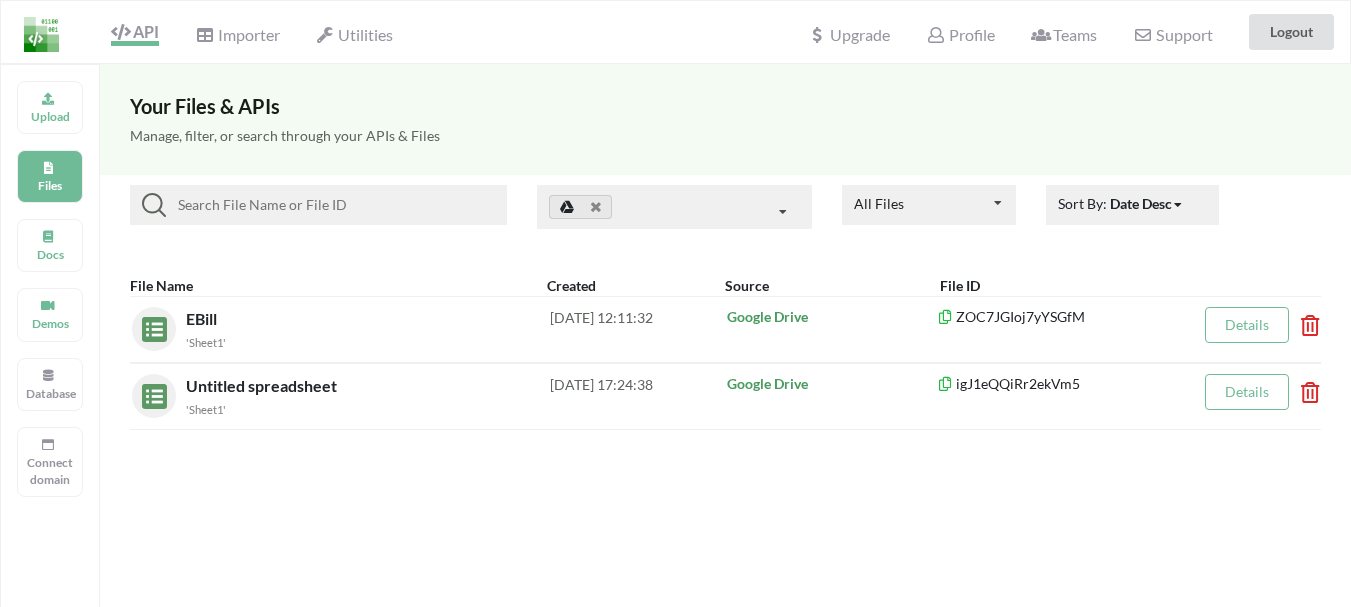 click on "API" at bounding box center (135, 34) 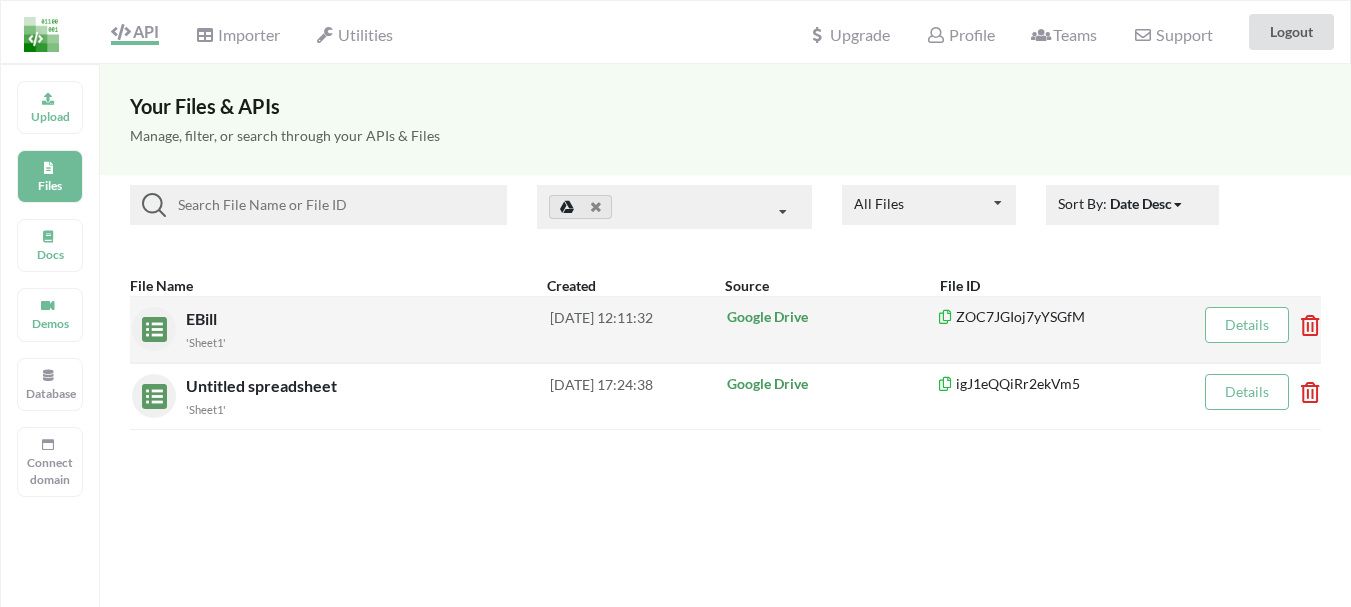 click on "EBill 'Sheet1'" at bounding box center [368, 329] 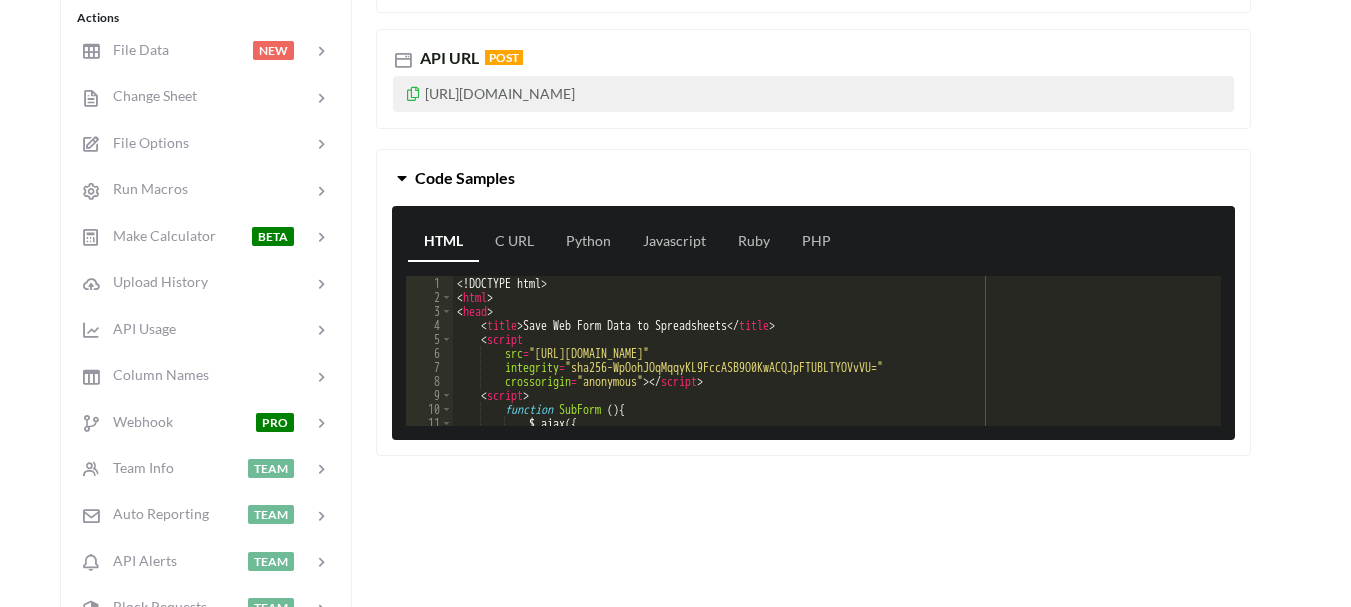 scroll, scrollTop: 367, scrollLeft: 0, axis: vertical 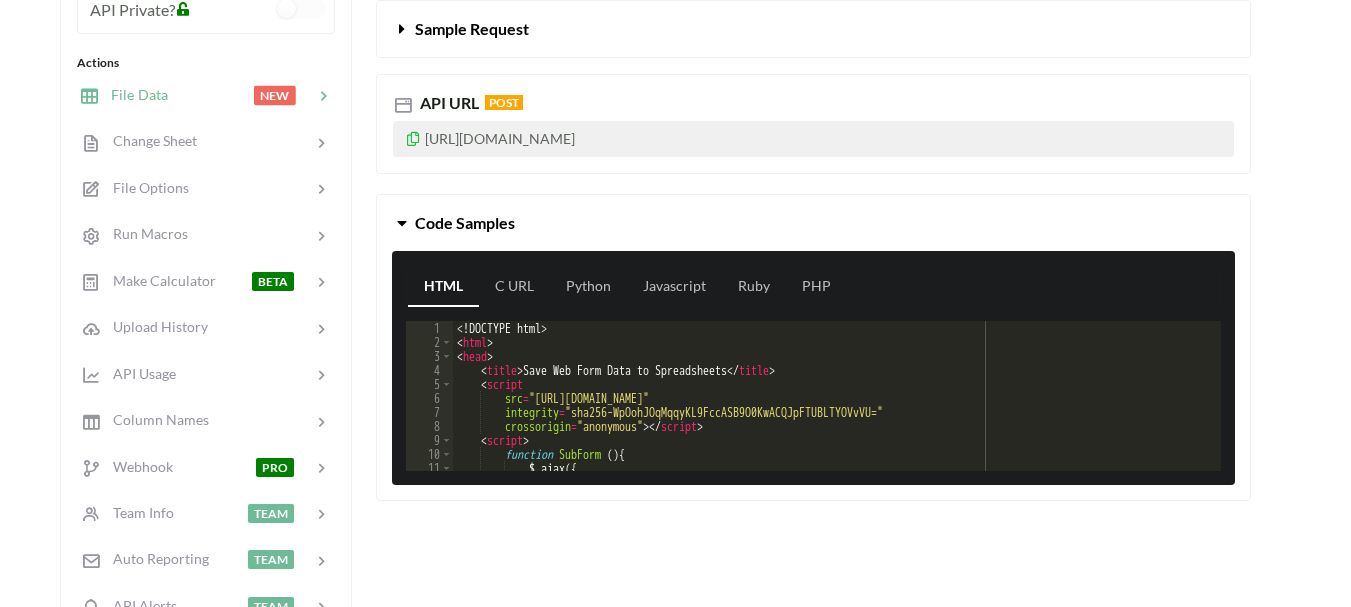 click at bounding box center [323, 96] 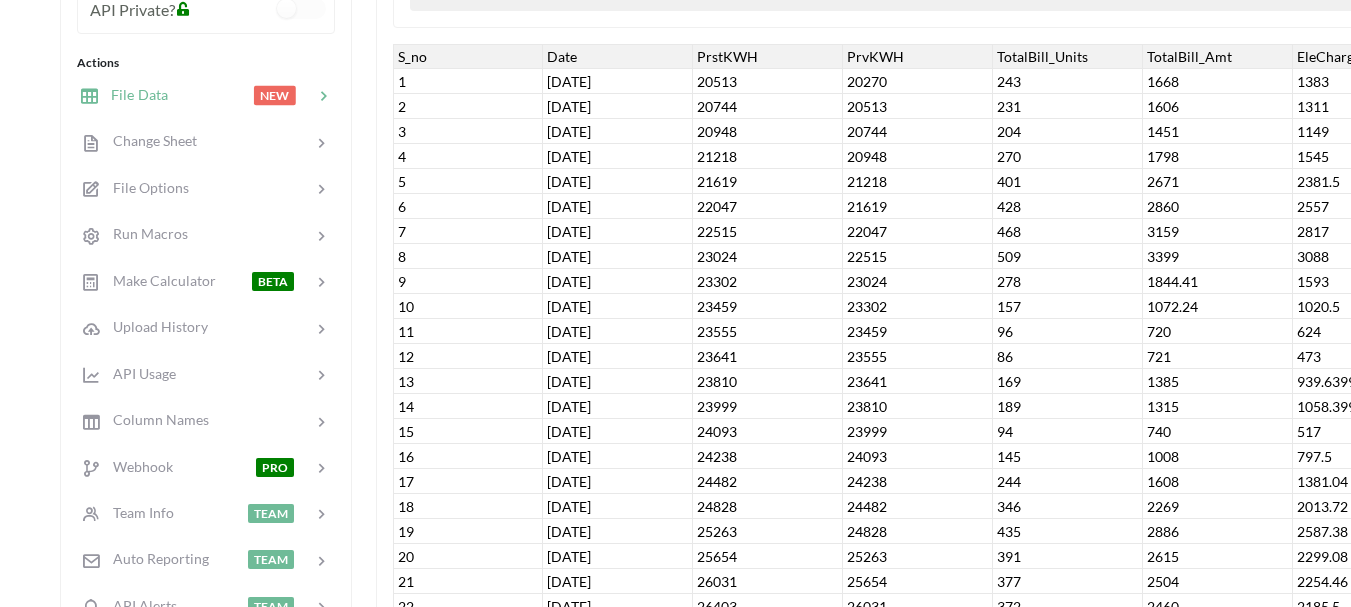 scroll, scrollTop: 0, scrollLeft: 0, axis: both 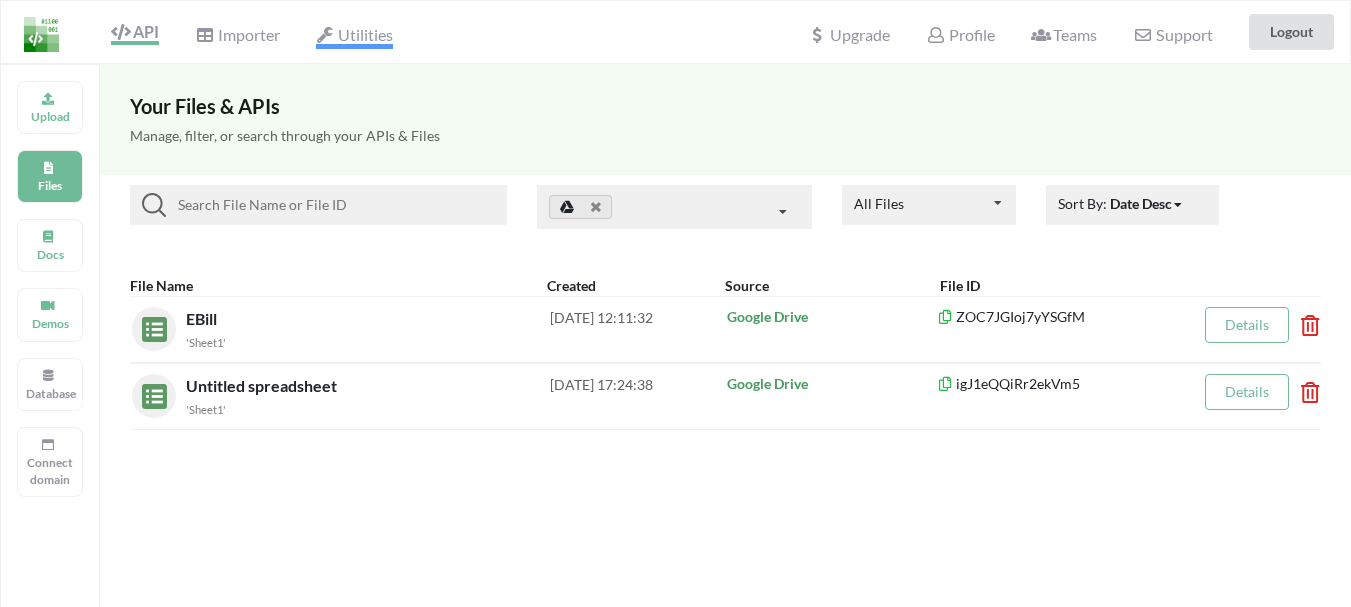 click at bounding box center [325, 35] 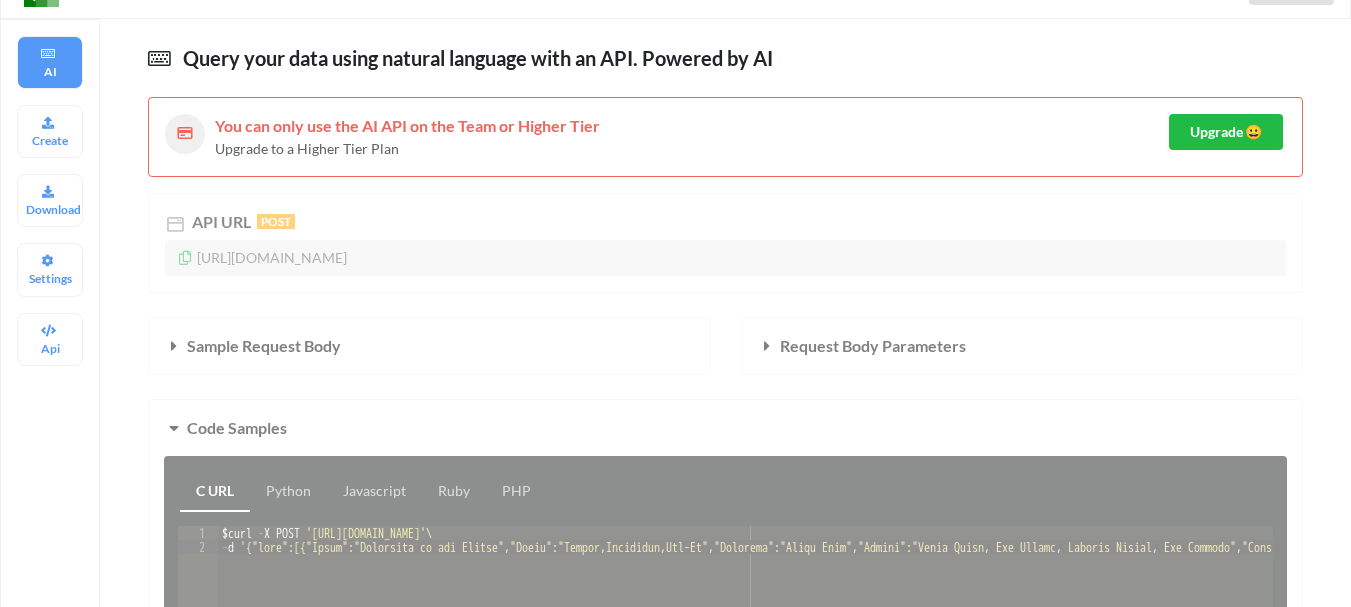 scroll, scrollTop: 40, scrollLeft: 0, axis: vertical 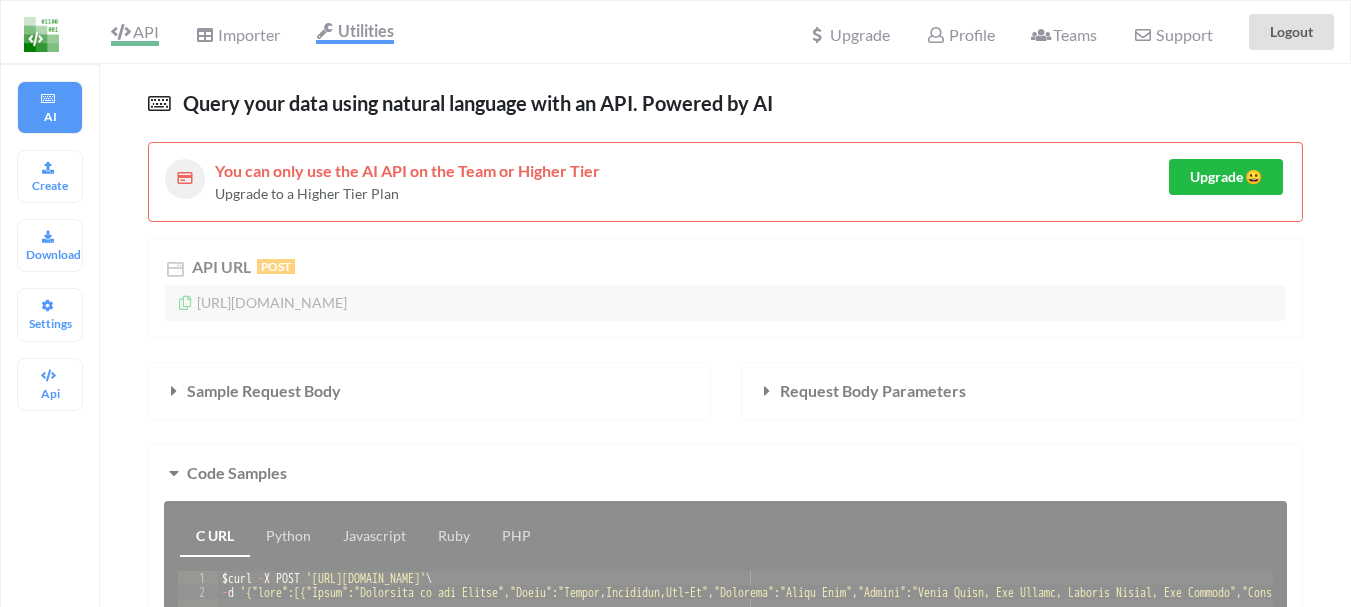 click on "API" at bounding box center (135, 34) 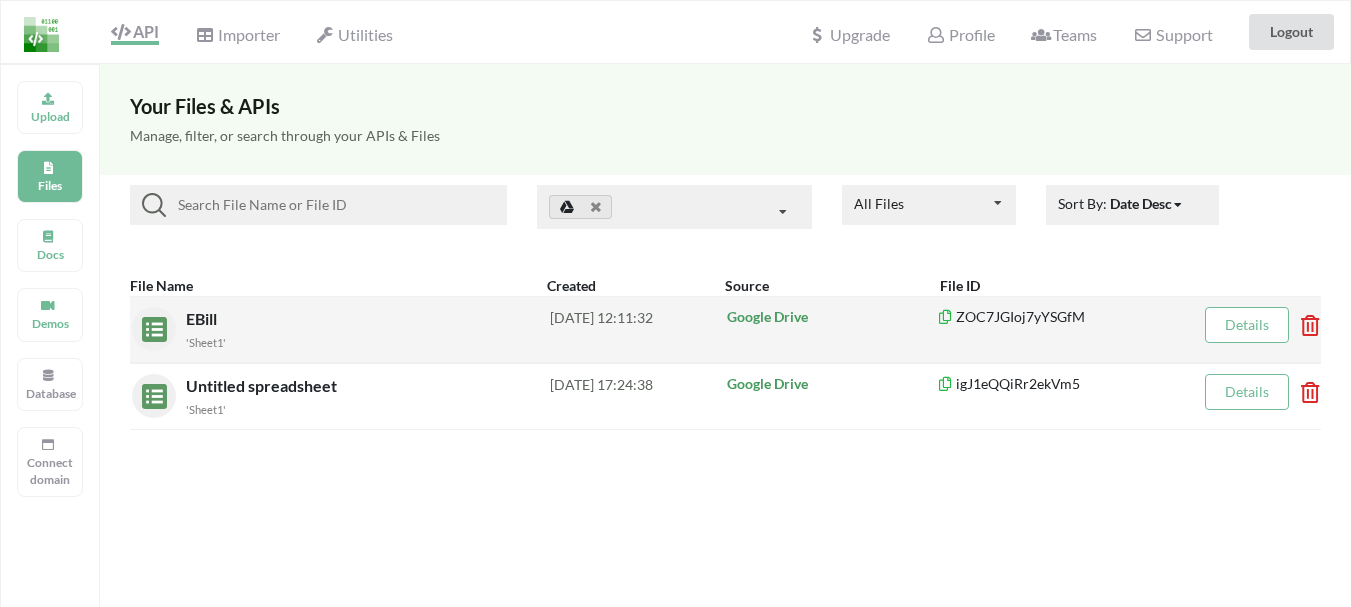 click on "EBill 'Sheet1'" at bounding box center [368, 329] 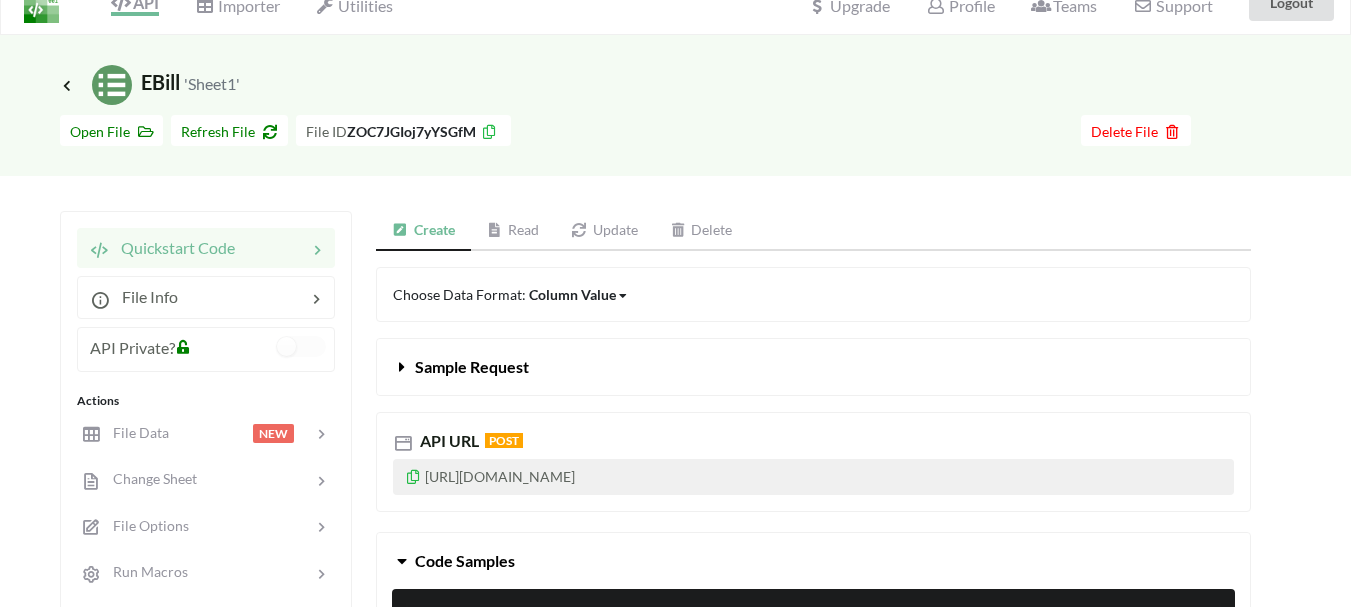 scroll, scrollTop: 26, scrollLeft: 0, axis: vertical 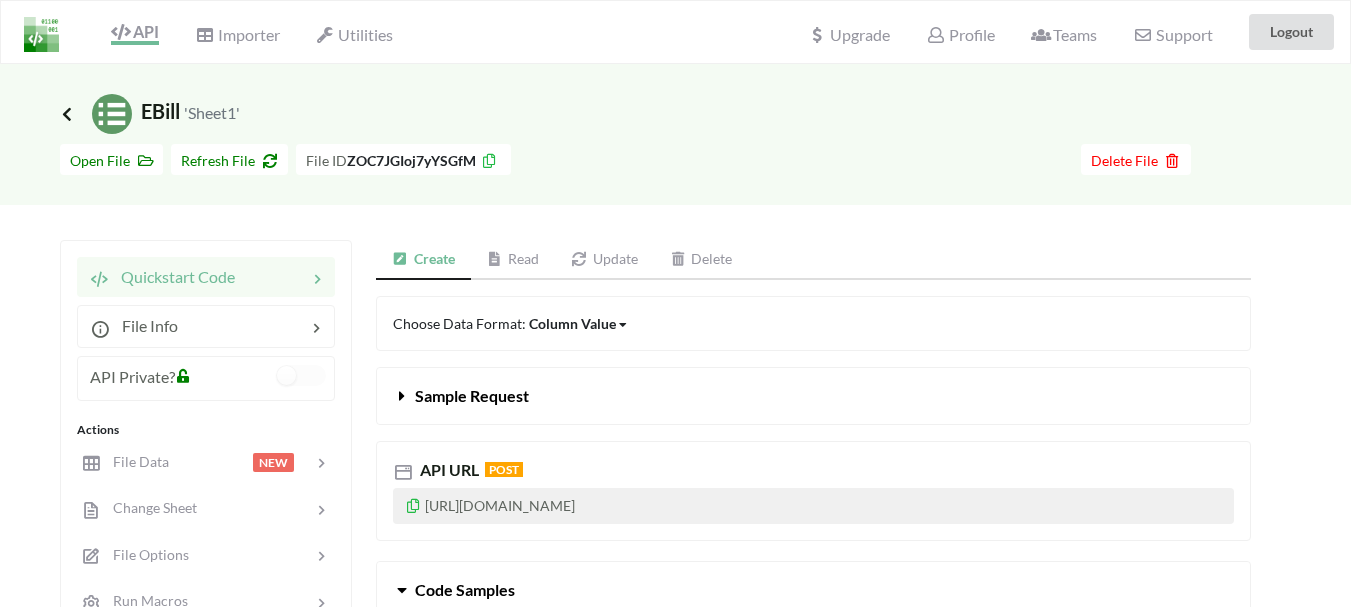 click at bounding box center (67, 114) 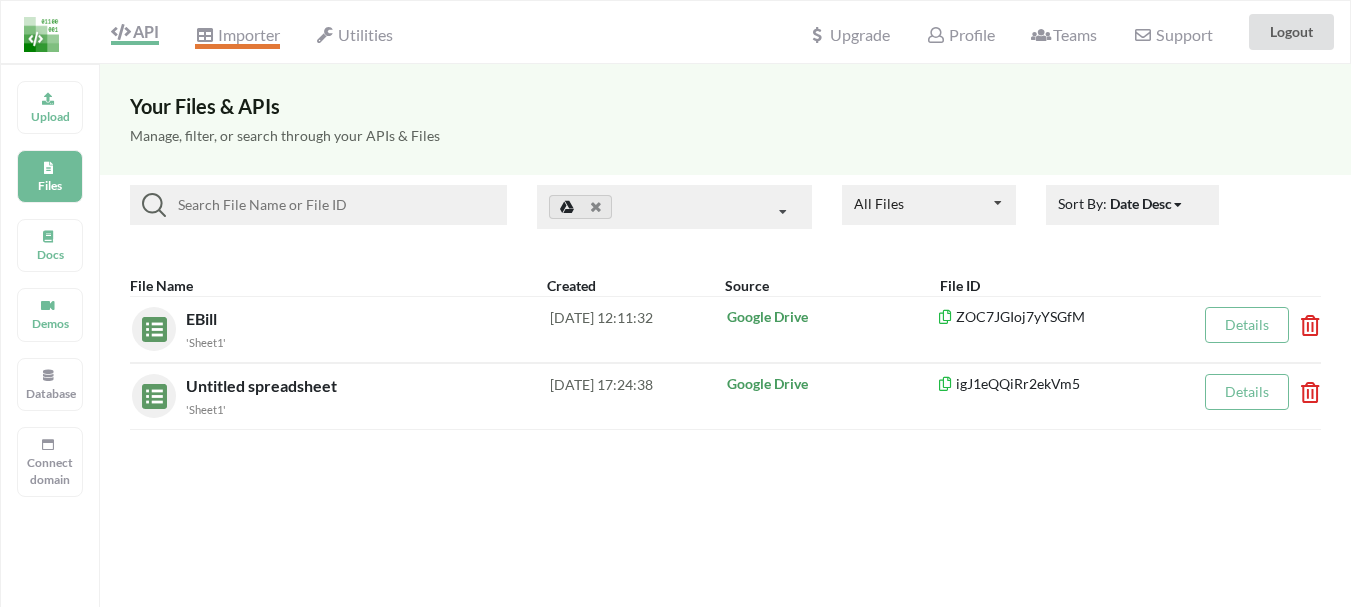 click on "Importer" at bounding box center (237, 37) 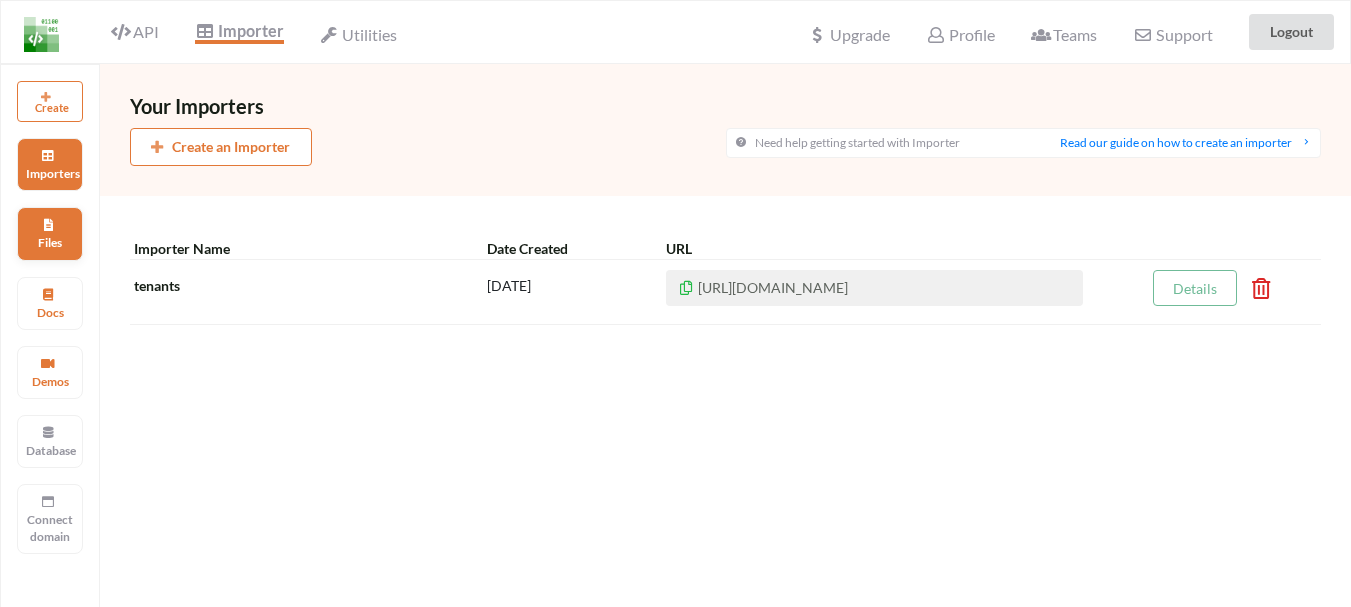 click on "Files" at bounding box center [50, 242] 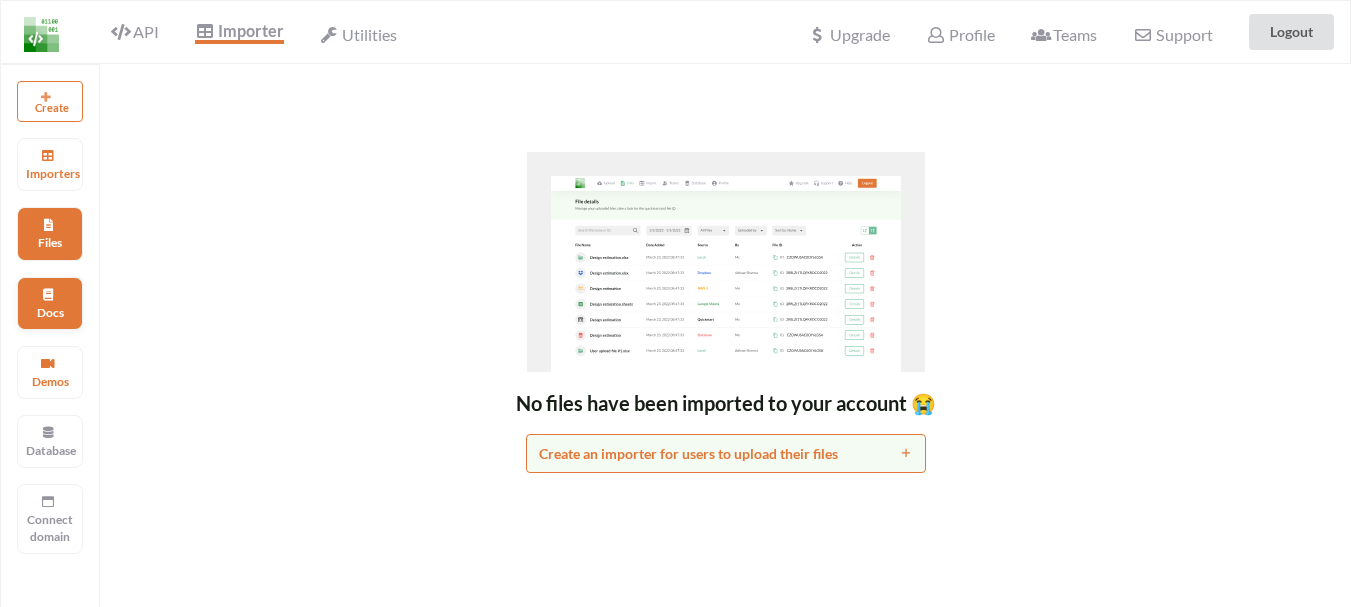 click on "Docs" at bounding box center [50, 312] 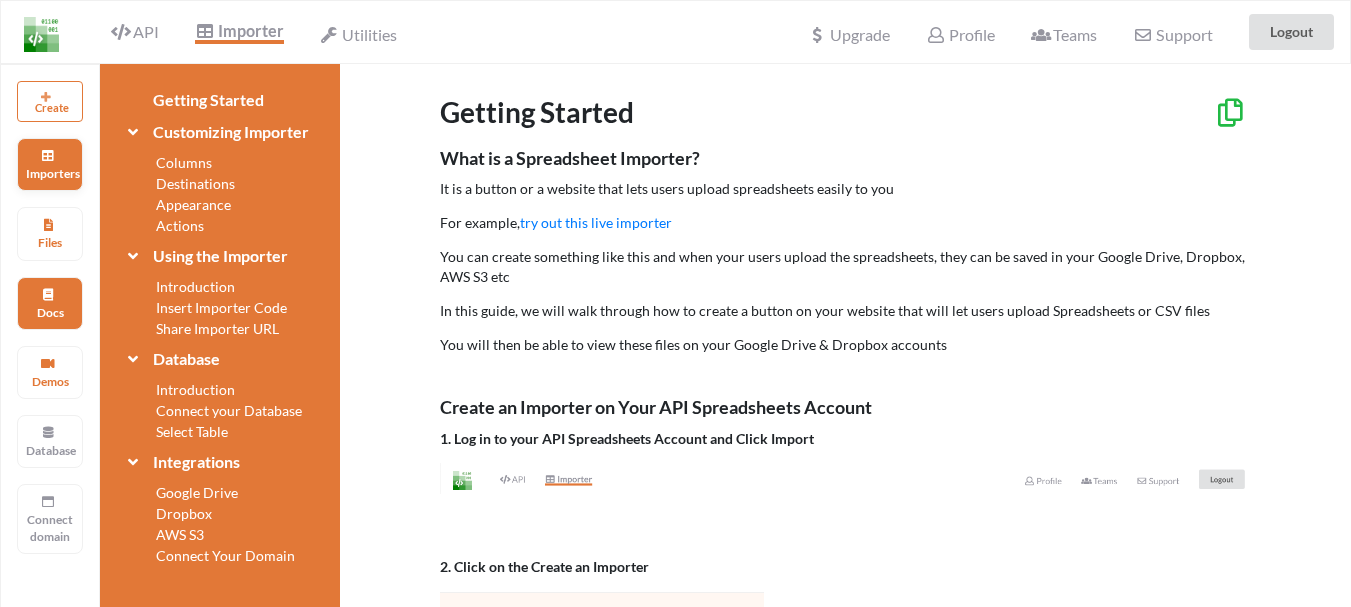 scroll, scrollTop: 0, scrollLeft: 0, axis: both 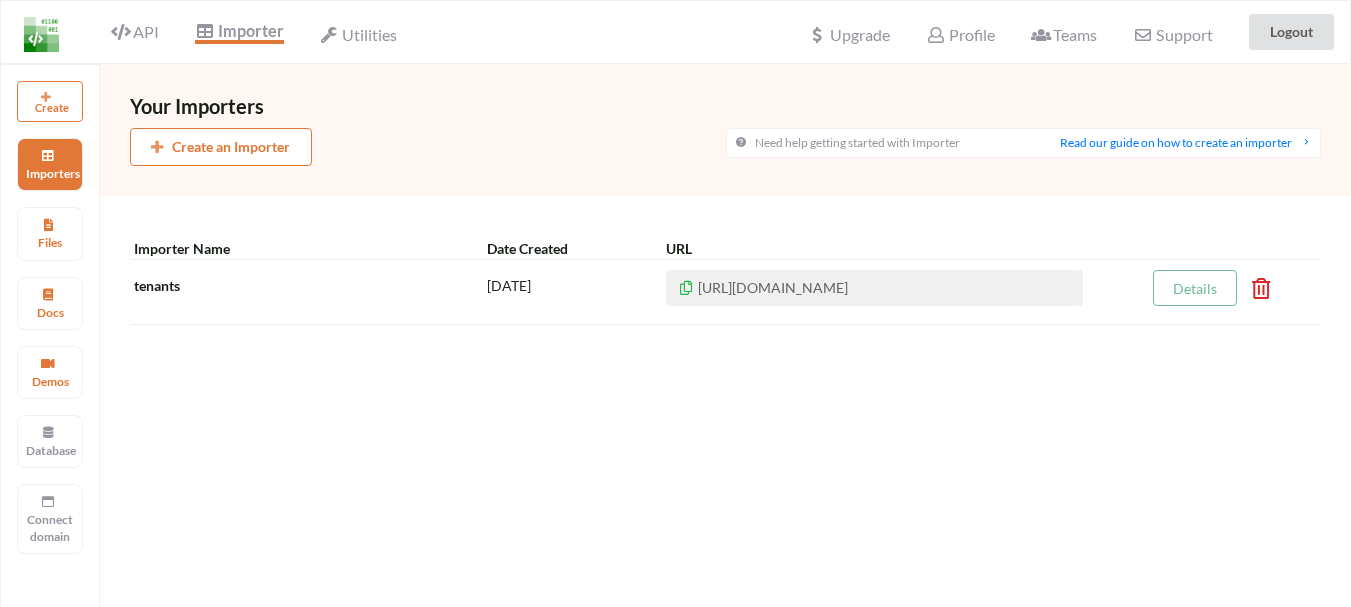 click on "Create" at bounding box center (50, 101) 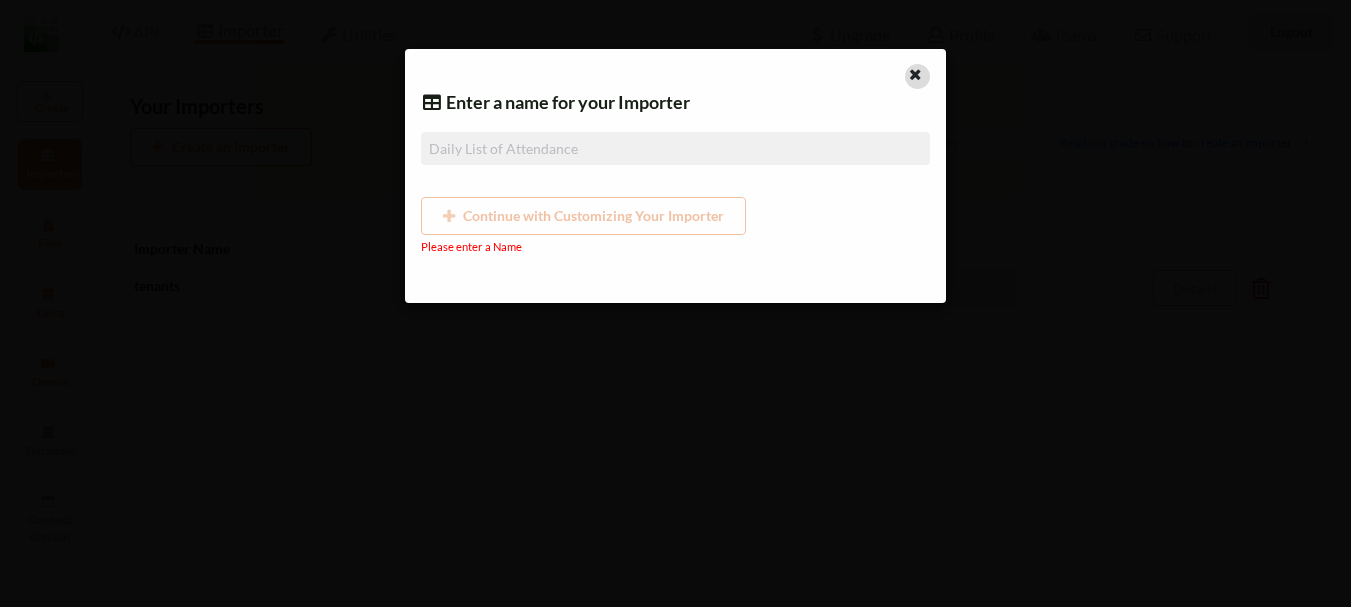 click at bounding box center (915, 72) 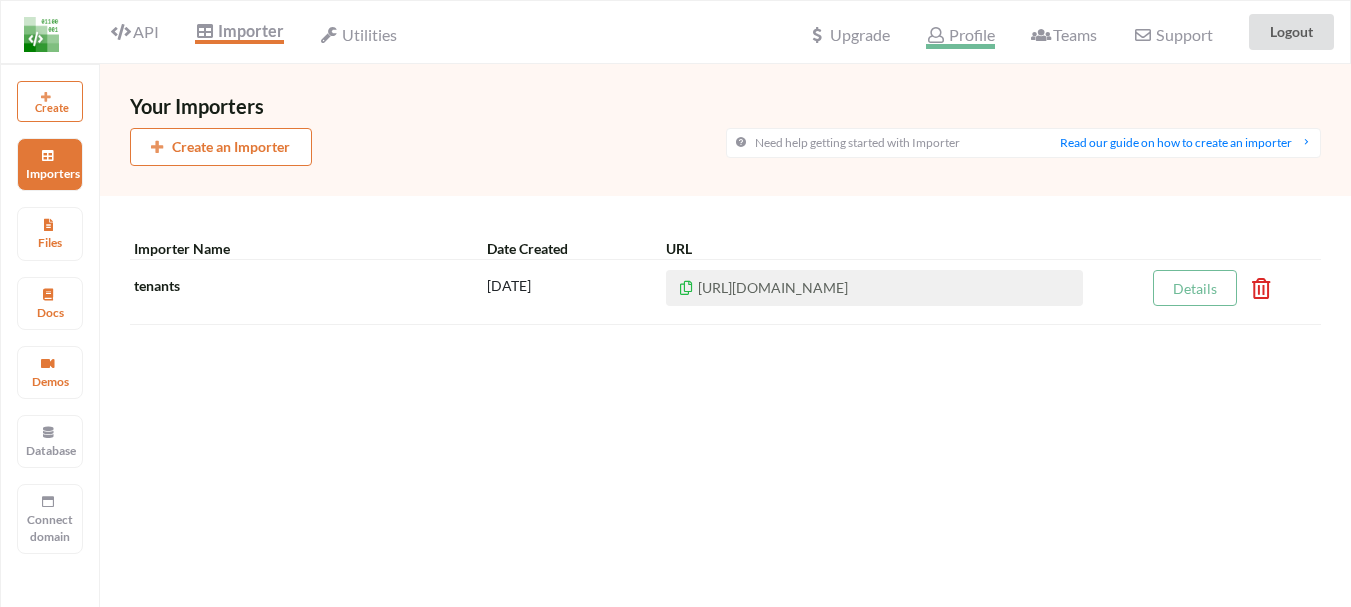 click at bounding box center (935, 35) 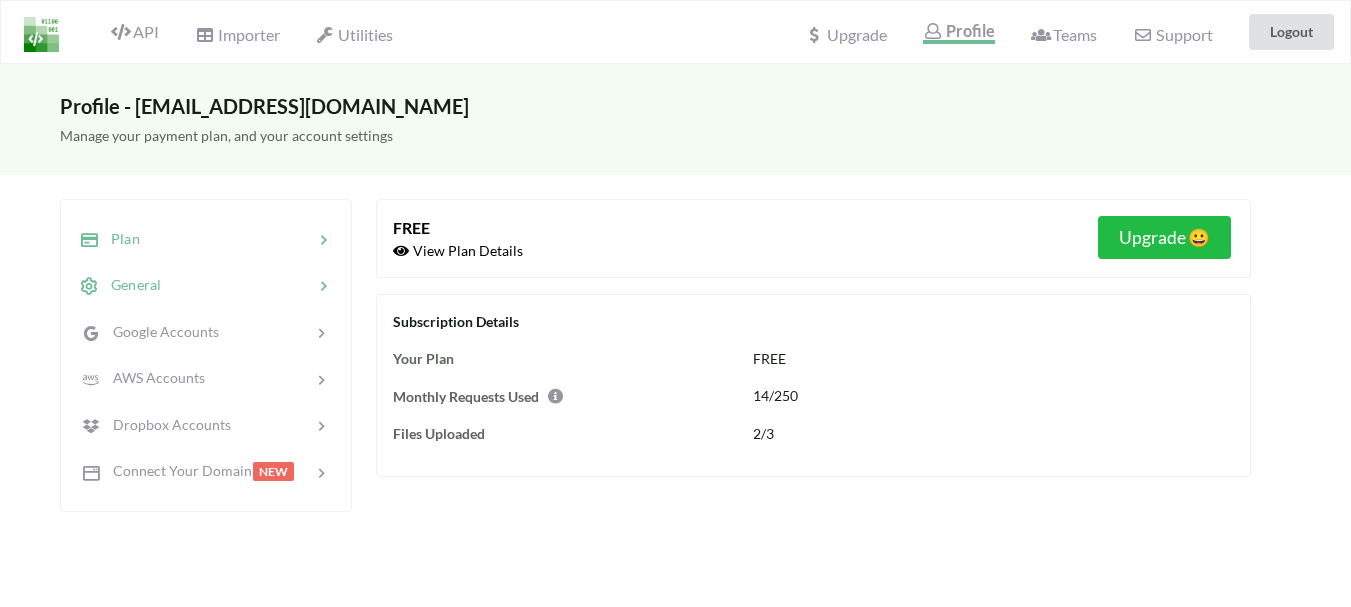 click at bounding box center [237, 285] 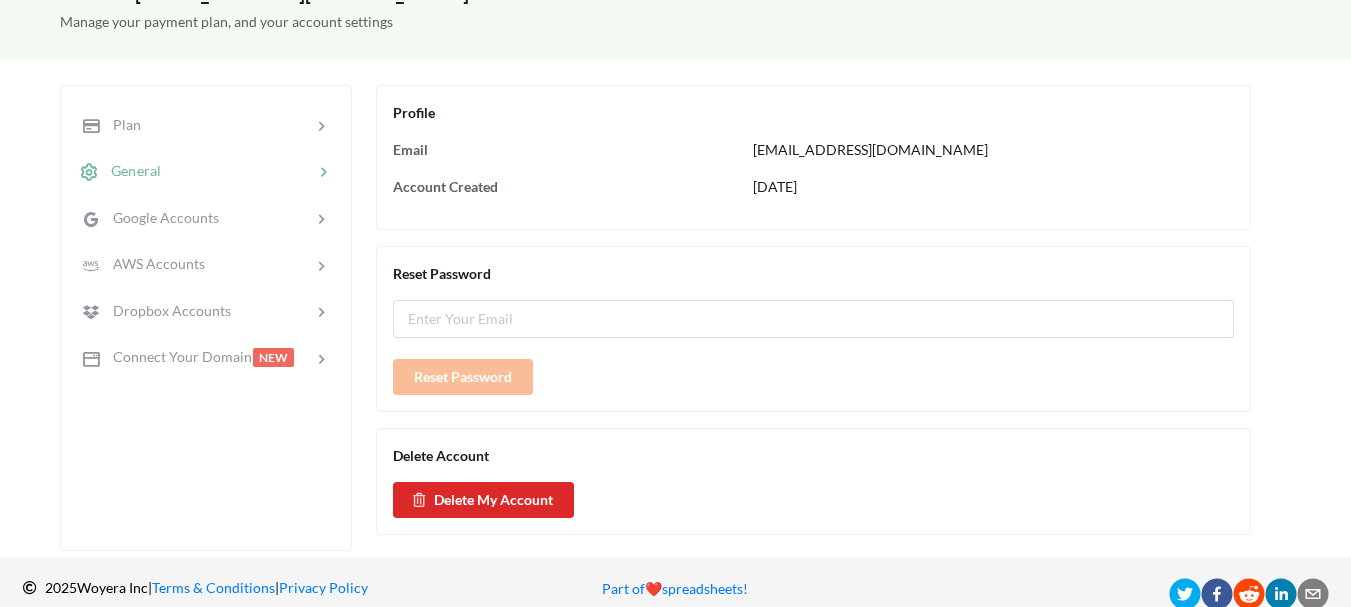 scroll, scrollTop: 143, scrollLeft: 0, axis: vertical 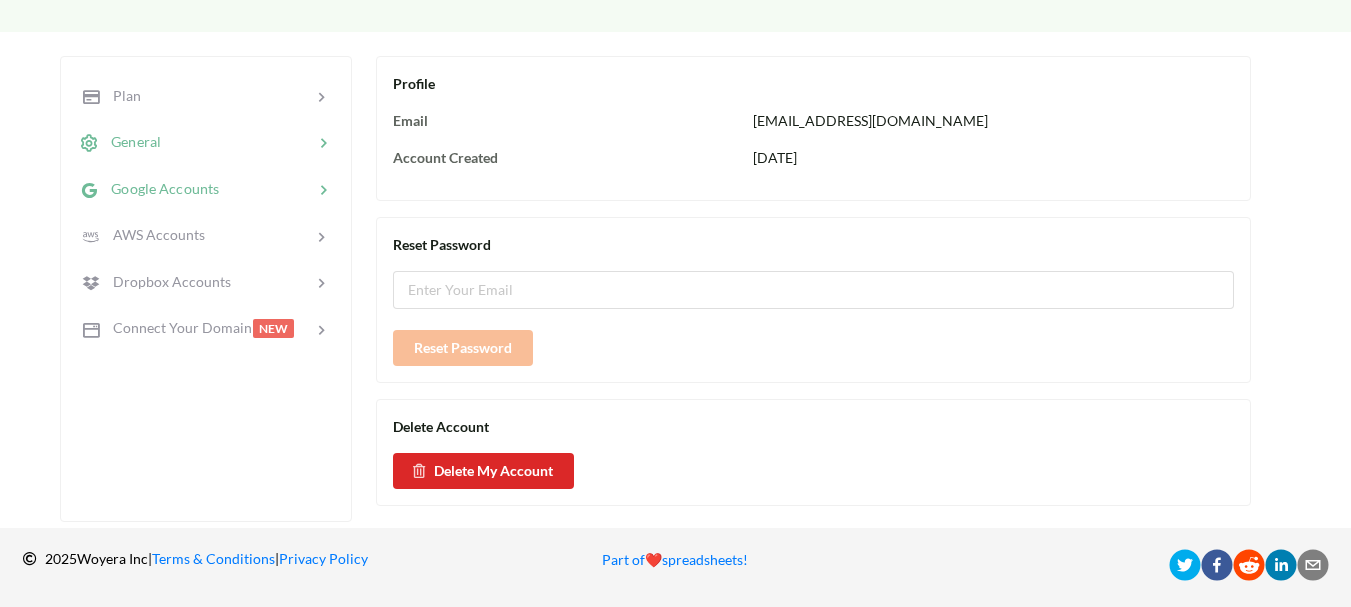 click at bounding box center (266, 188) 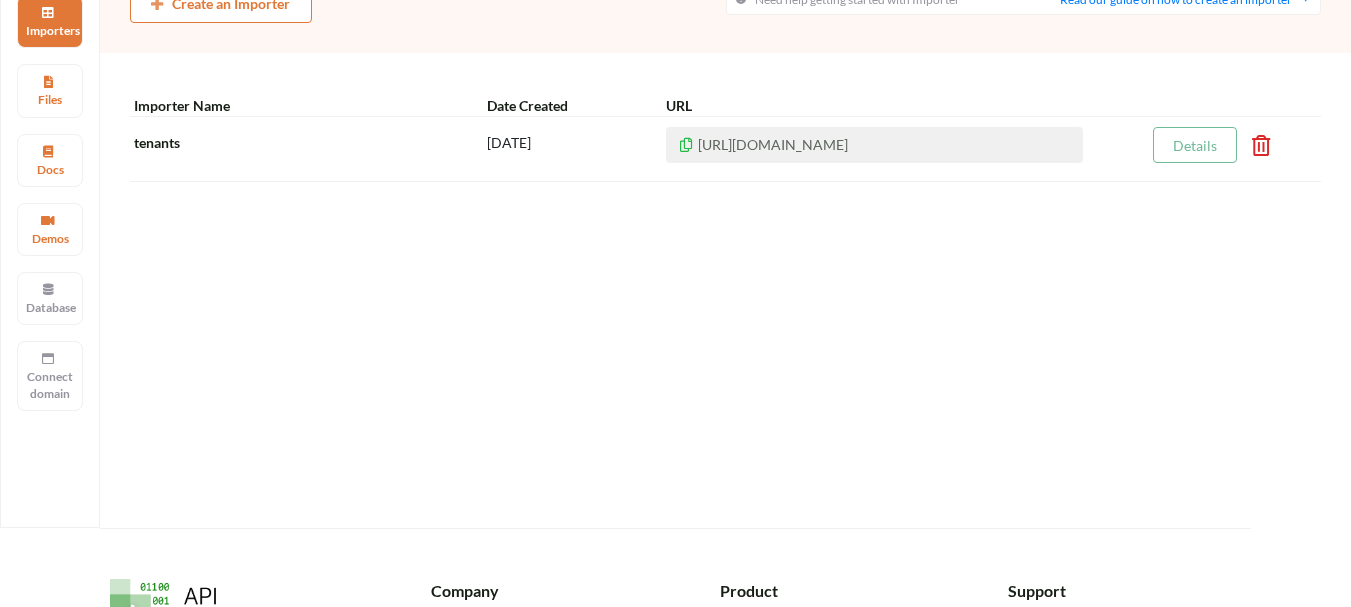 scroll, scrollTop: 0, scrollLeft: 0, axis: both 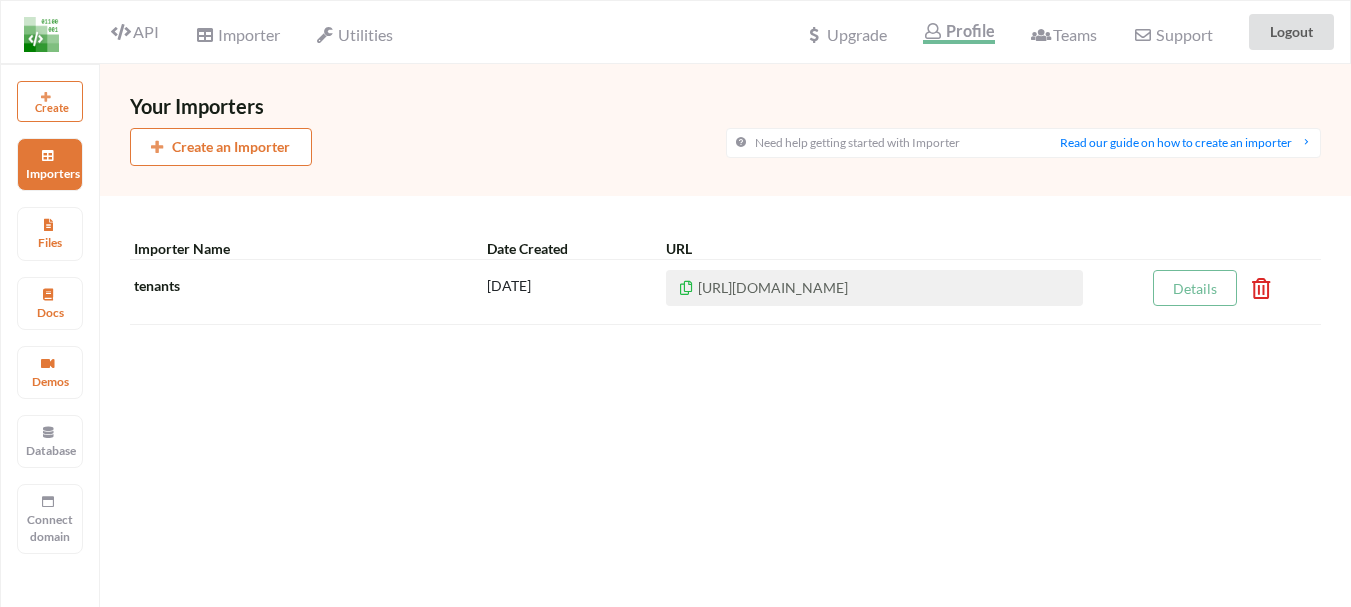 click at bounding box center [41, 34] 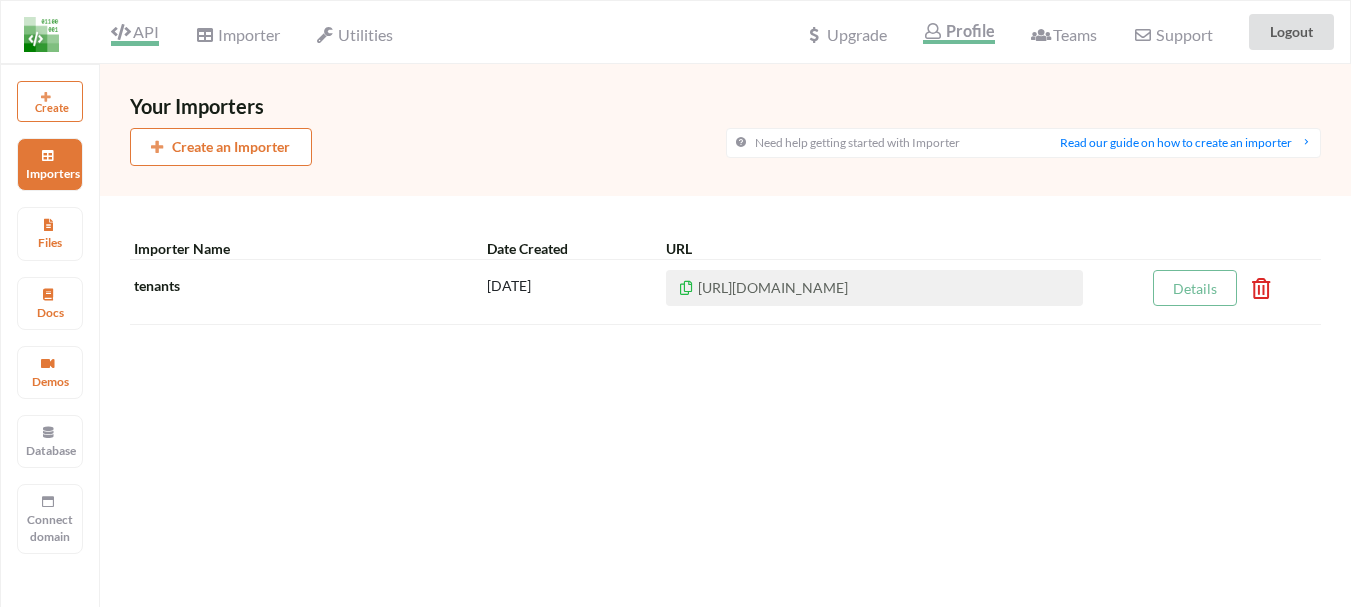 click at bounding box center [120, 32] 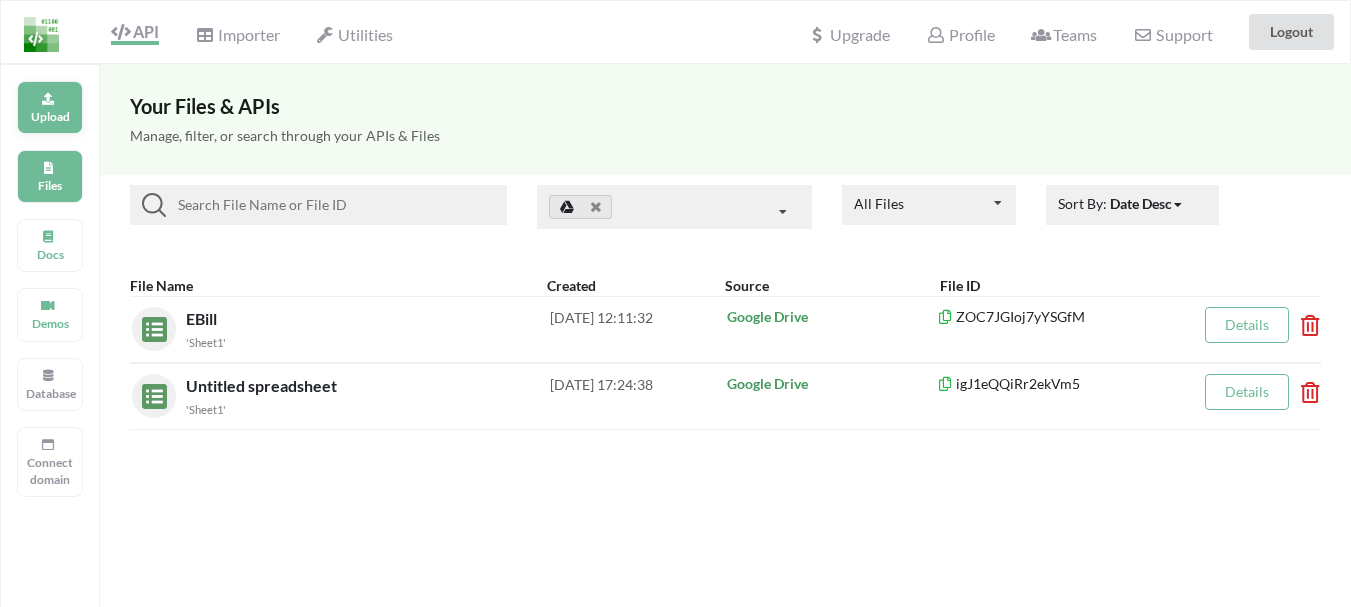click on "Upload" at bounding box center [50, 107] 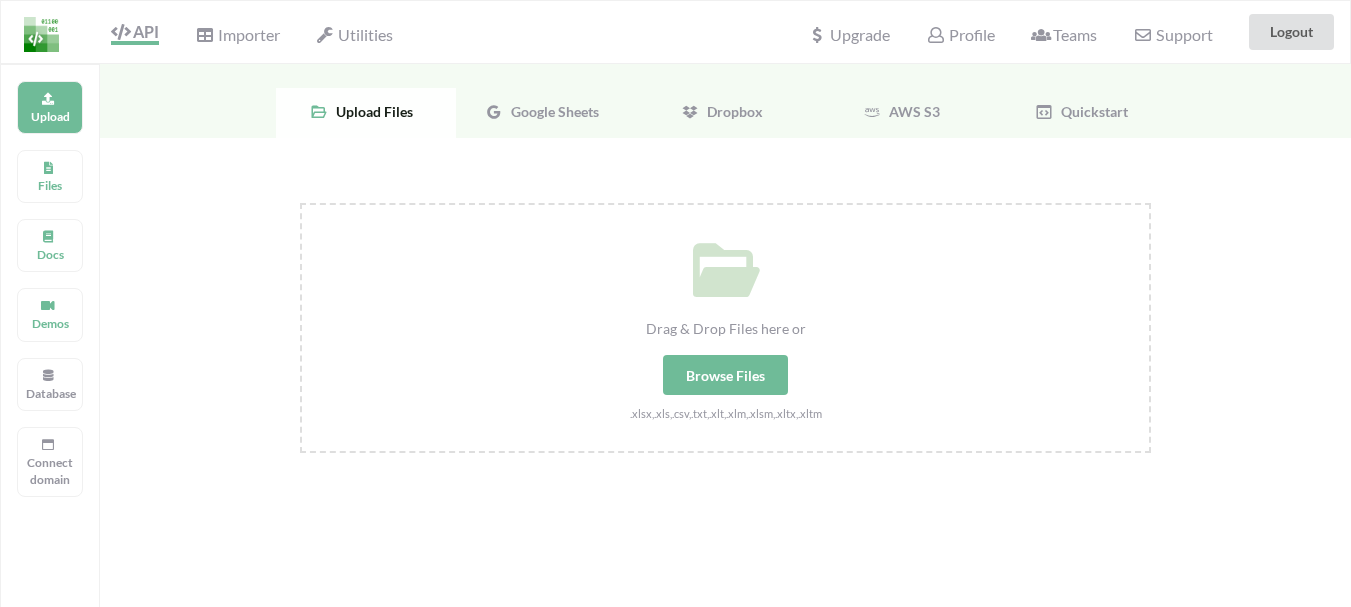 click on "Google Sheets" at bounding box center (546, 113) 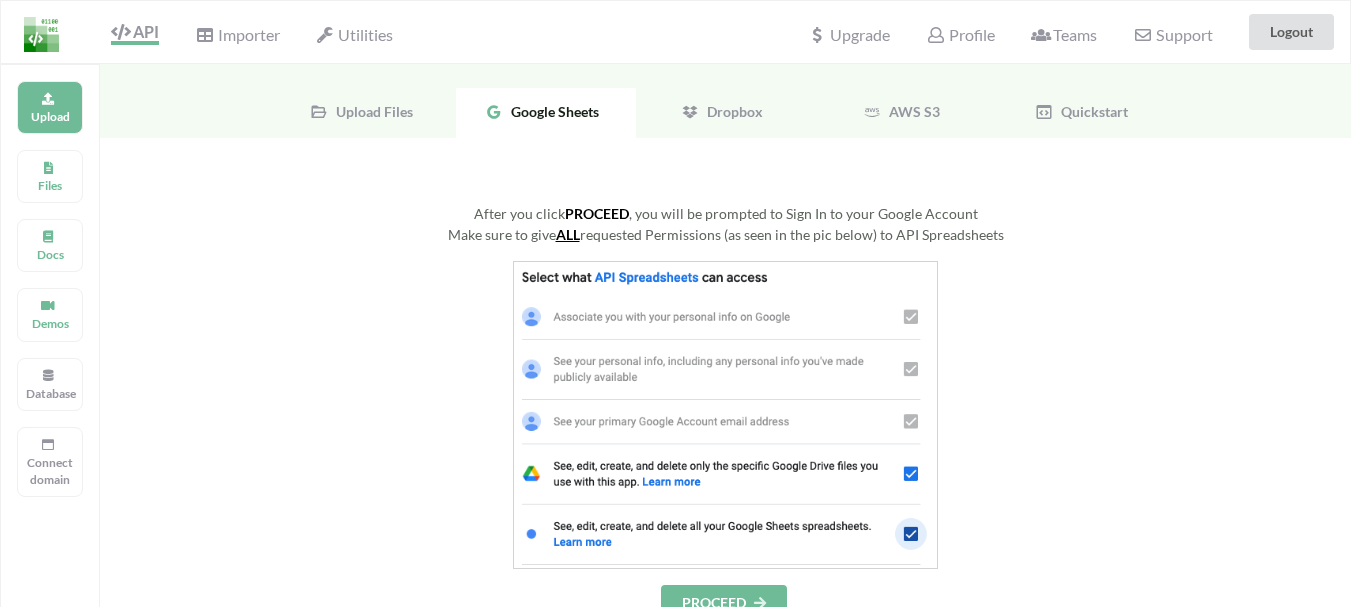 click on "Upload Files" at bounding box center [370, 111] 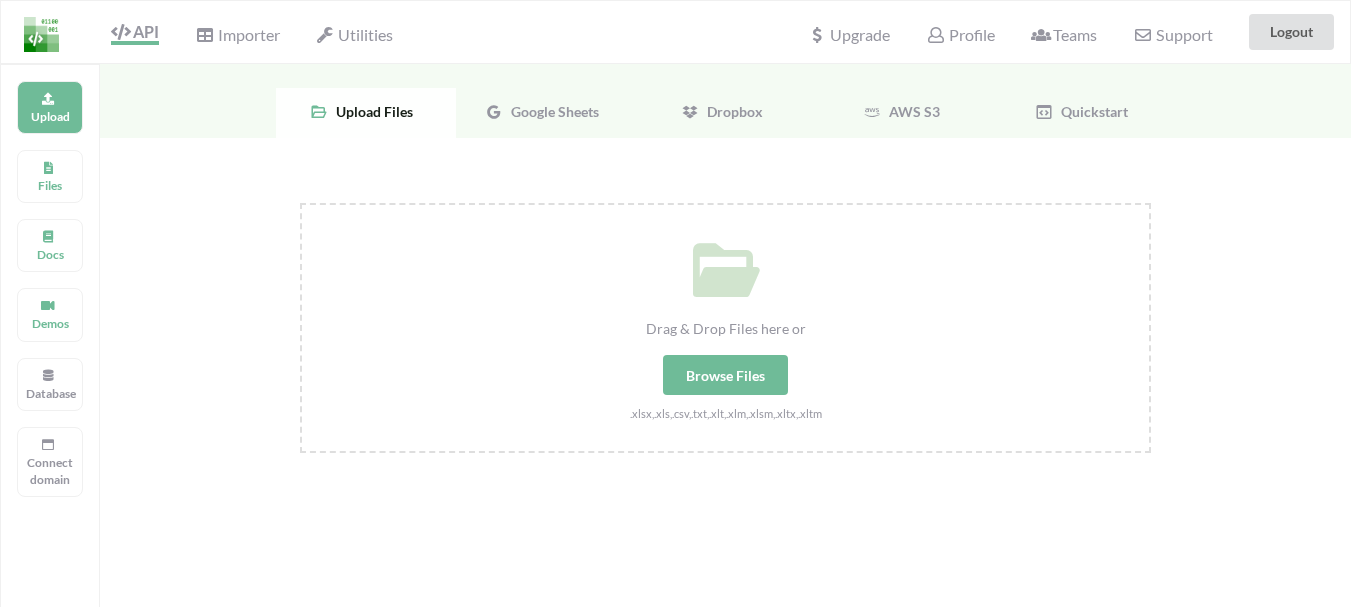 click on "Google Sheets" at bounding box center [546, 113] 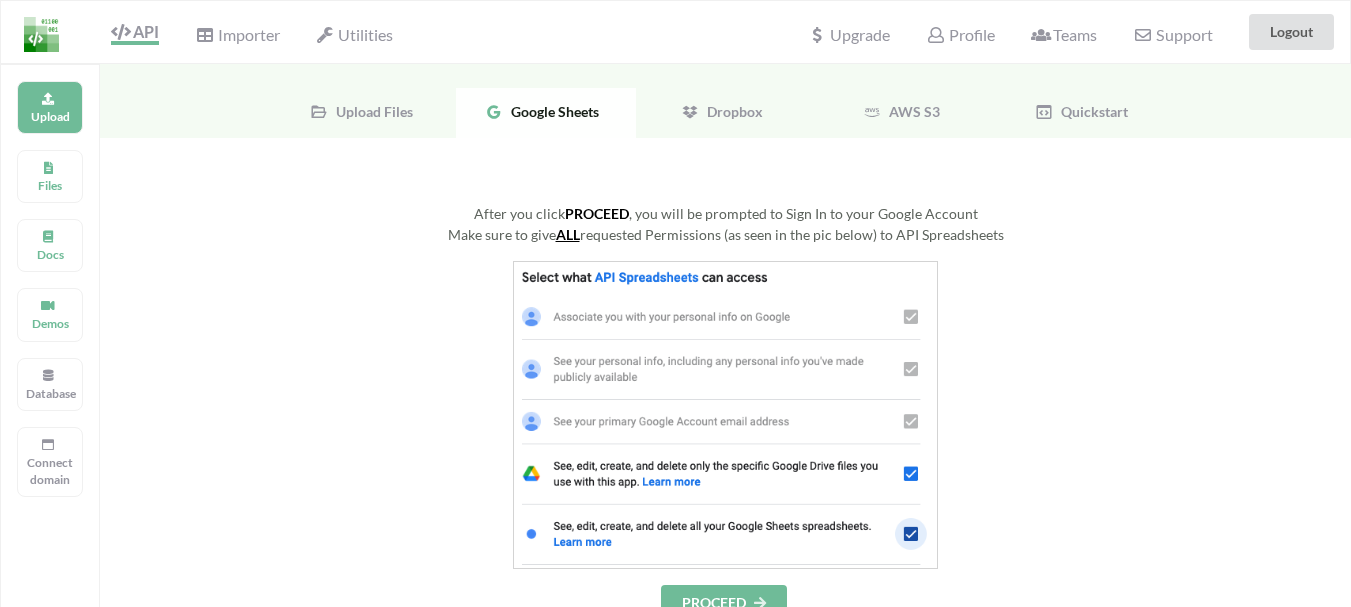 click on "Dropbox" at bounding box center (731, 111) 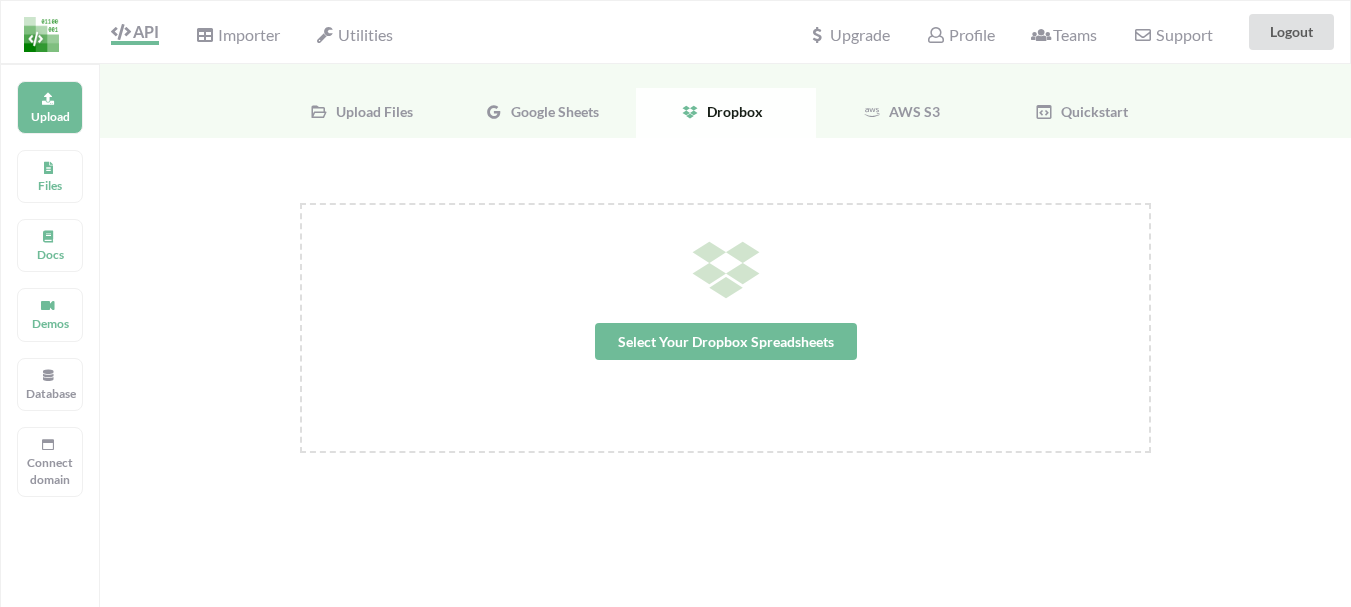 click on "Google Sheets" at bounding box center (551, 111) 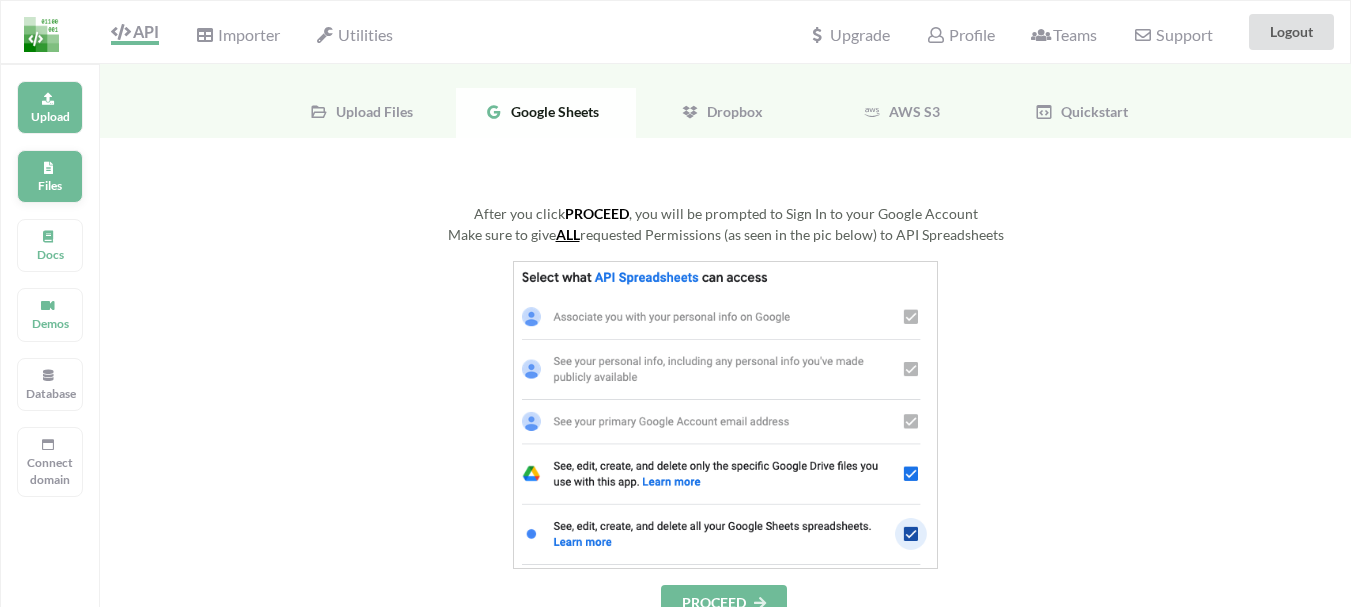click at bounding box center (48, 165) 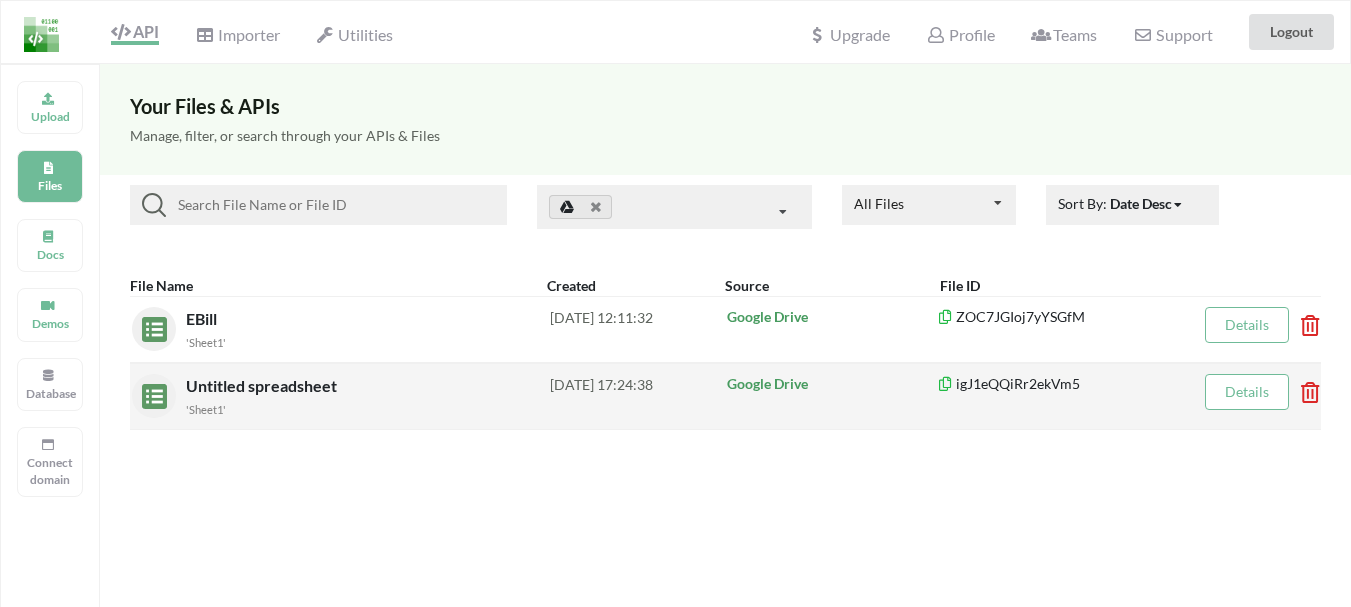 click at bounding box center (1304, 386) 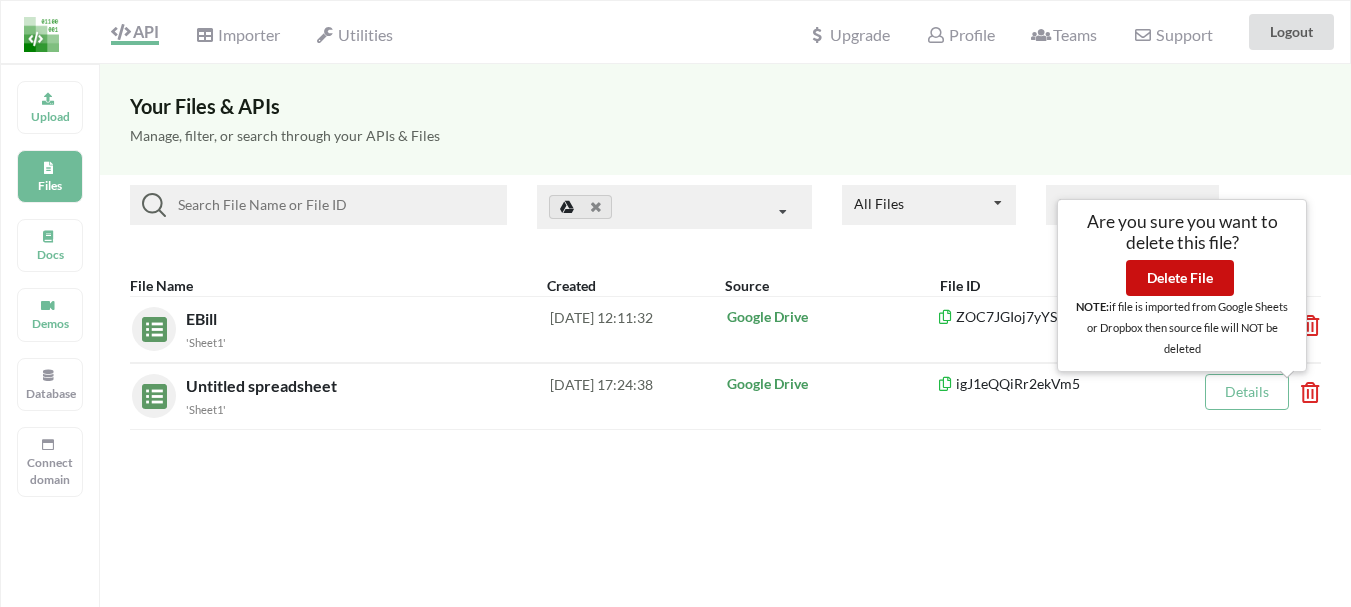 click on "Delete File" at bounding box center [1180, 278] 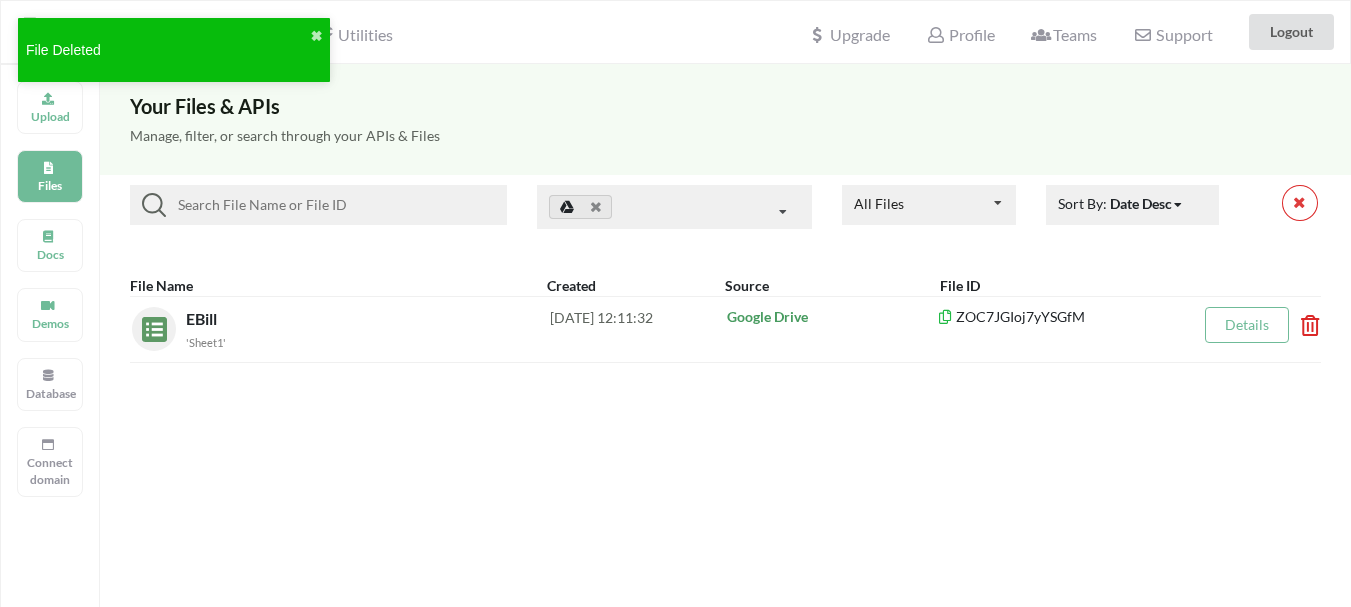 click on "Your Files & APIs Manage, filter, or search through your APIs & Files All Files All Files Uploaded by you Shared with you Sort By:    Date Desc Date Desc Date Asc Name Desc Name Asc File Name Created Source File ID   EBill 'Sheet1' [DATE] 12:11:32   Google Drive ZOC7JGIoj7yYSGfM    Details" at bounding box center [725, 367] 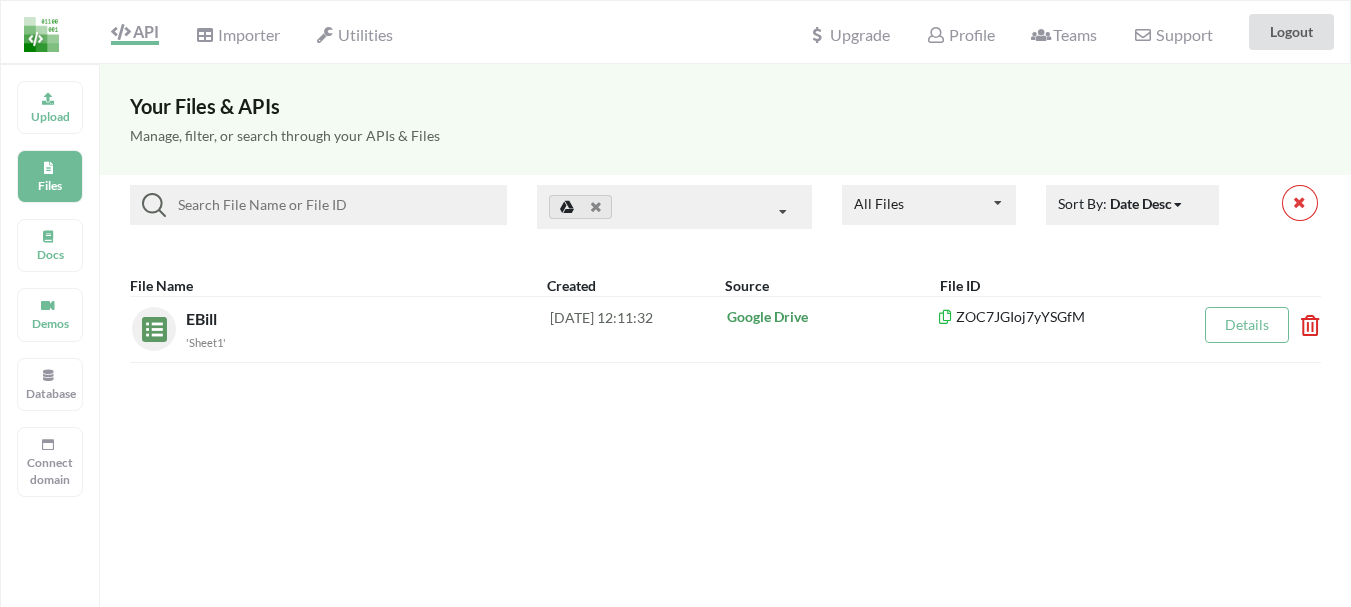 click at bounding box center [674, 207] 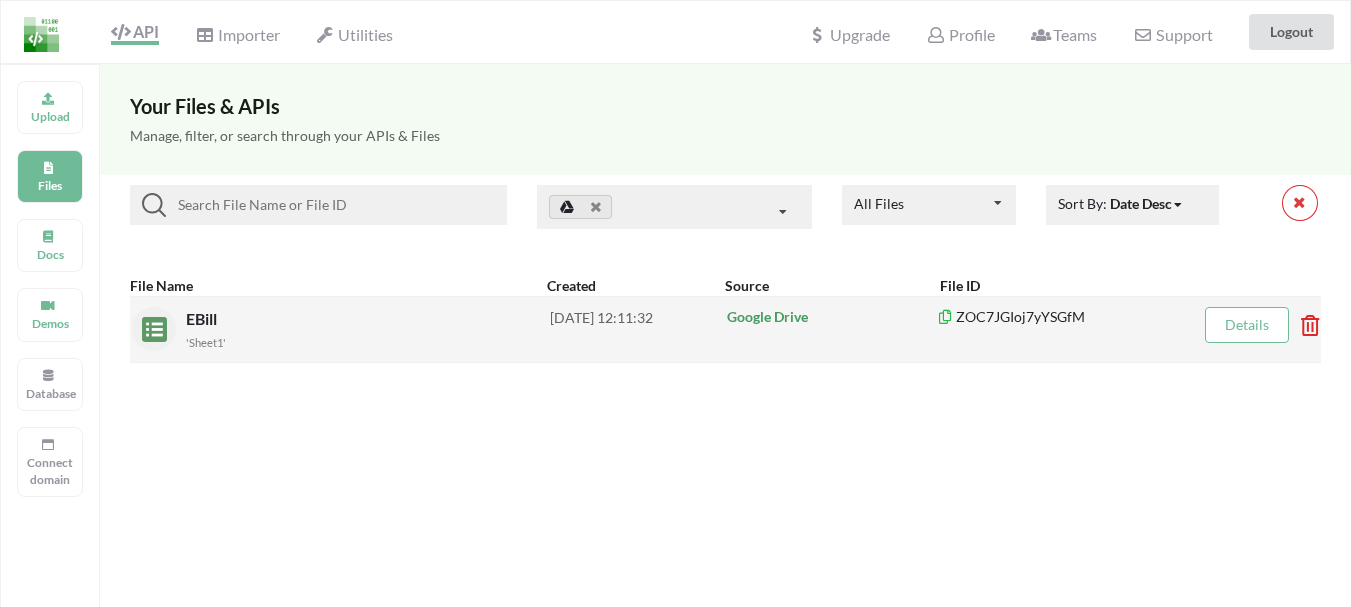 click on "EBill" at bounding box center [203, 318] 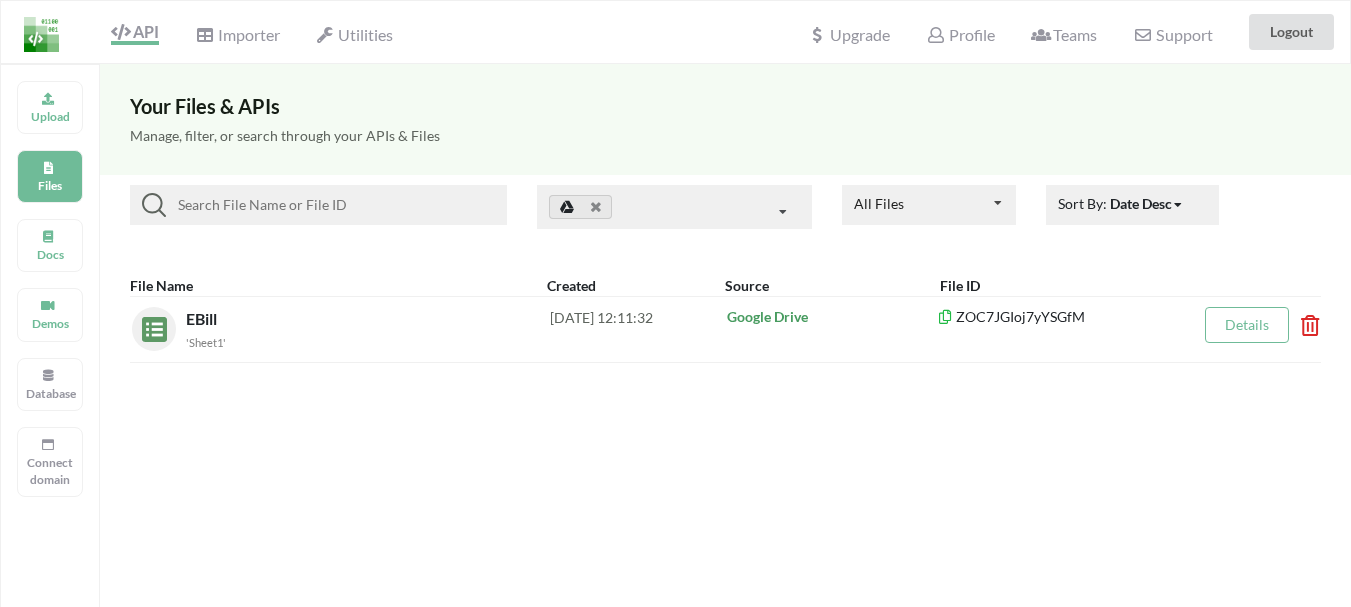 click at bounding box center [41, 34] 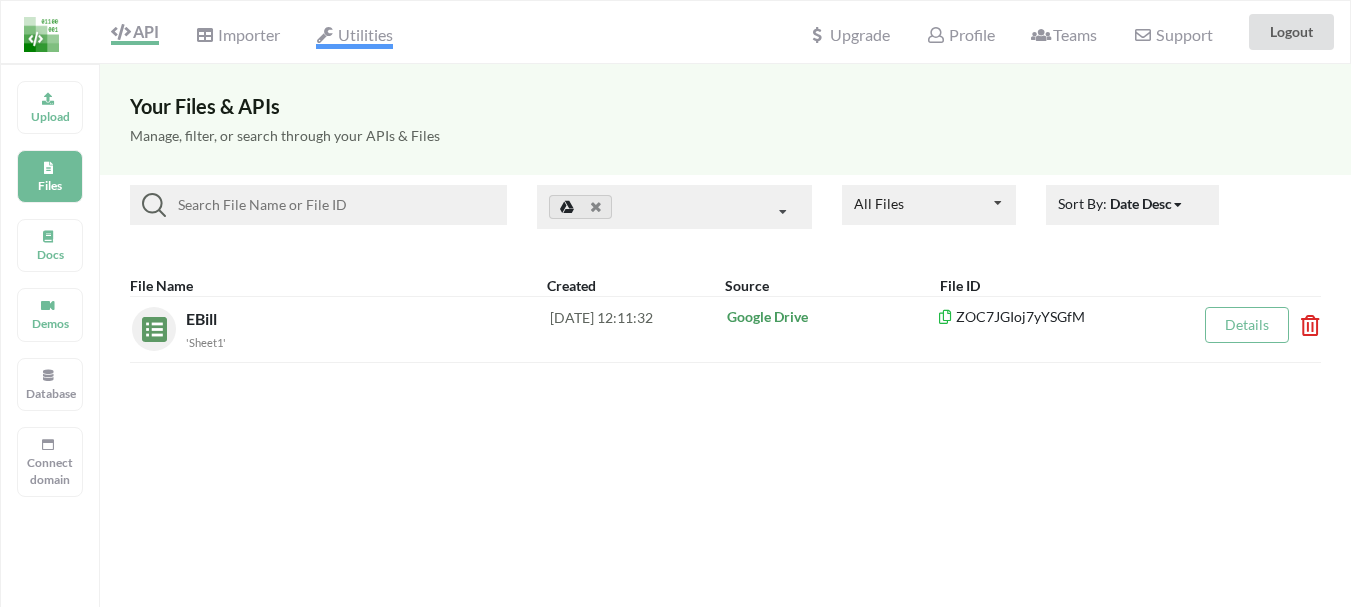 click on "Utilities" at bounding box center [354, 37] 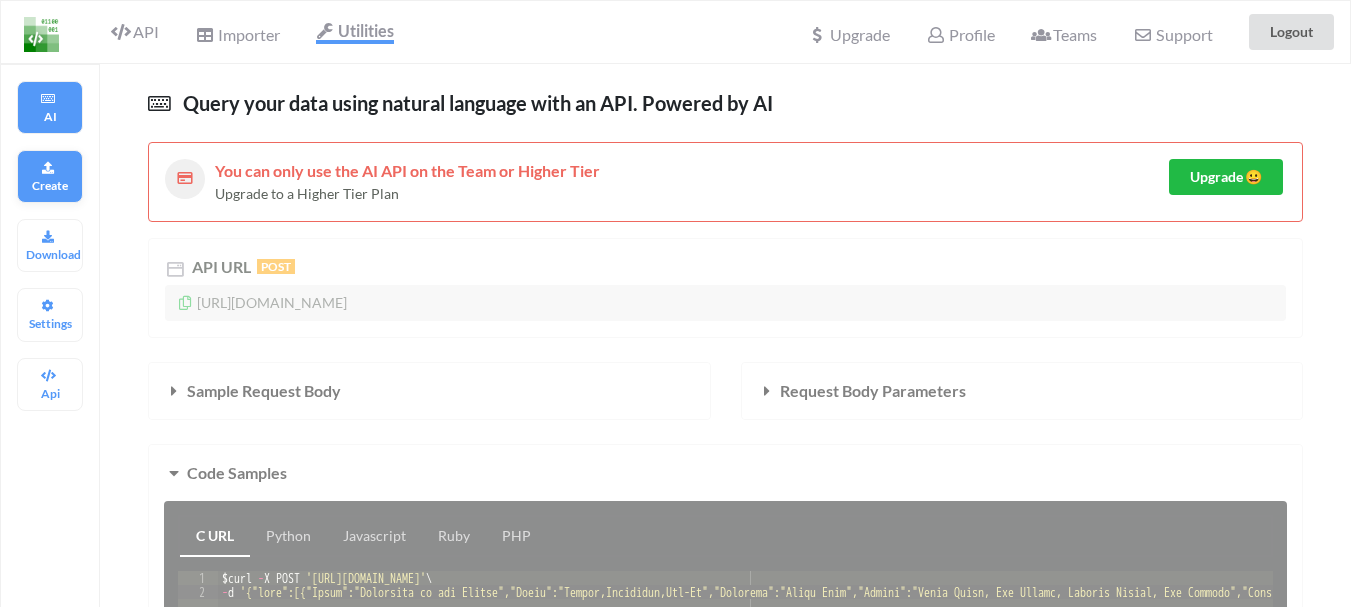 click on "Create" at bounding box center [50, 185] 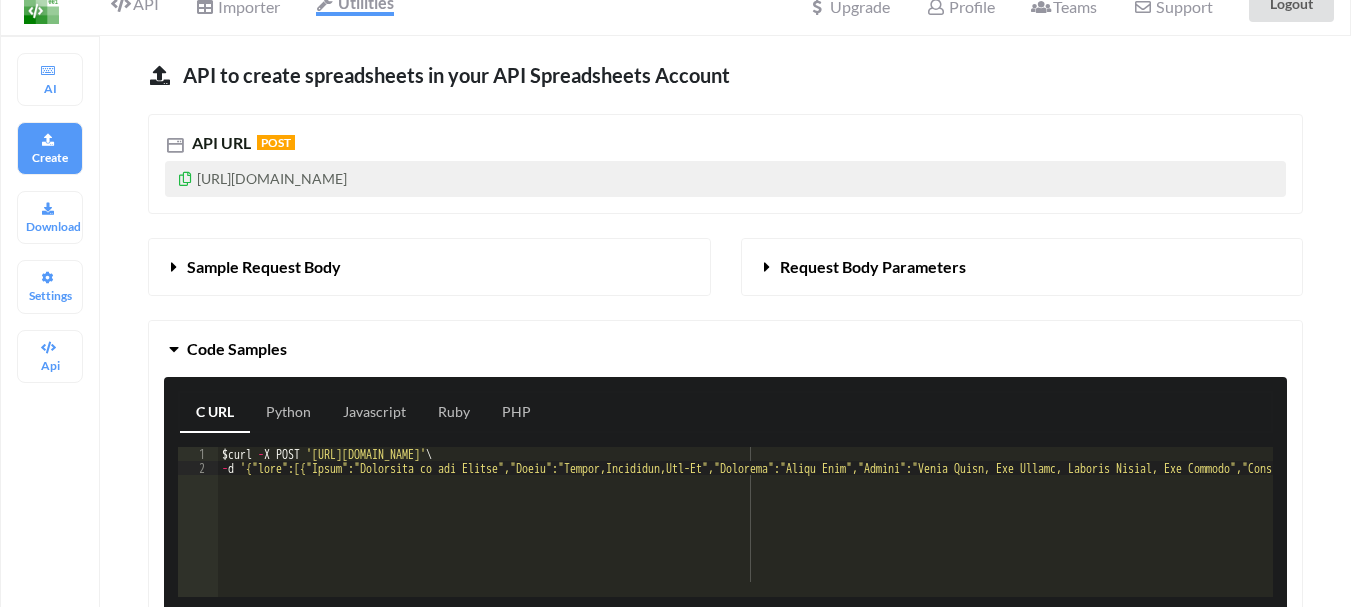 scroll, scrollTop: 0, scrollLeft: 0, axis: both 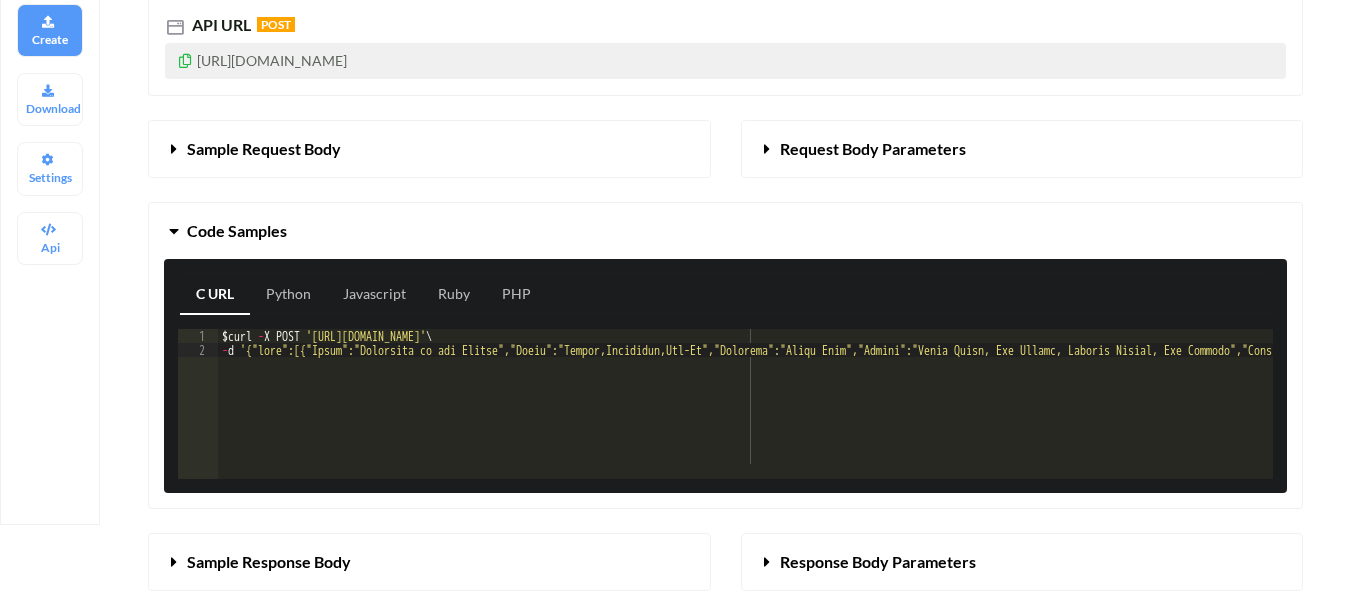 click at bounding box center (174, 145) 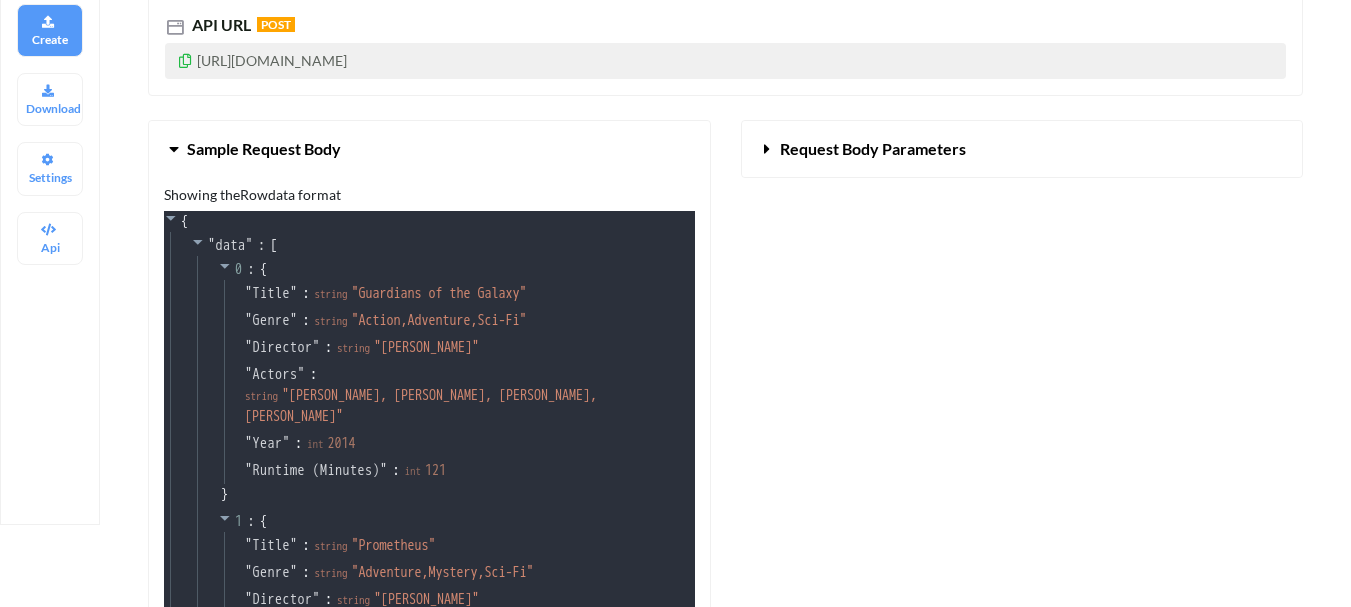 click at bounding box center (174, 145) 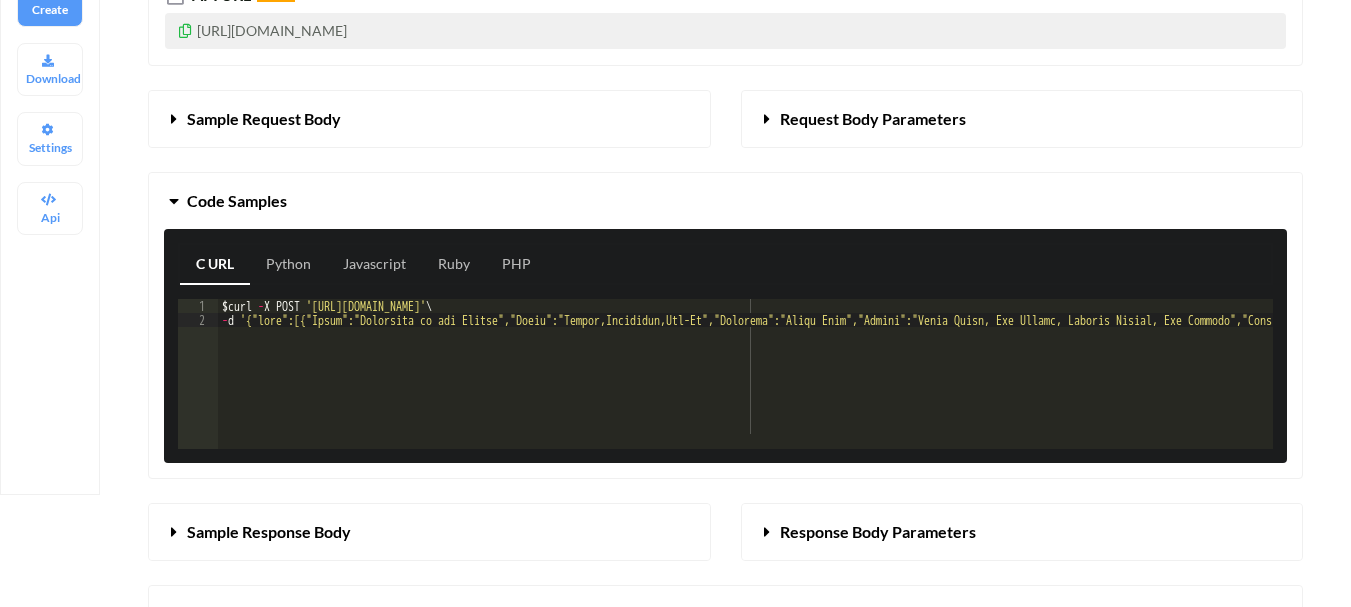 scroll, scrollTop: 0, scrollLeft: 0, axis: both 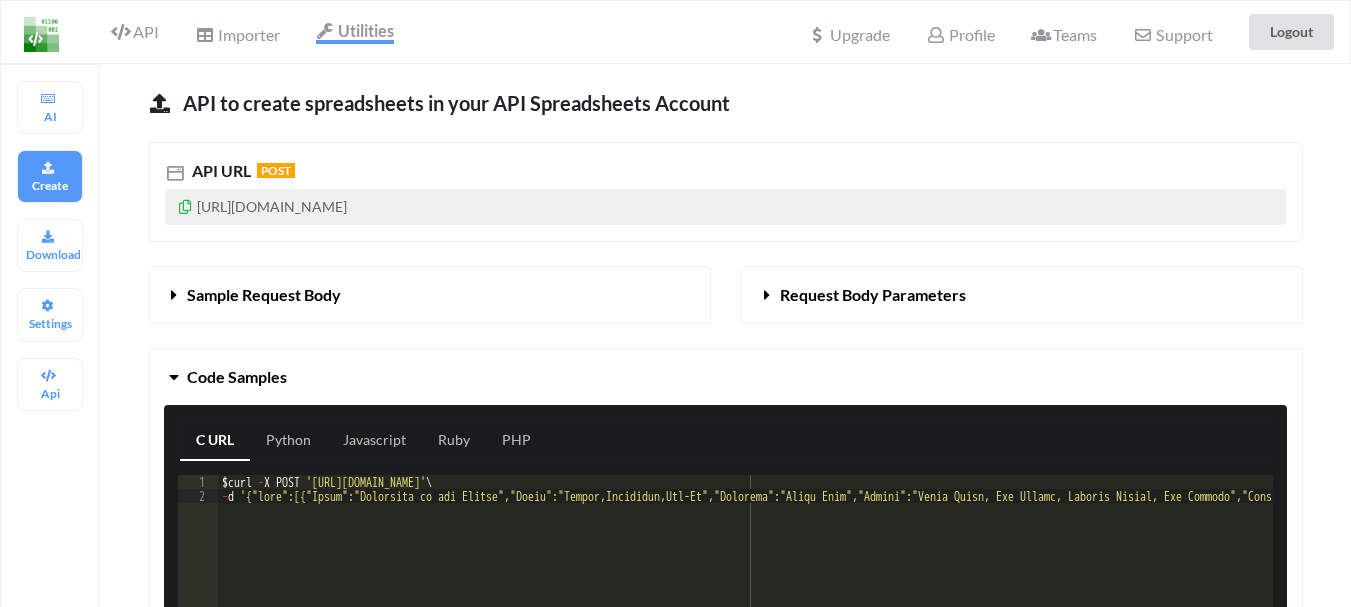 click at bounding box center (767, 291) 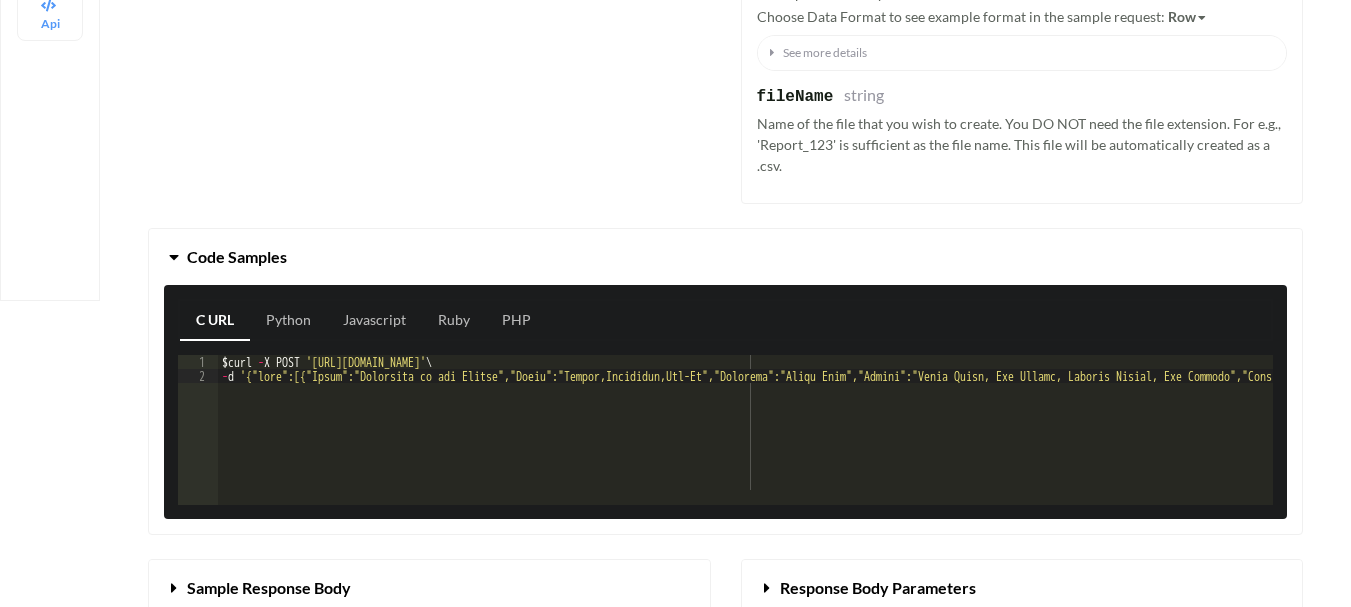 scroll, scrollTop: 378, scrollLeft: 0, axis: vertical 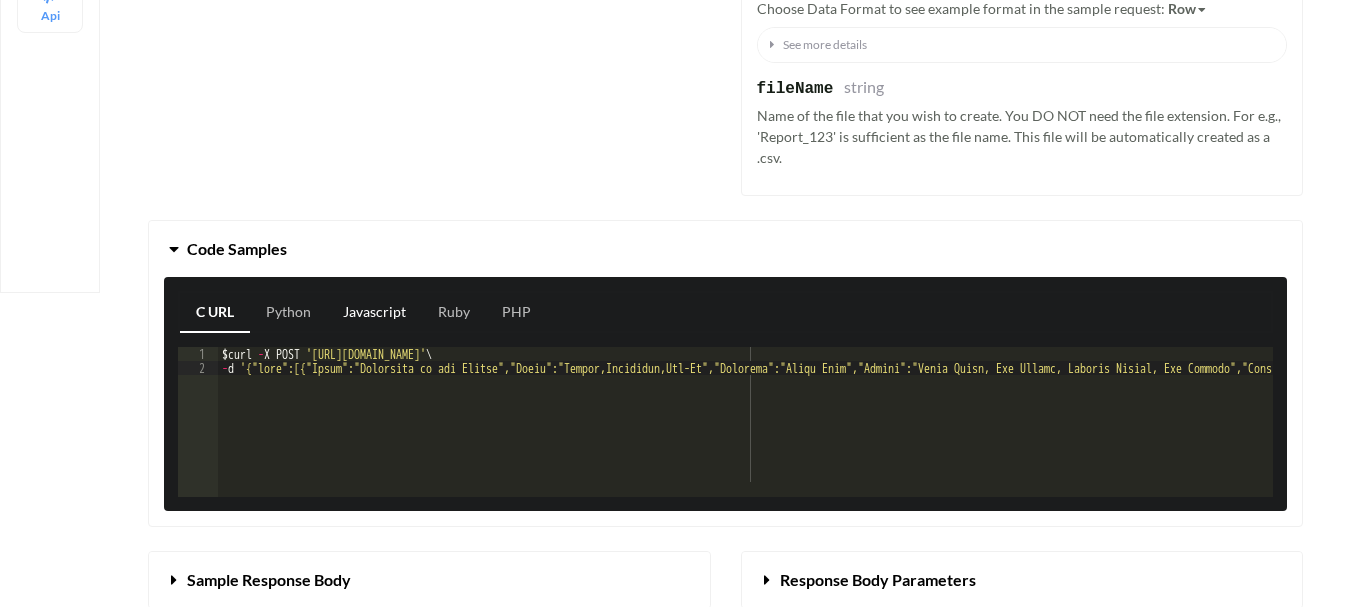click on "Javascript" at bounding box center [374, 313] 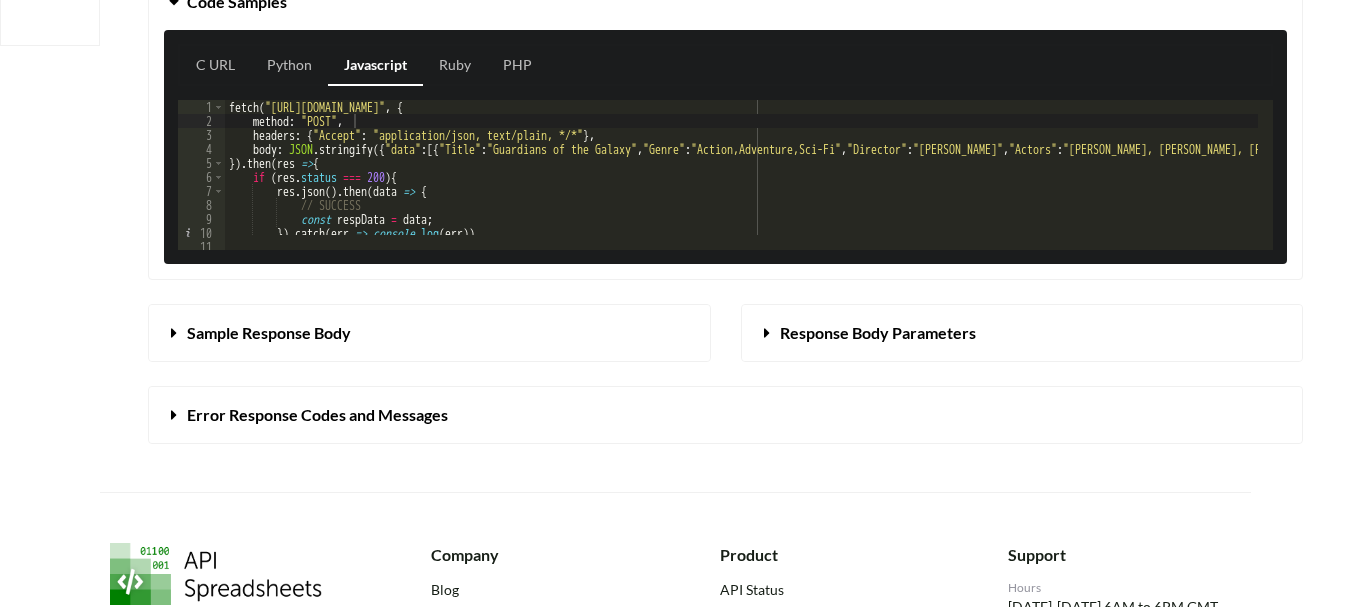 scroll, scrollTop: 0, scrollLeft: 0, axis: both 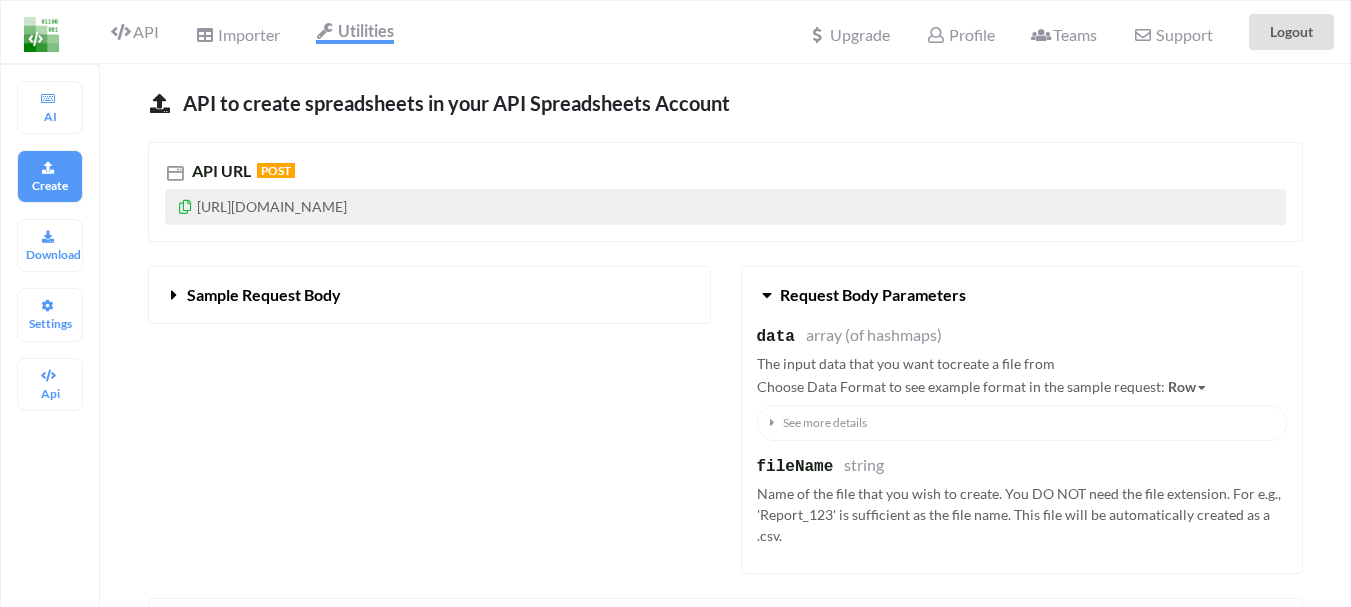 click on "[URL][DOMAIN_NAME]" at bounding box center [725, 207] 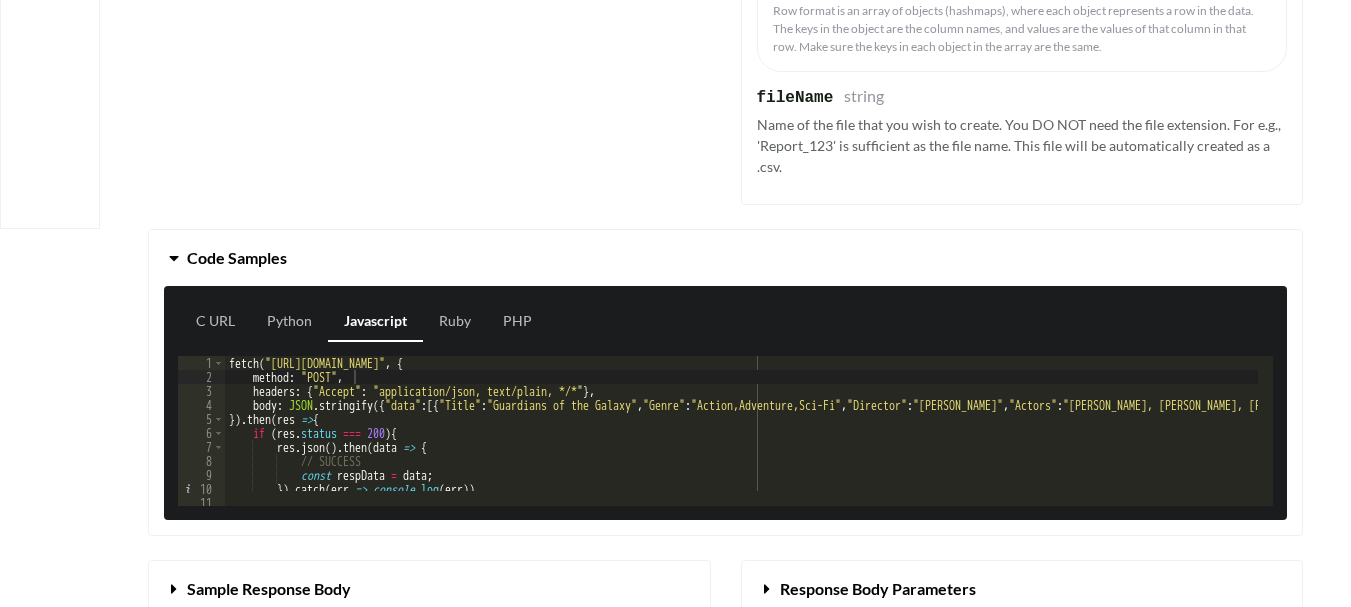 scroll, scrollTop: 483, scrollLeft: 0, axis: vertical 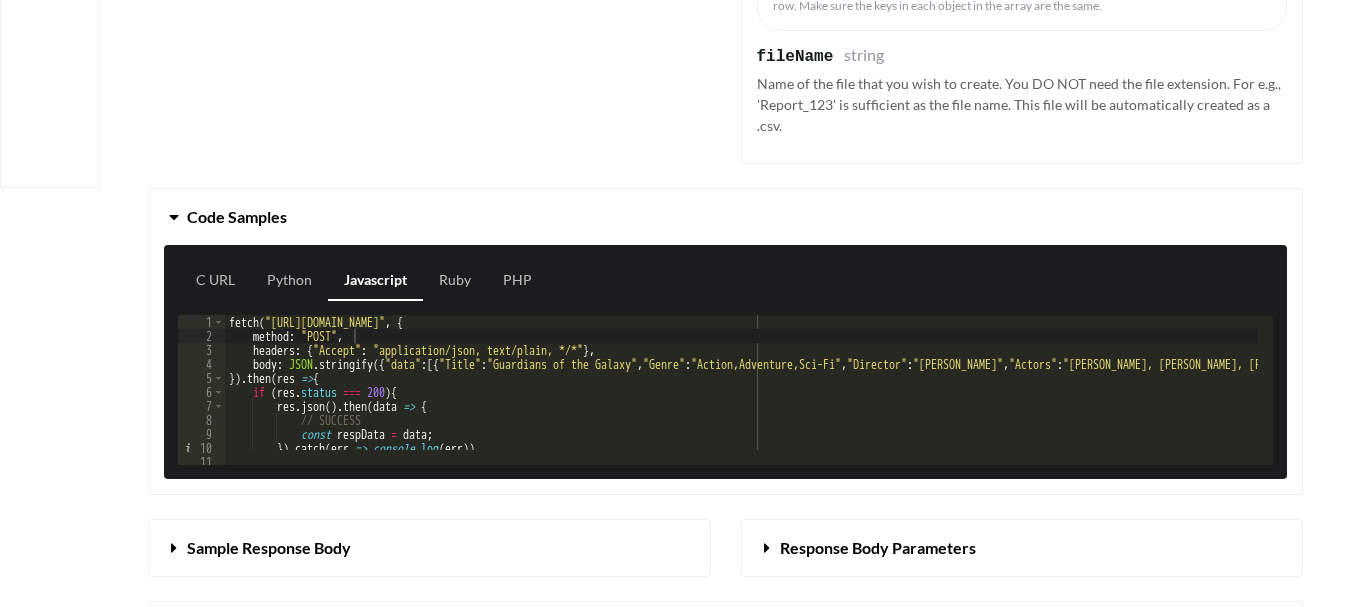 click at bounding box center (767, 544) 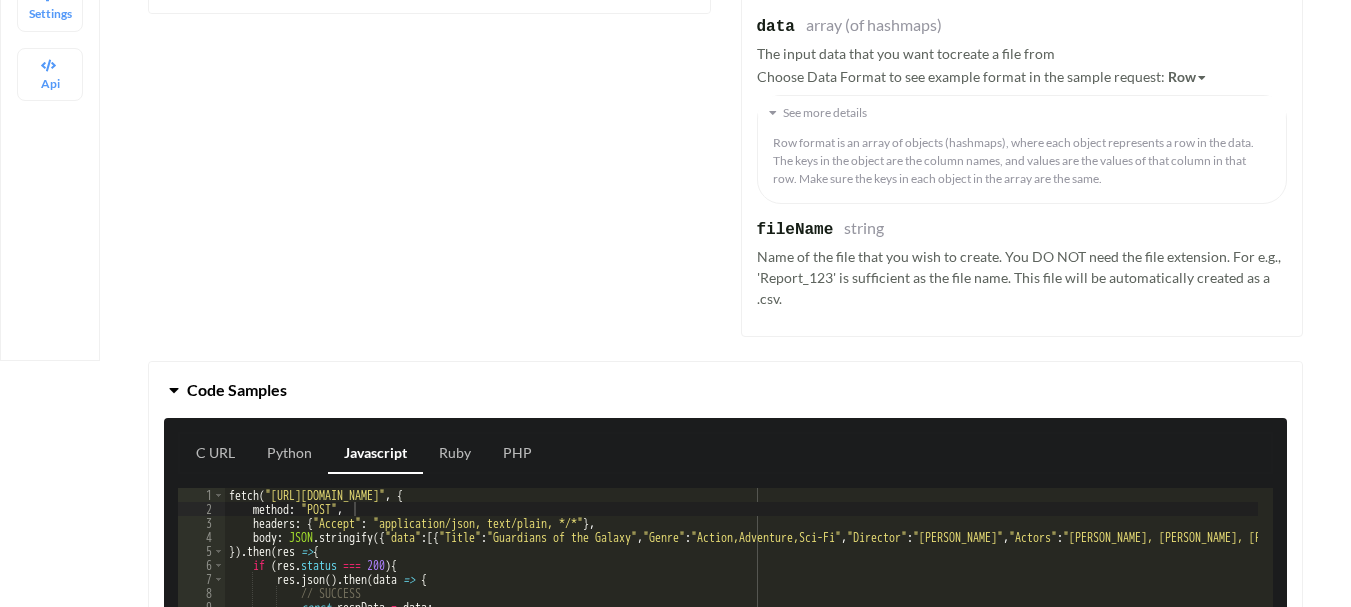 scroll, scrollTop: 0, scrollLeft: 0, axis: both 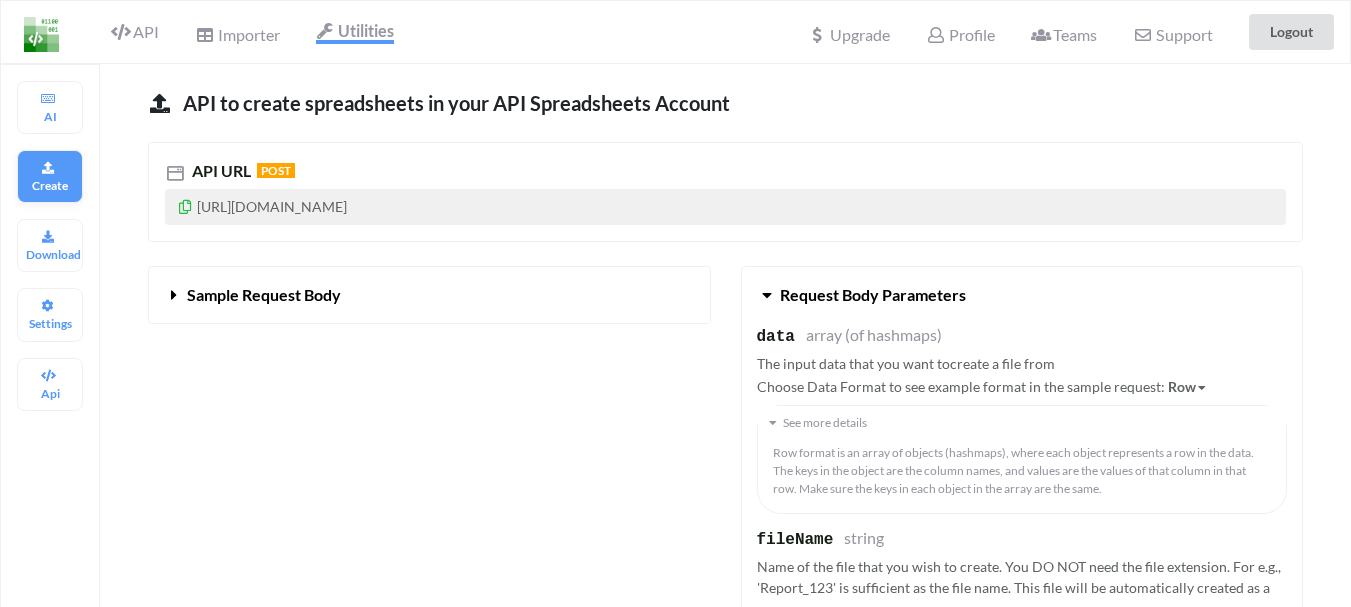 click on "Create" at bounding box center [50, 176] 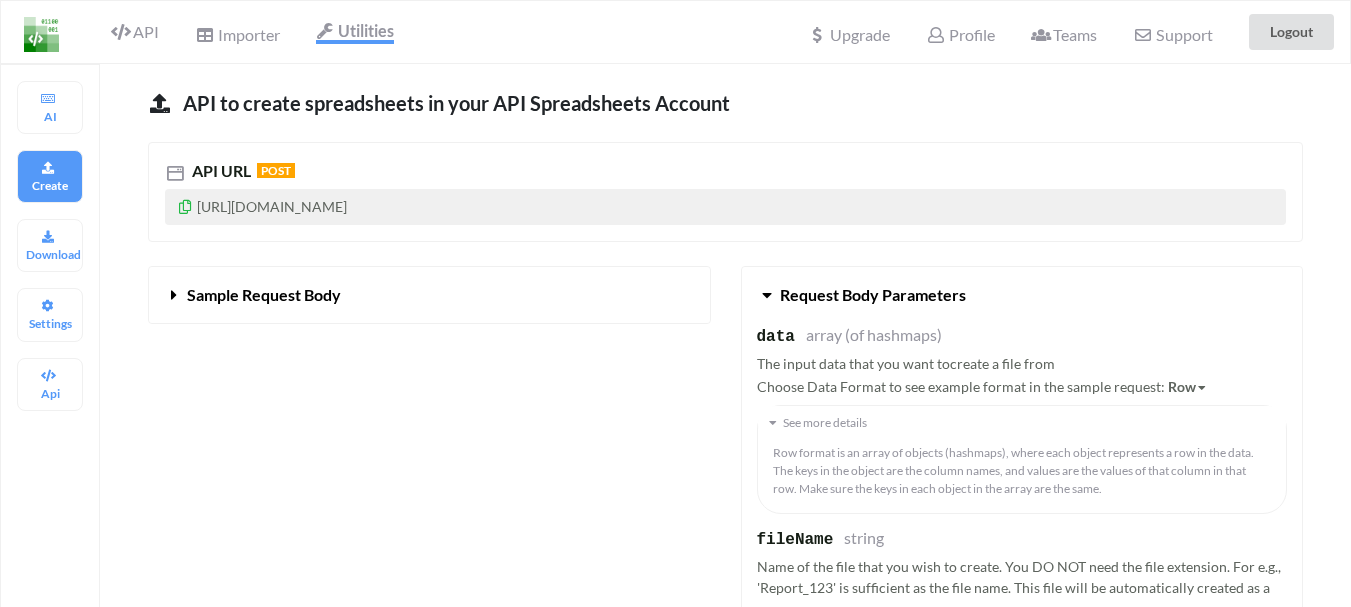 click on "API to create spreadsheets in your API Spreadsheets Account" at bounding box center (454, 103) 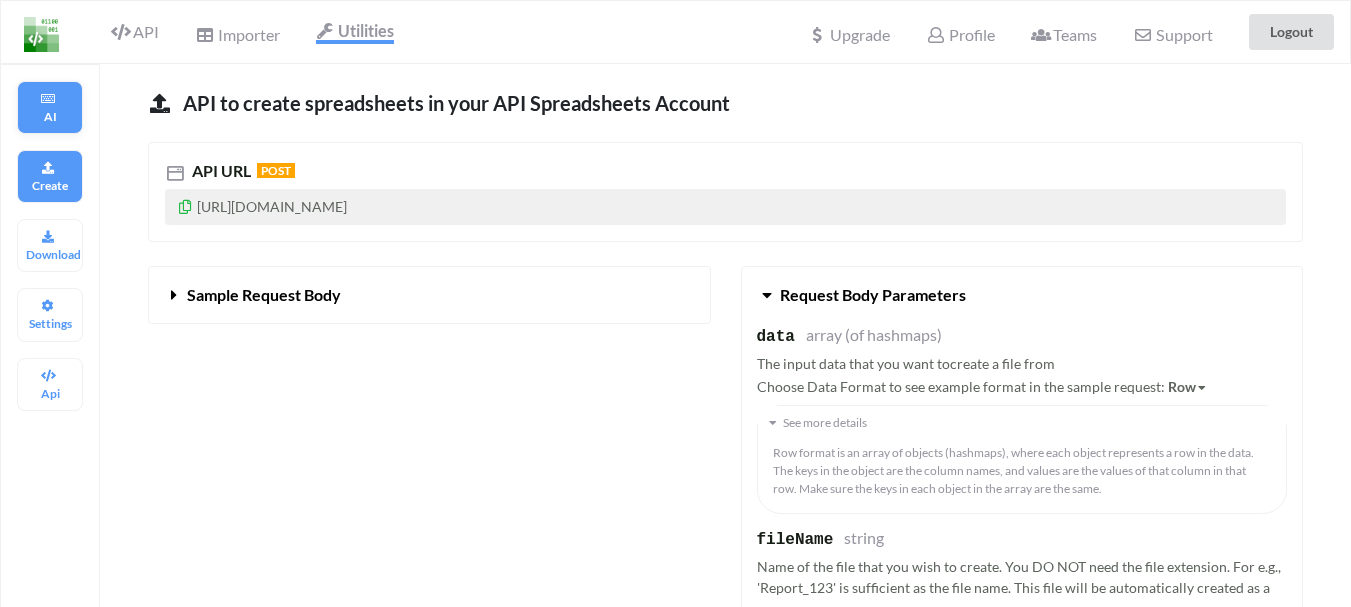 click at bounding box center (48, 96) 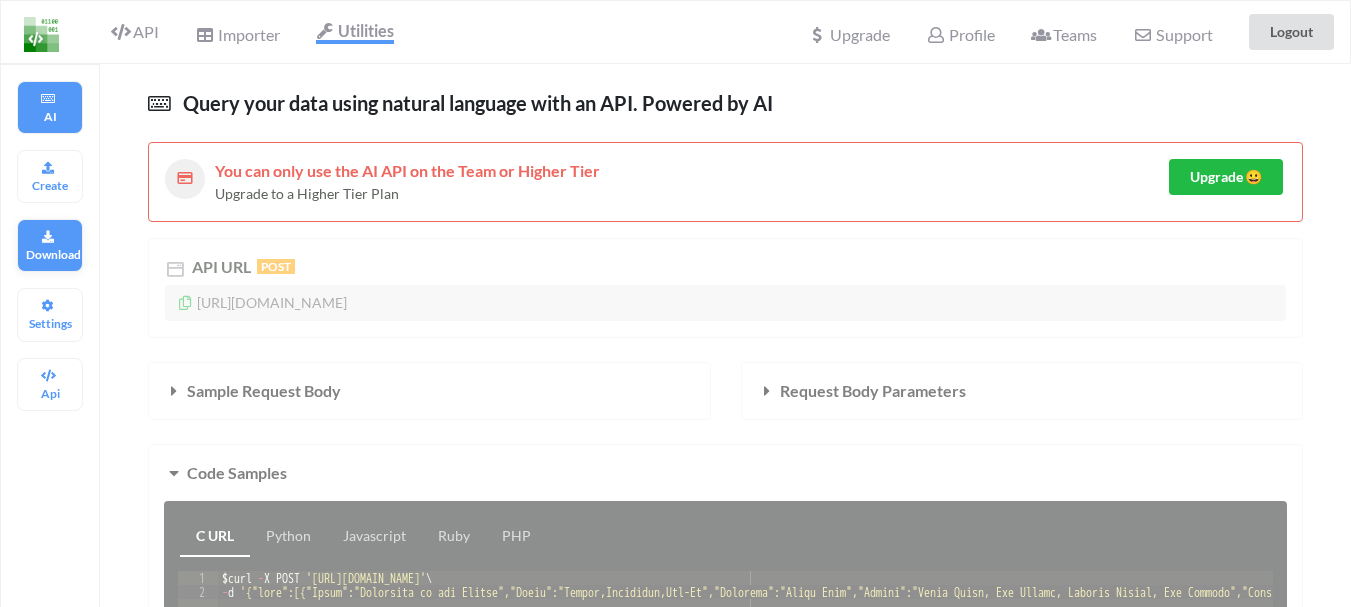 click on "Download" at bounding box center [50, 254] 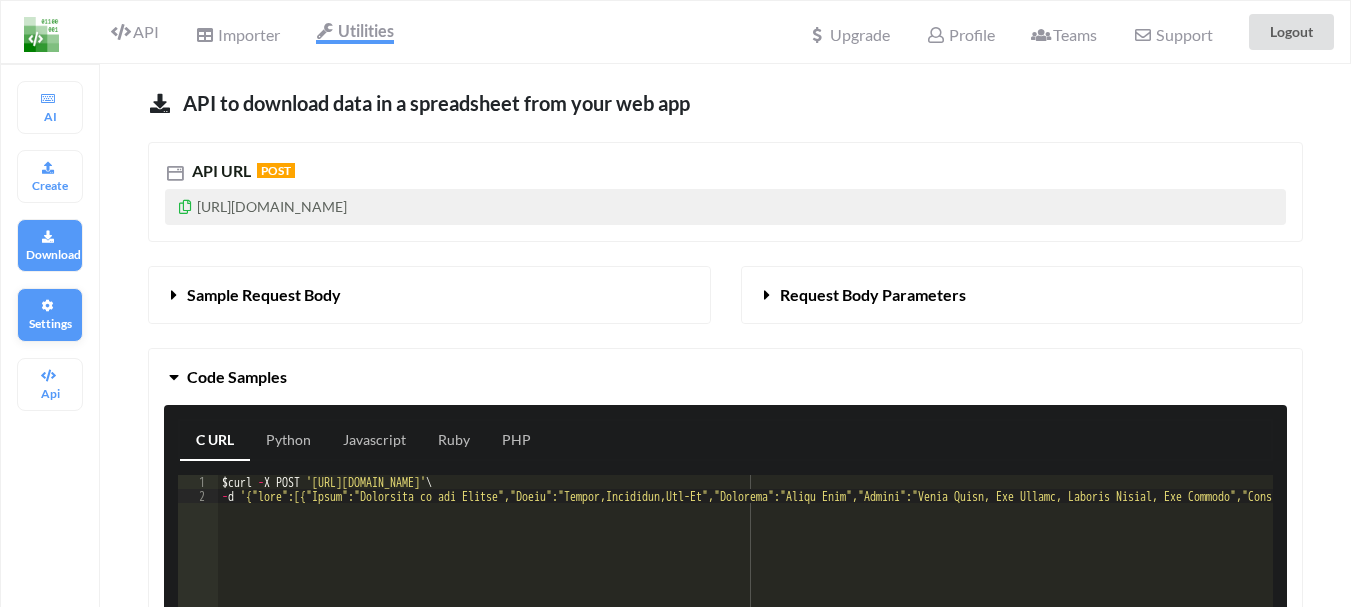 click on "Settings" at bounding box center [50, 314] 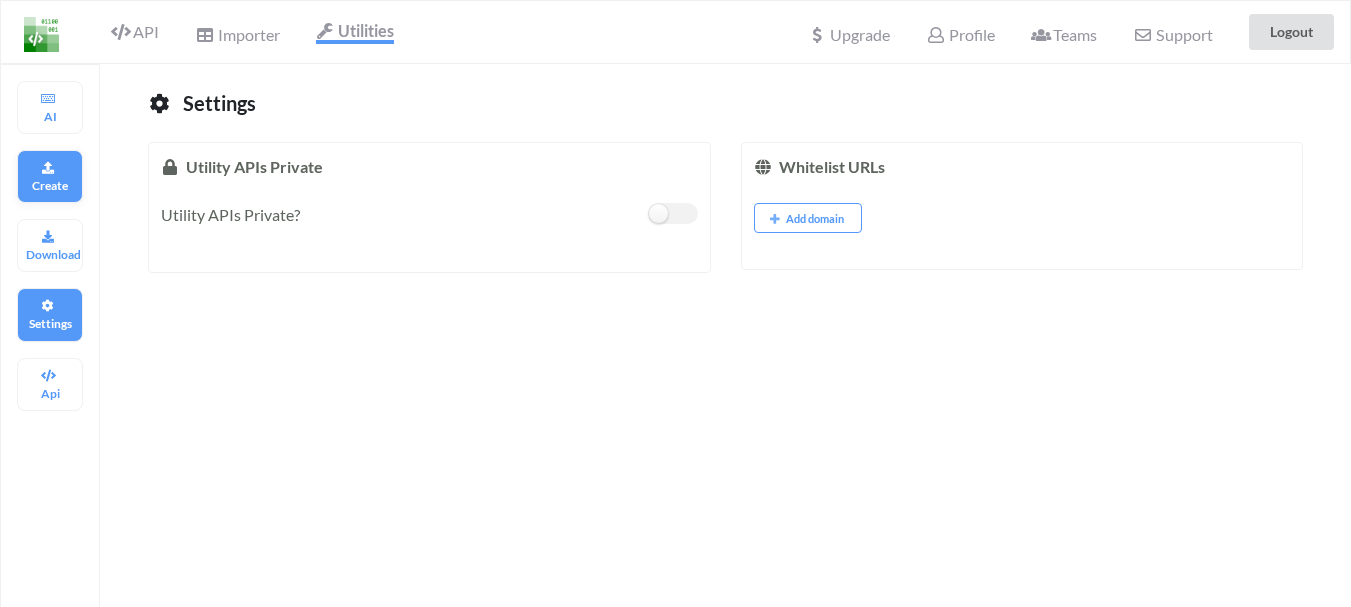 click on "Create" at bounding box center [50, 176] 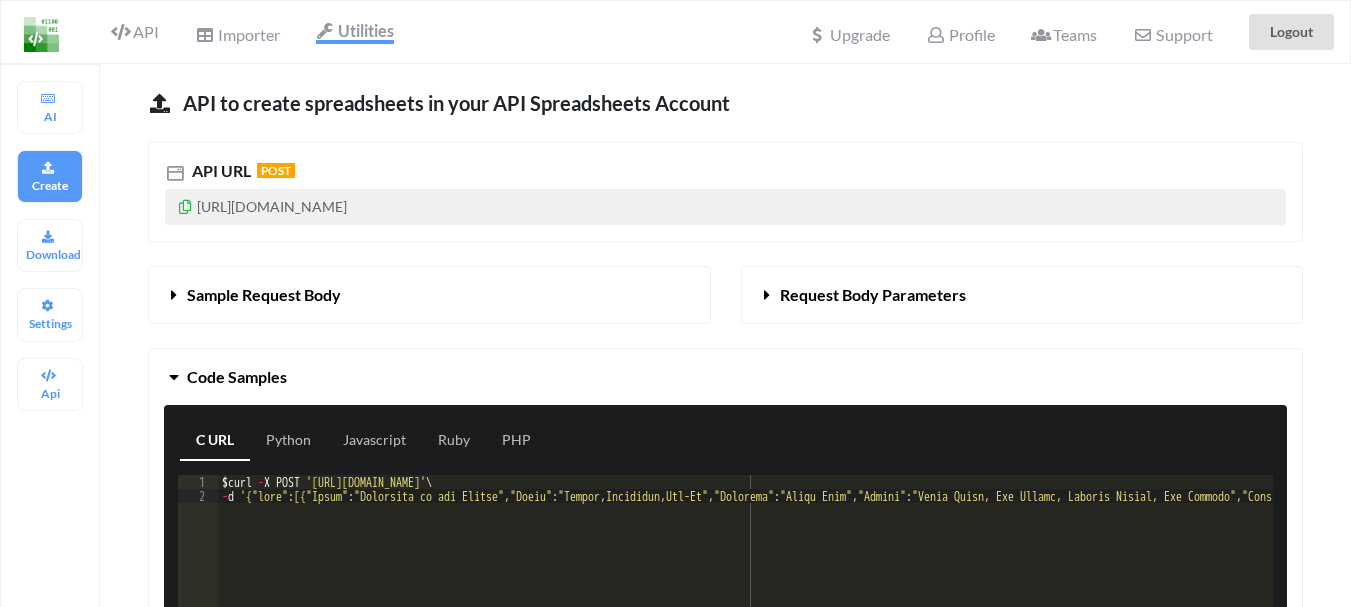 click on "Importer" at bounding box center [237, 32] 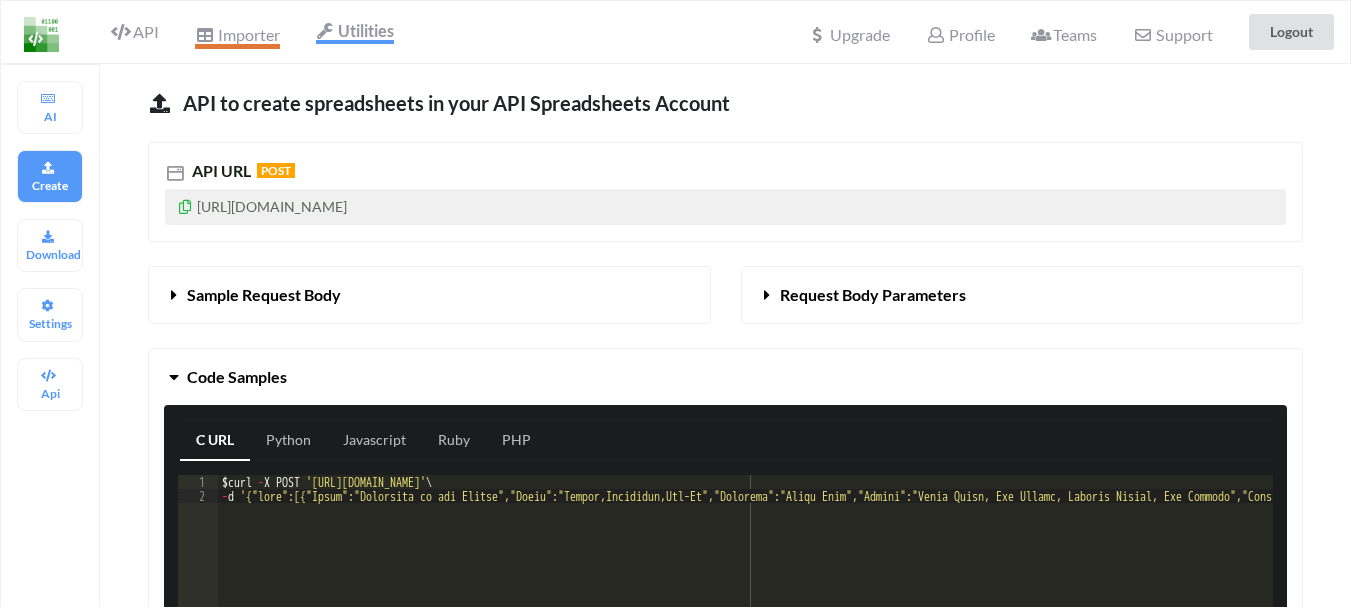 click on "Importer" at bounding box center (237, 37) 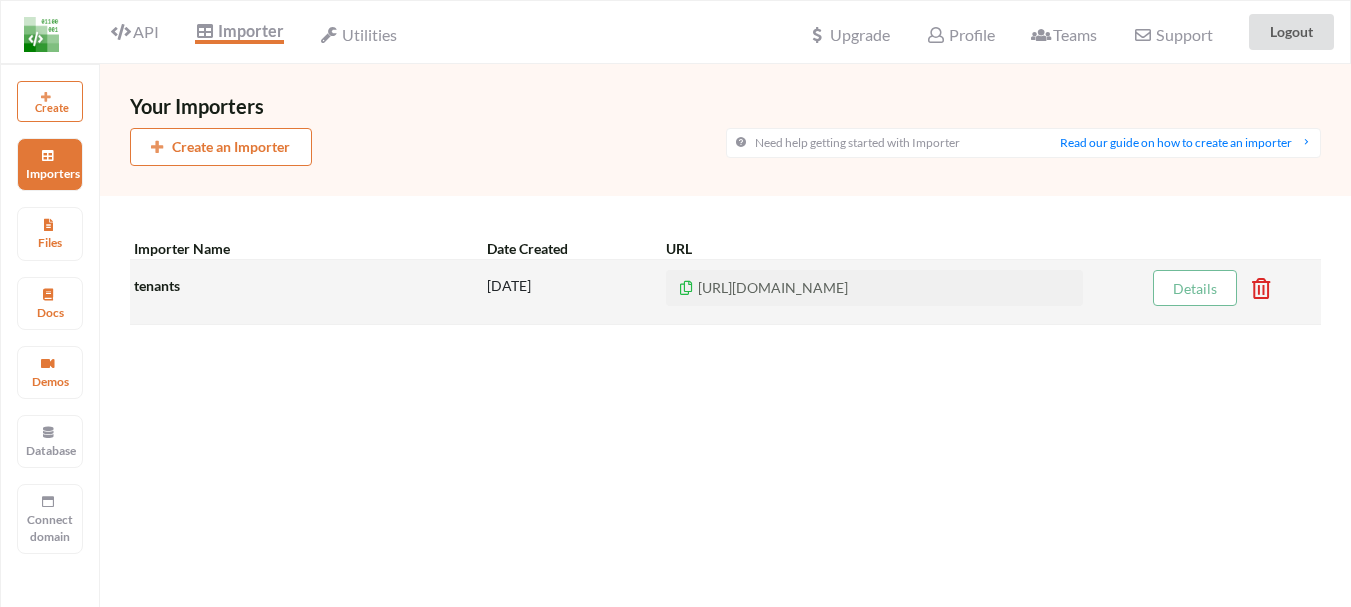 click on "tenants" at bounding box center [308, 292] 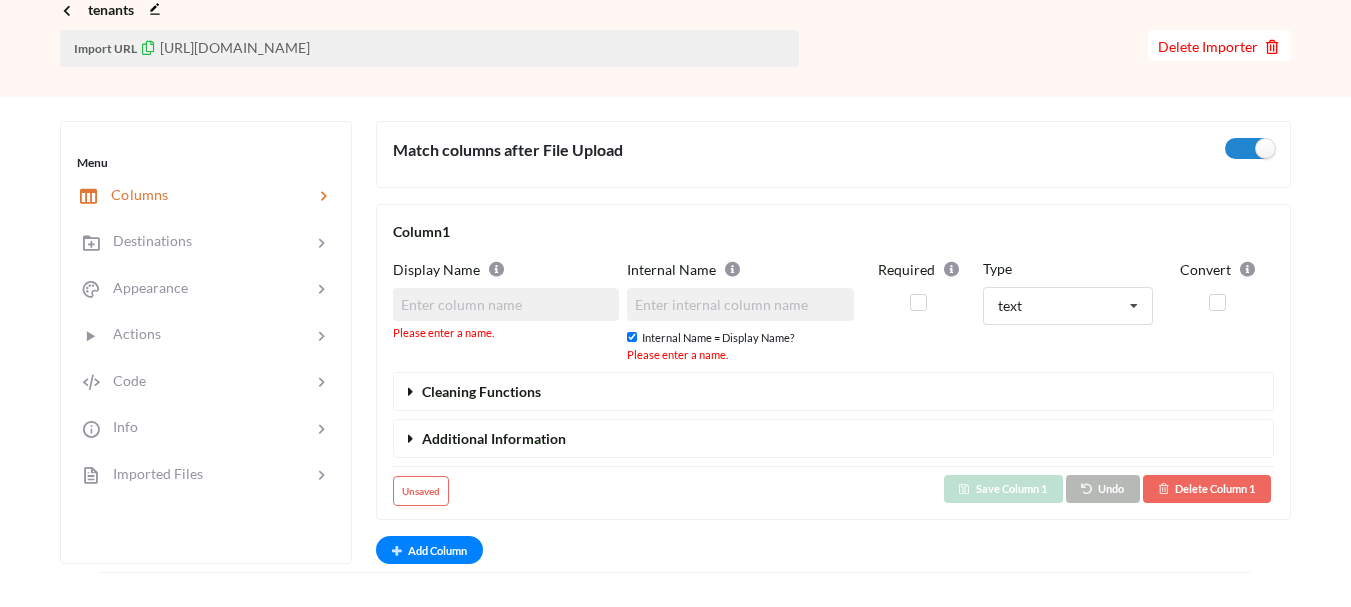 scroll, scrollTop: 95, scrollLeft: 0, axis: vertical 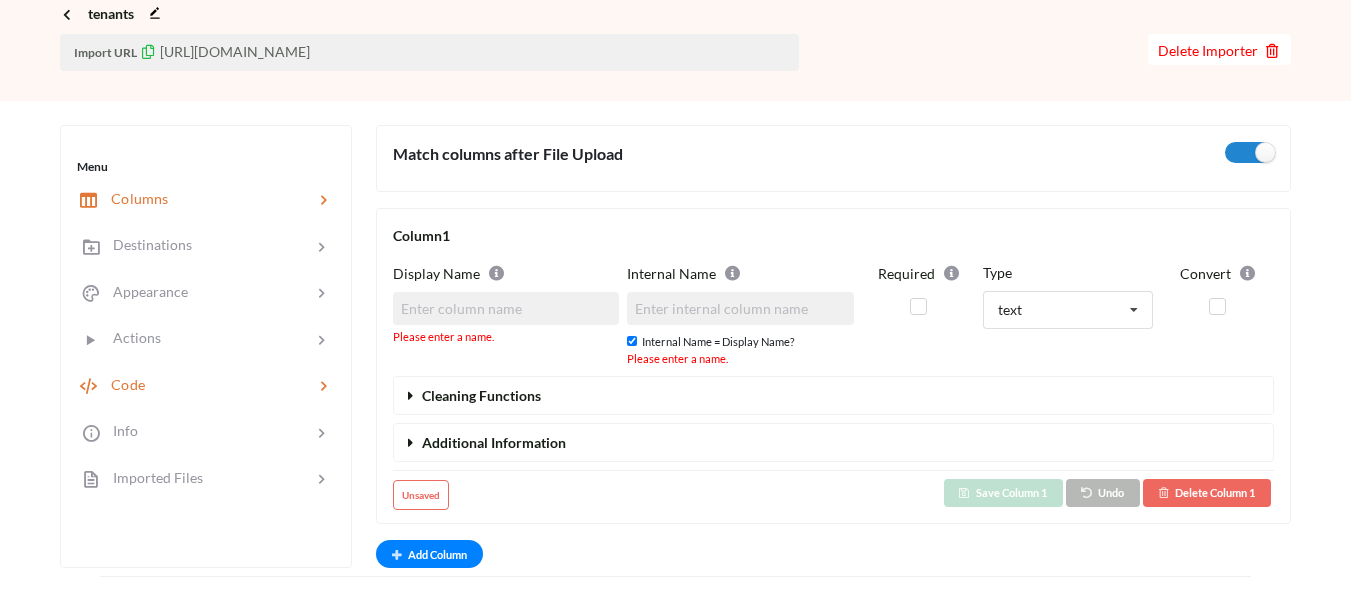 click on "Code" at bounding box center [122, 383] 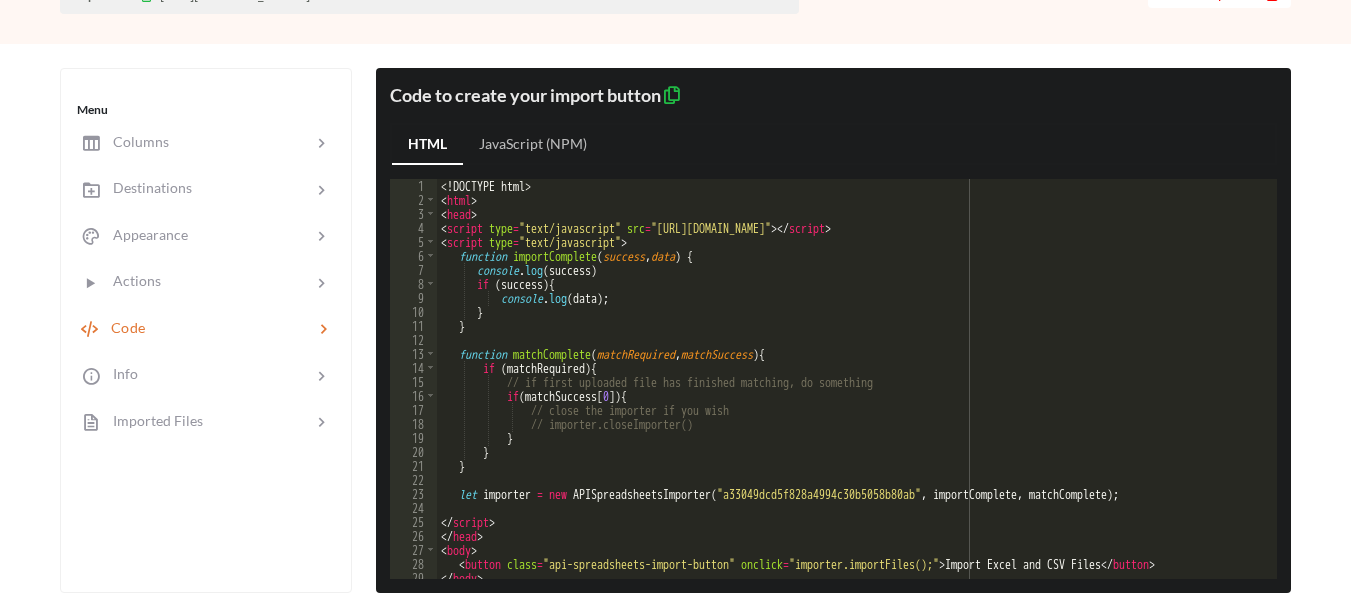 scroll, scrollTop: 148, scrollLeft: 0, axis: vertical 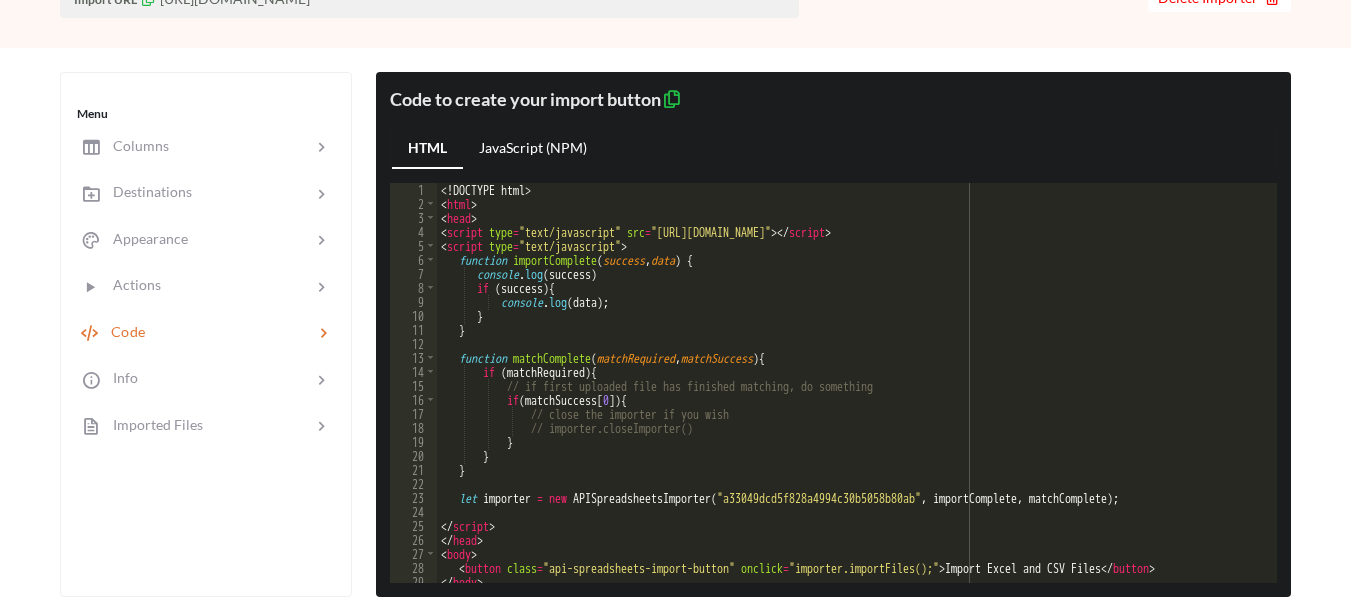 click on "JavaScript (NPM)" at bounding box center (533, 149) 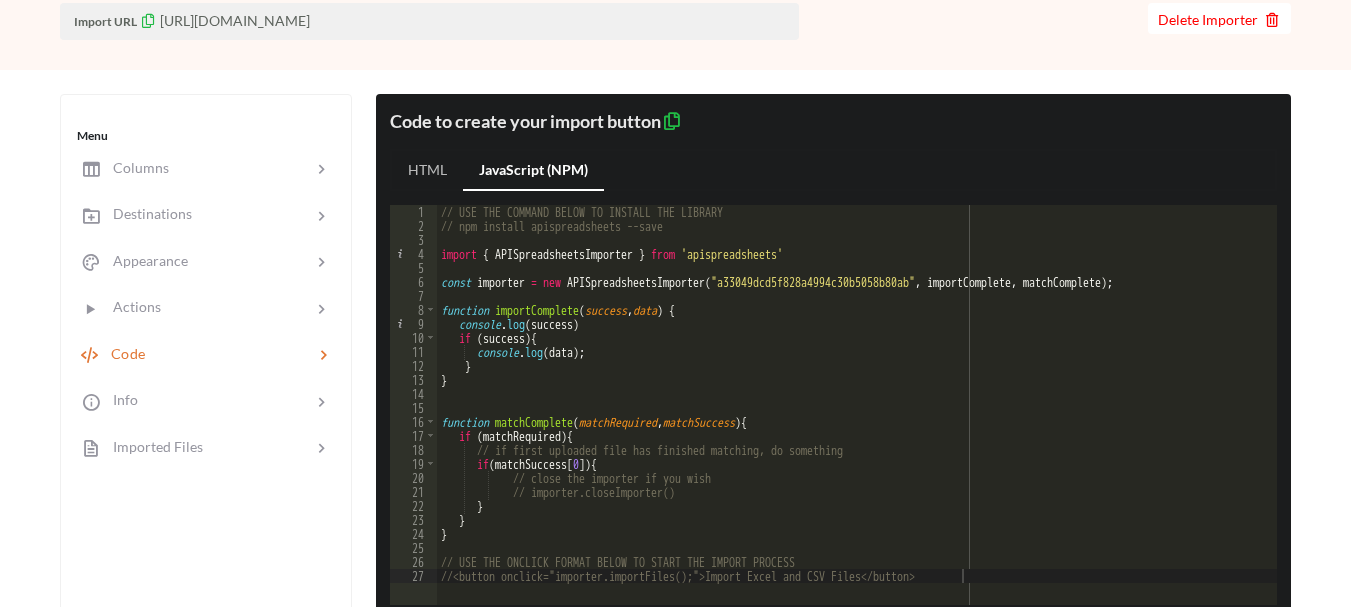 scroll, scrollTop: 114, scrollLeft: 0, axis: vertical 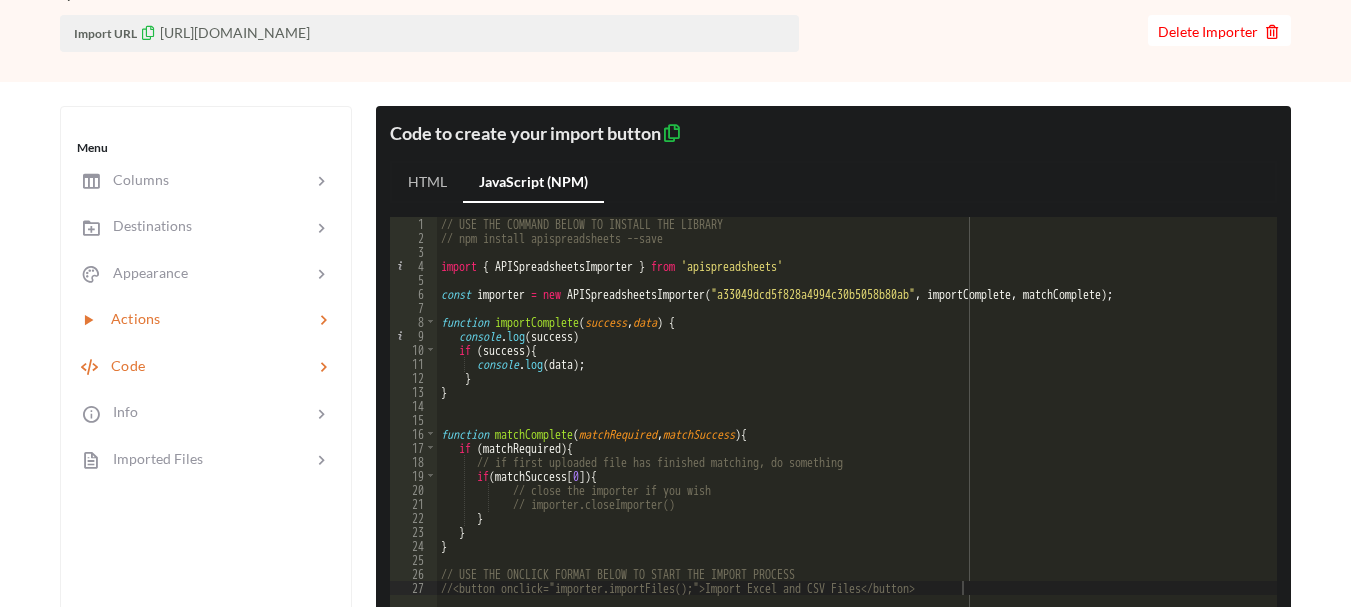 click on "Actions" at bounding box center (129, 318) 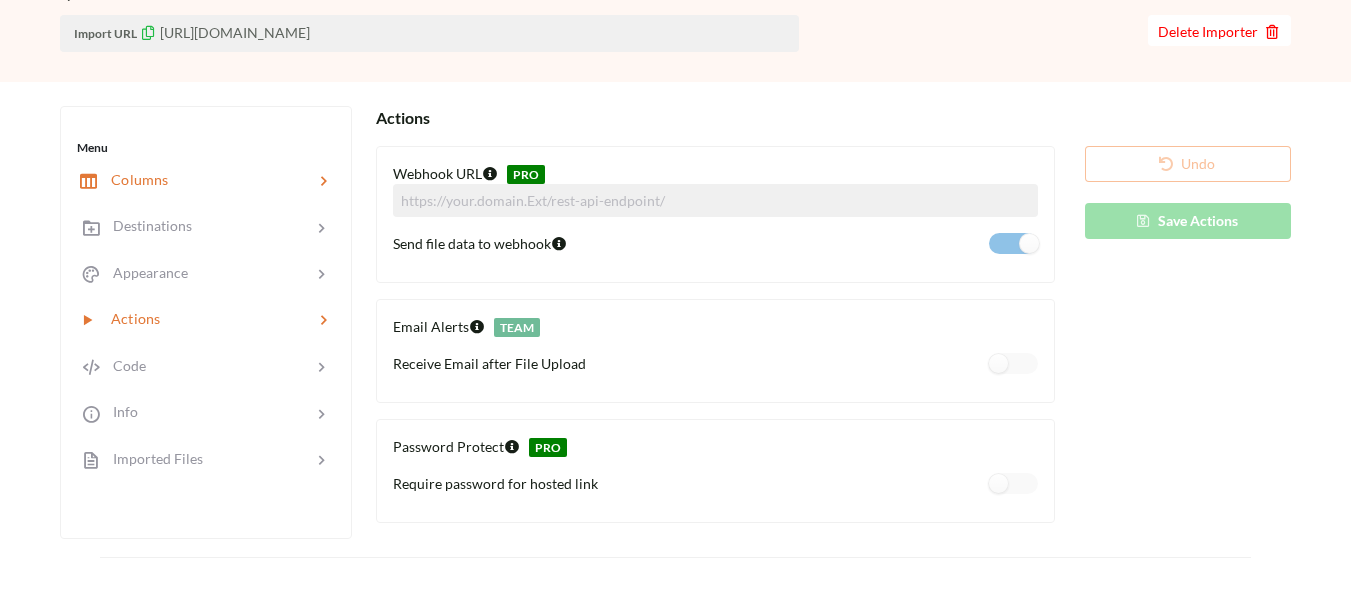 click on "Columns" at bounding box center (205, 179) 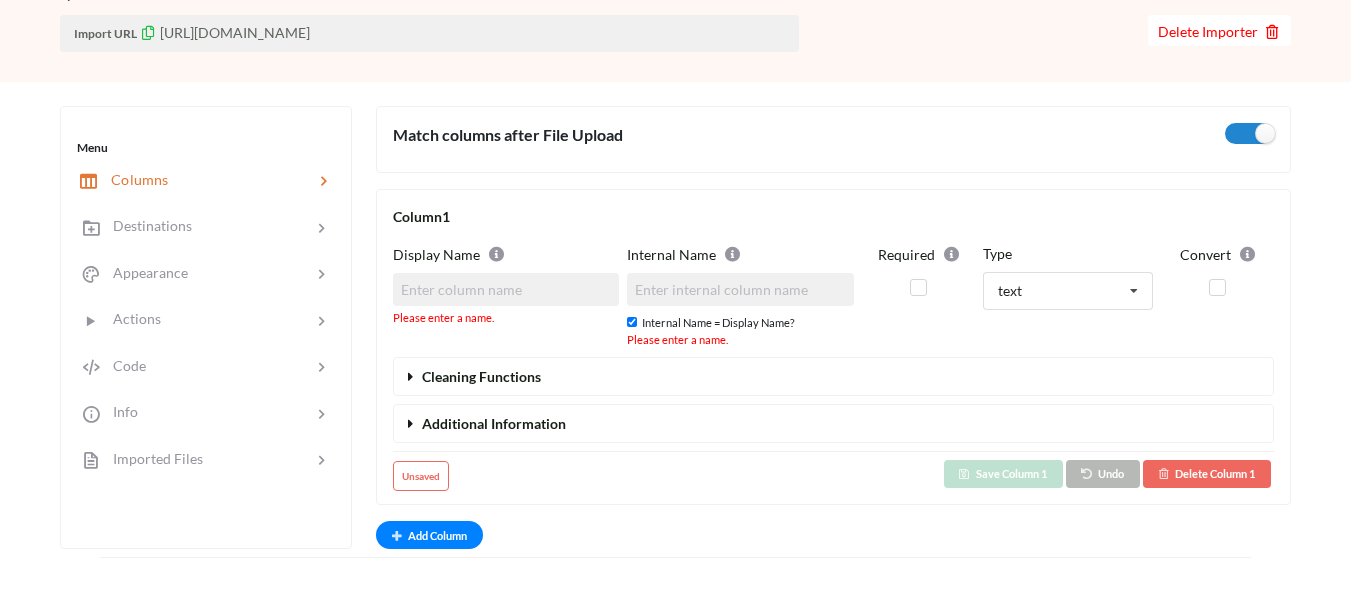 scroll, scrollTop: 0, scrollLeft: 0, axis: both 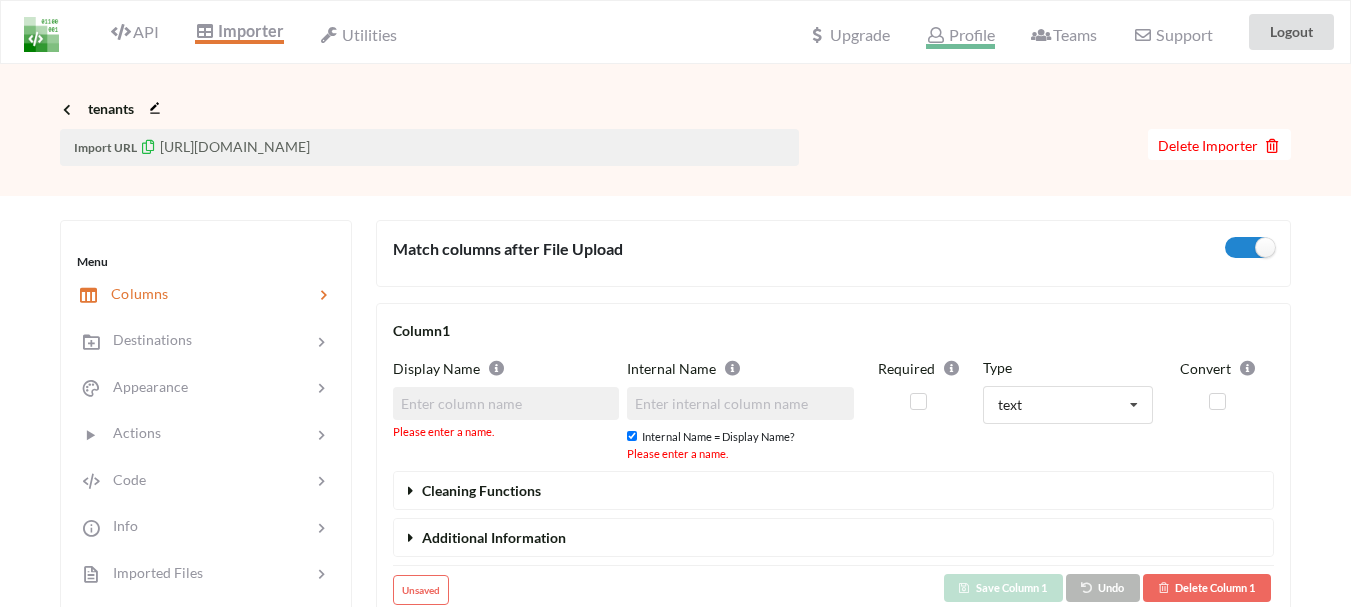 click on "Profile" at bounding box center [960, 37] 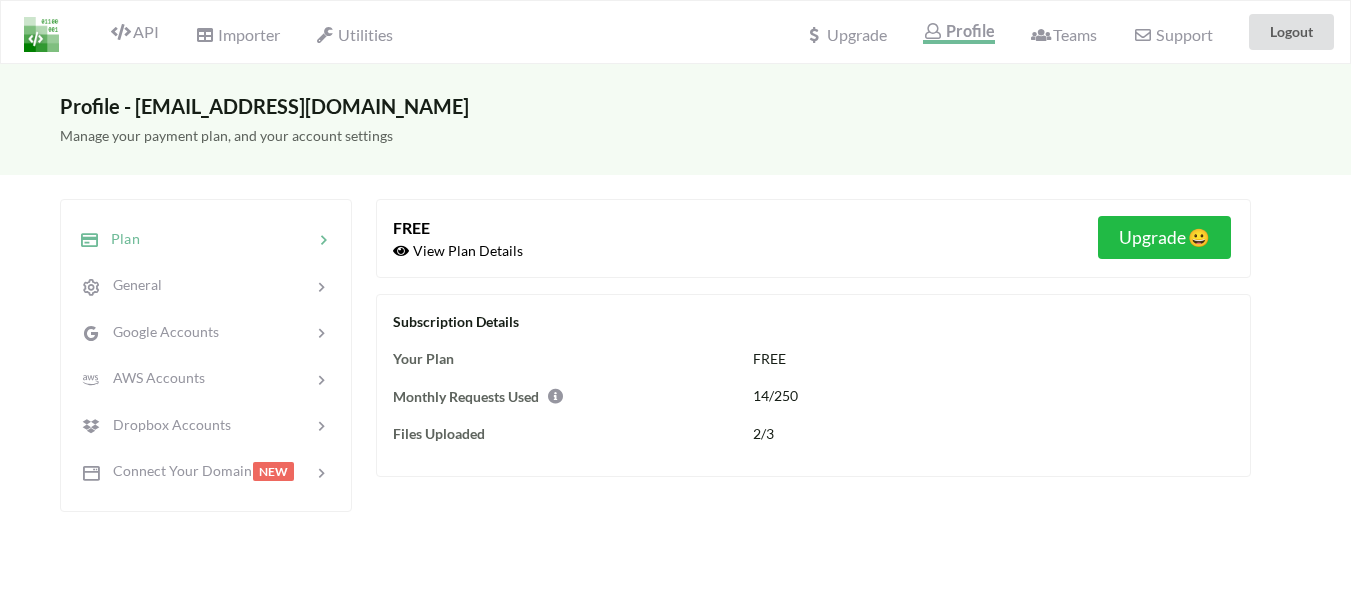 click at bounding box center [41, 34] 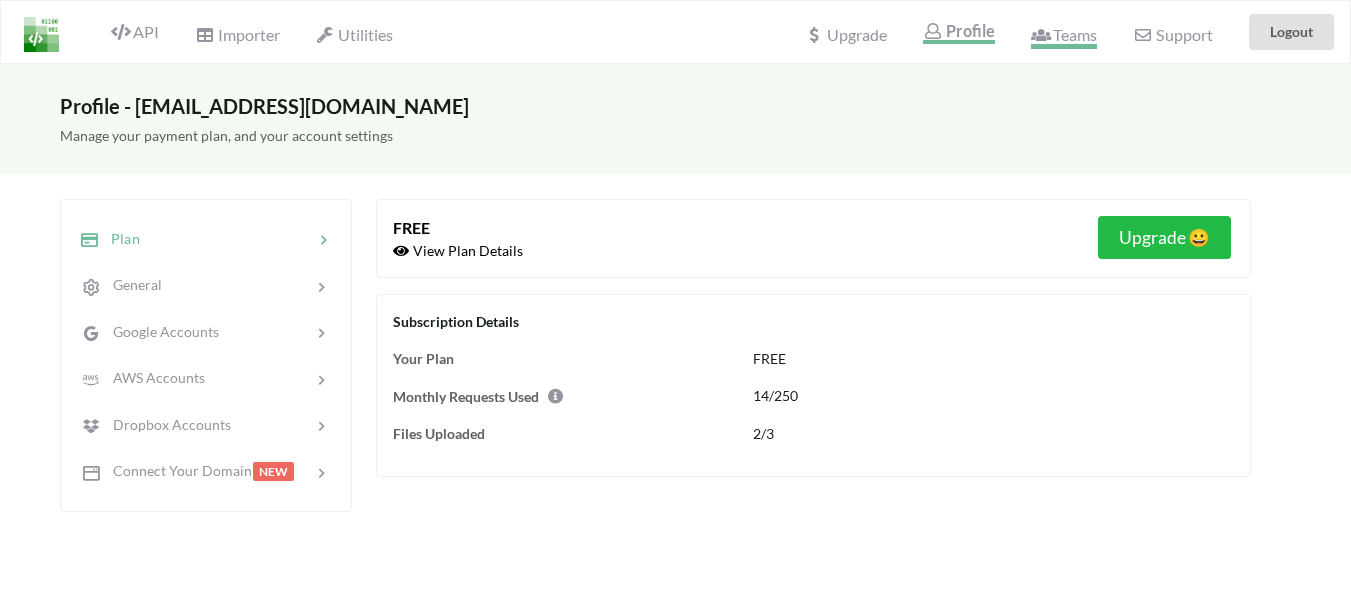click on "Teams" at bounding box center [1064, 37] 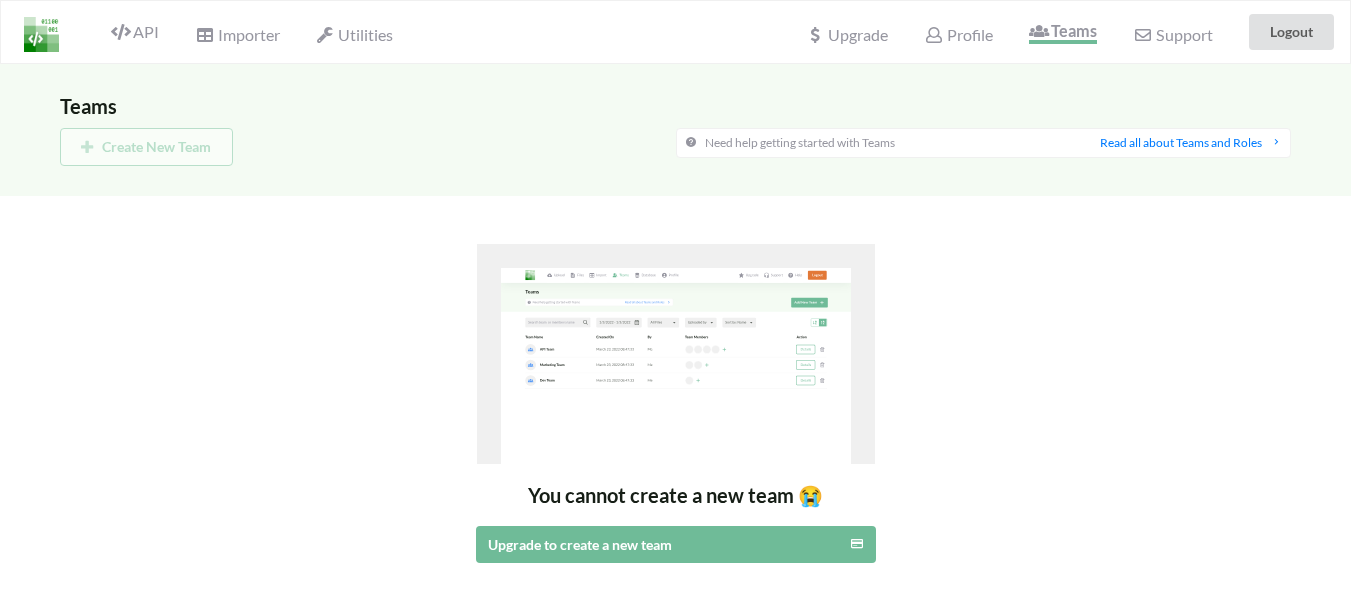 click on "Upgrade" at bounding box center [847, 32] 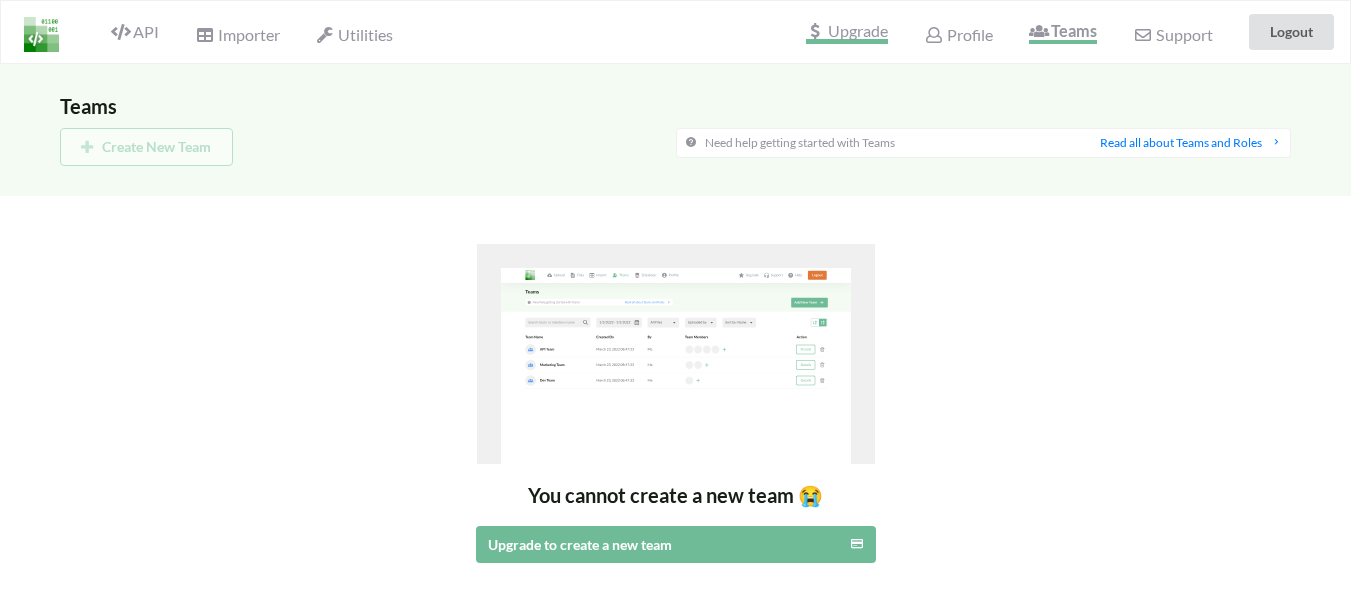click on "Upgrade" at bounding box center [847, 33] 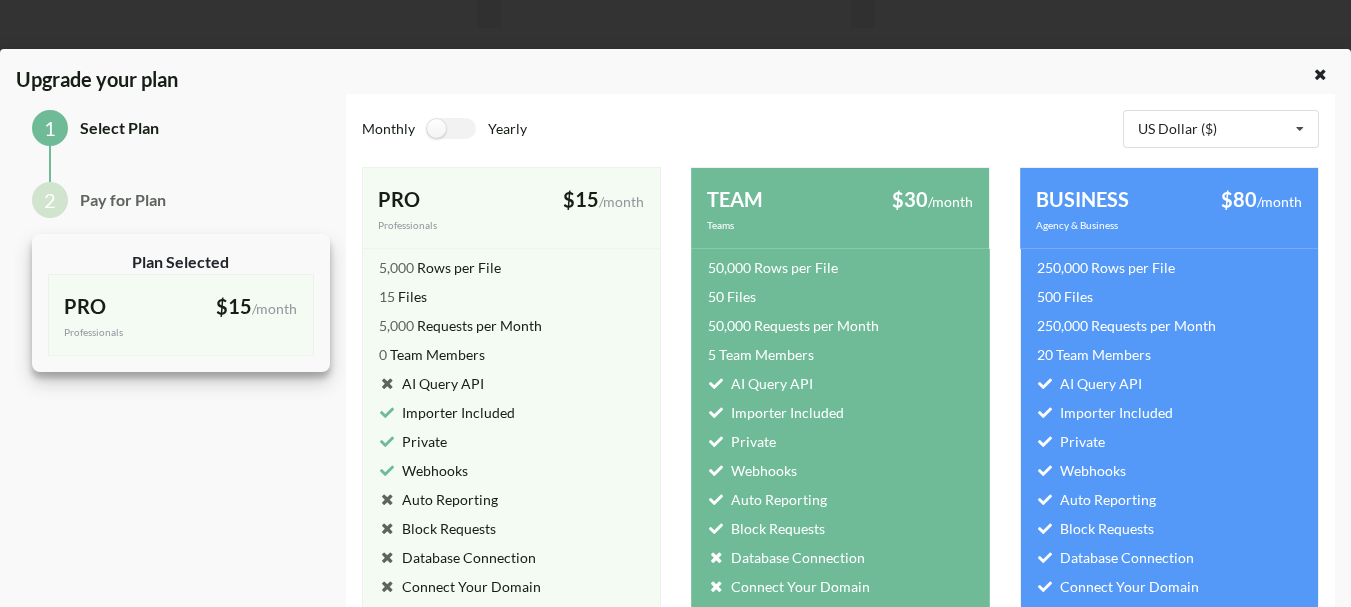 scroll, scrollTop: 0, scrollLeft: 0, axis: both 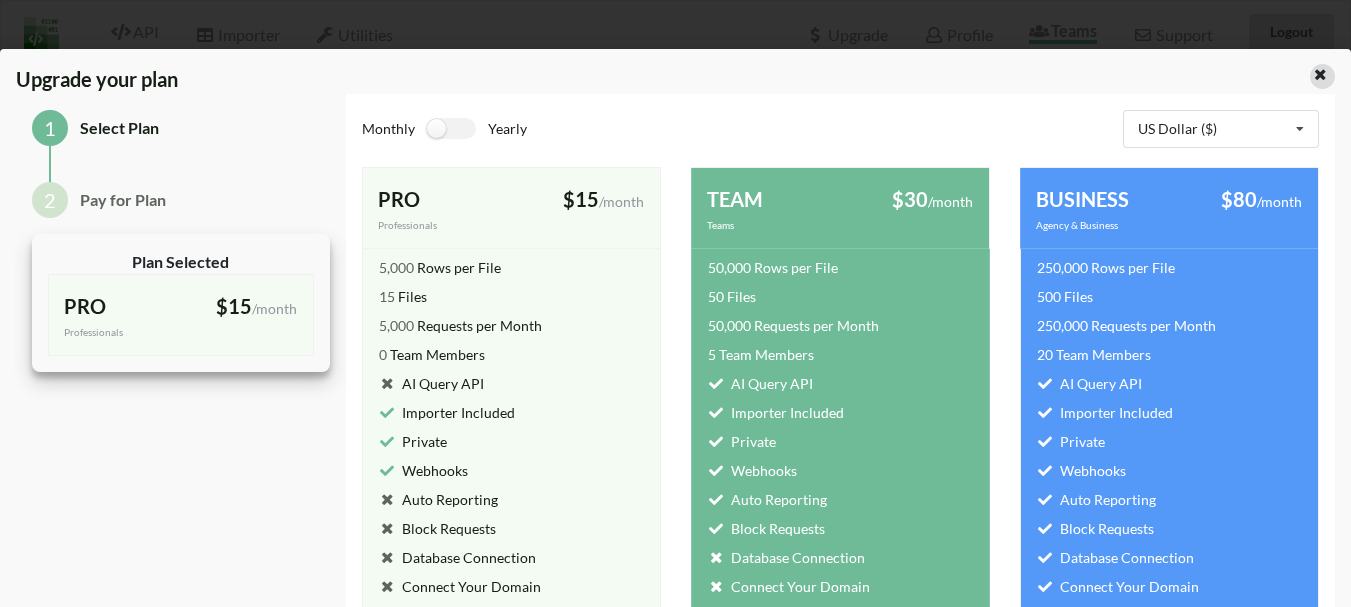 click at bounding box center (1320, 72) 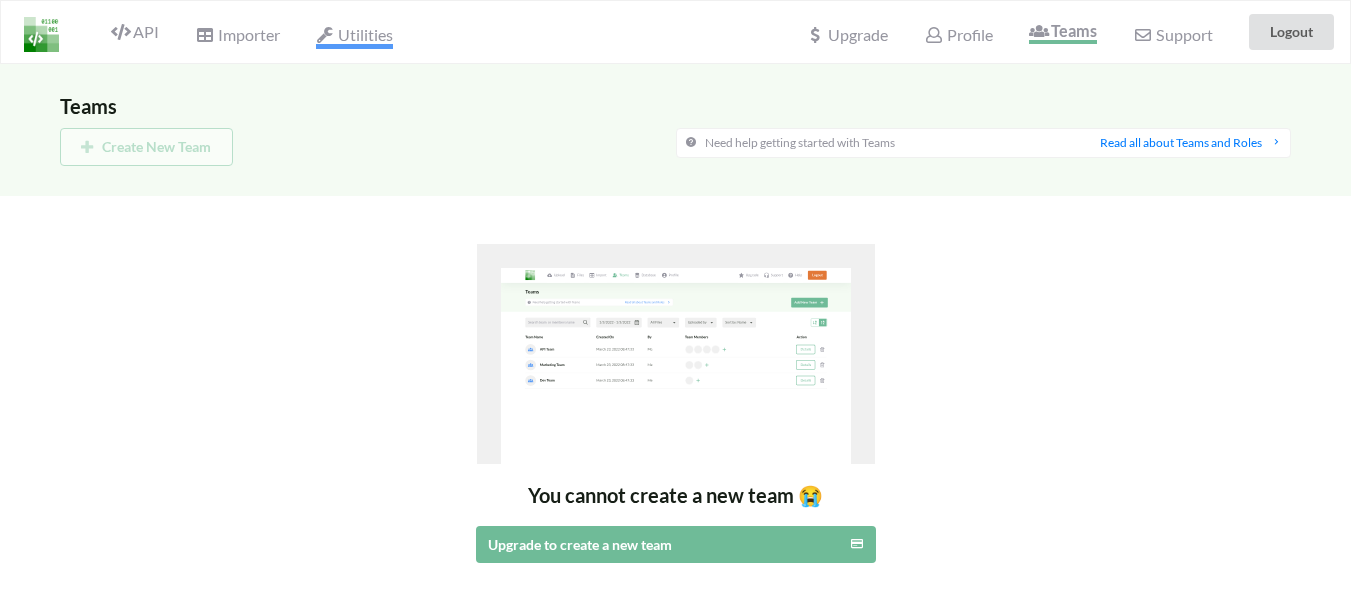 click at bounding box center (325, 35) 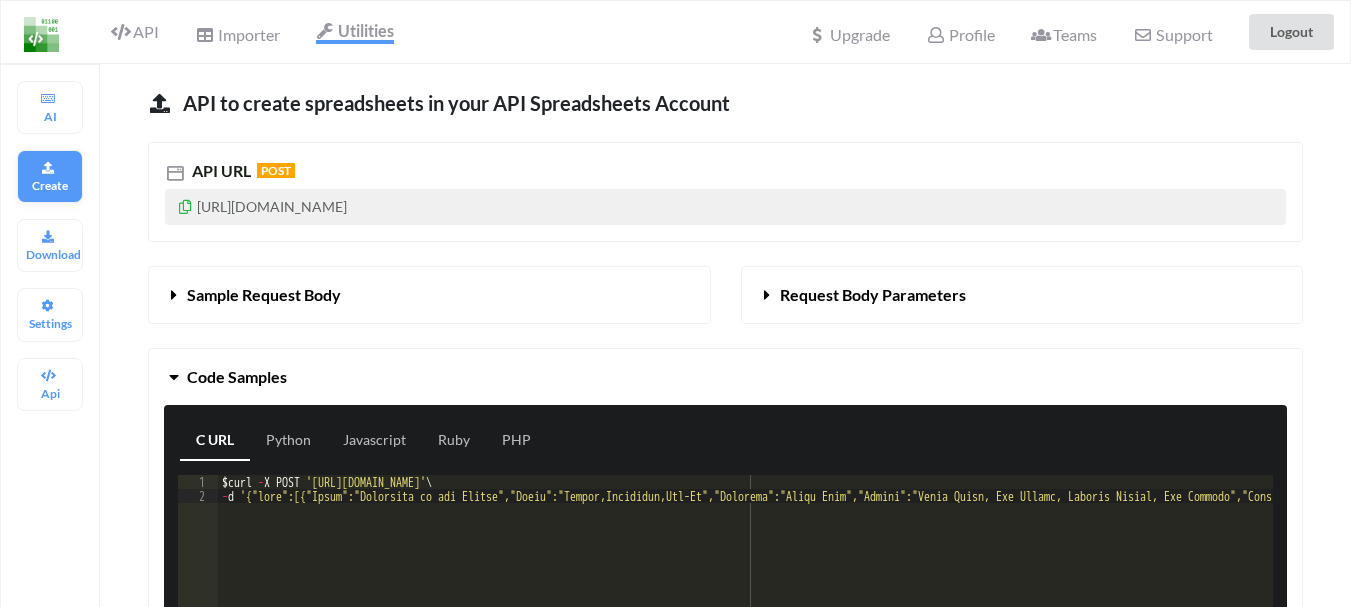 click on "Create" at bounding box center [50, 185] 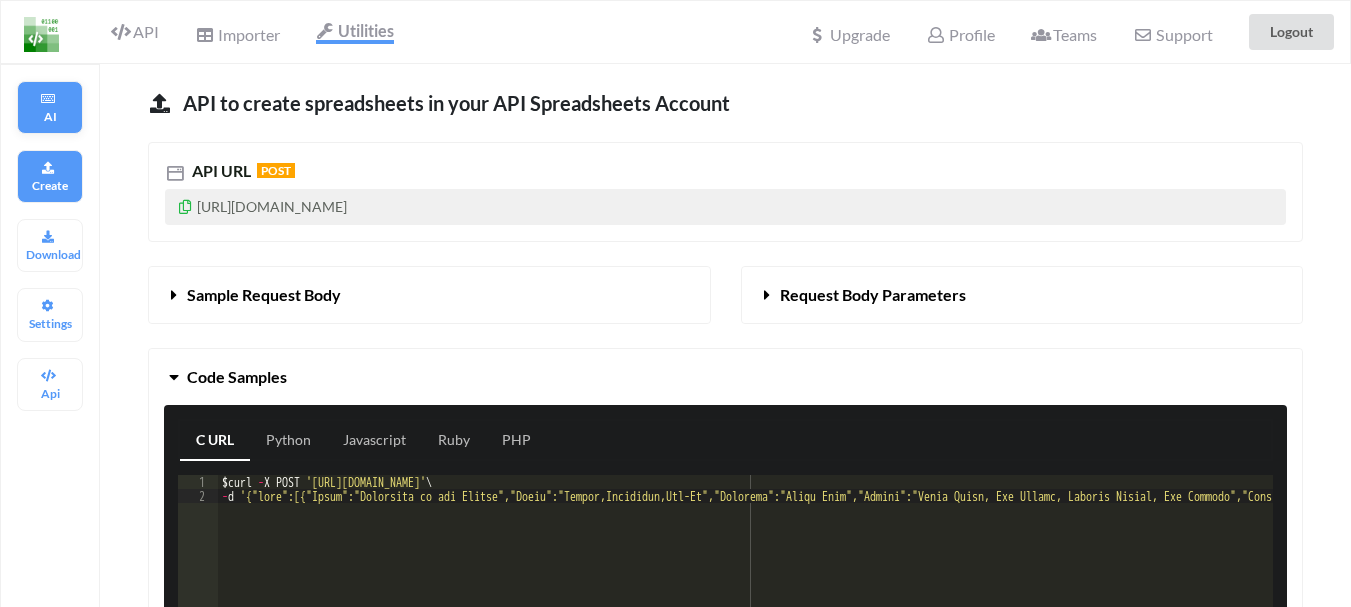 click on "AI" at bounding box center [50, 107] 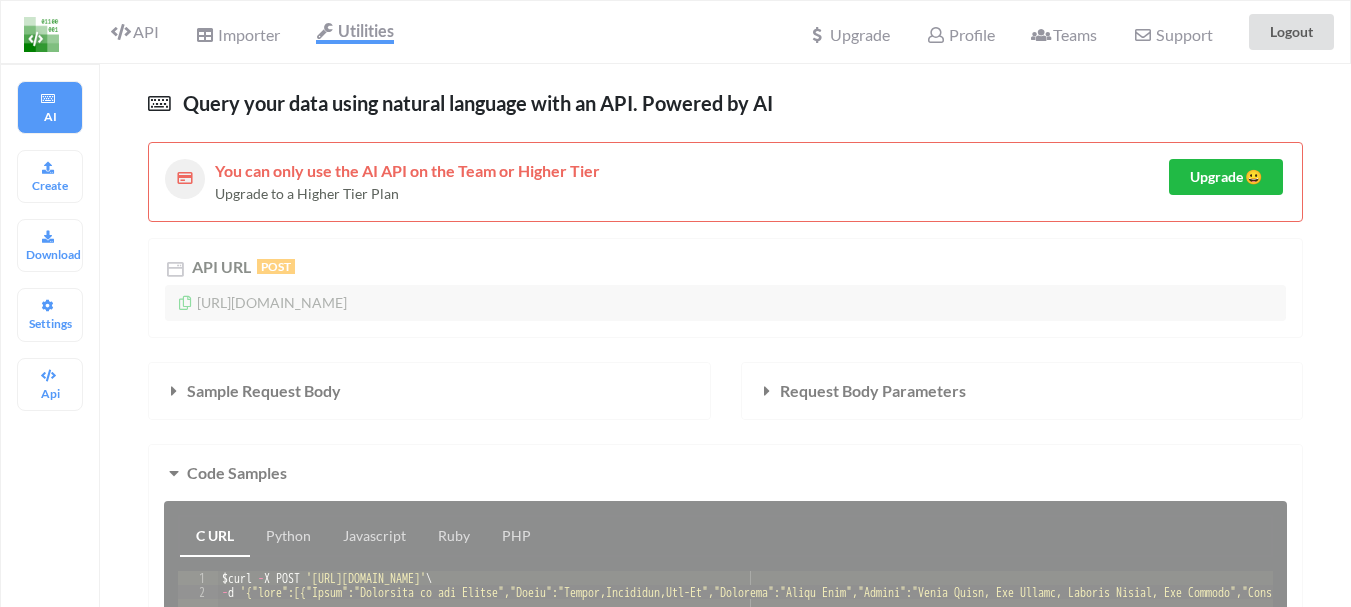 click on "Importer" at bounding box center [237, 32] 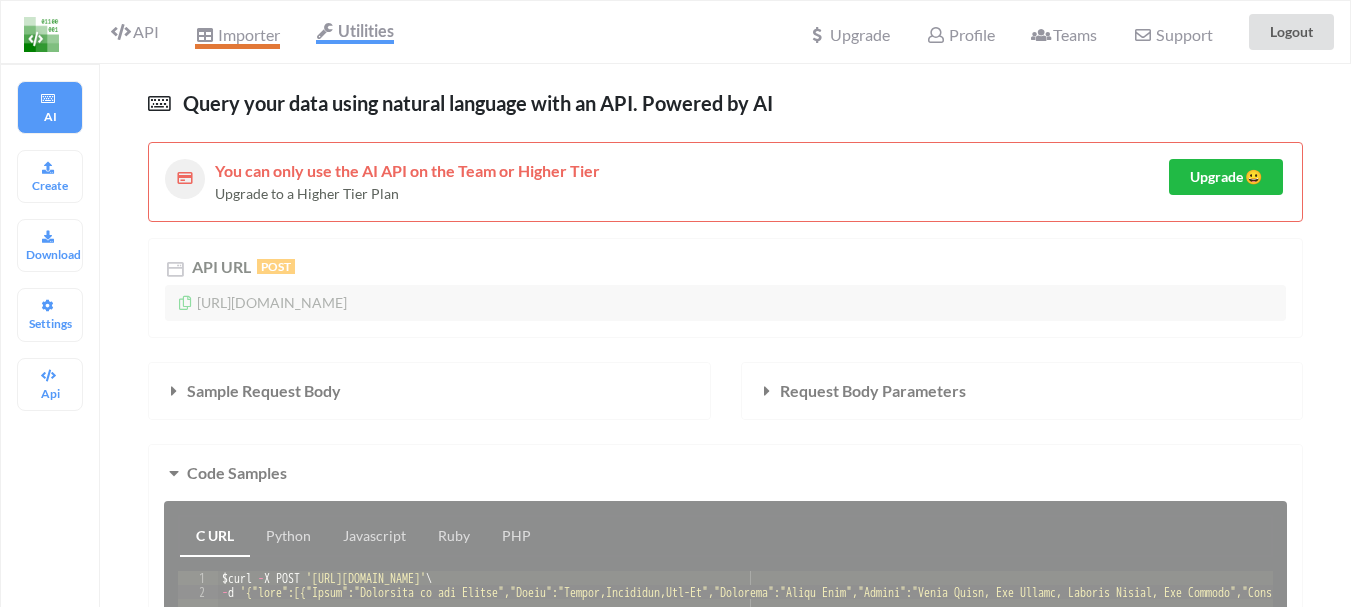 click on "Importer" at bounding box center (237, 37) 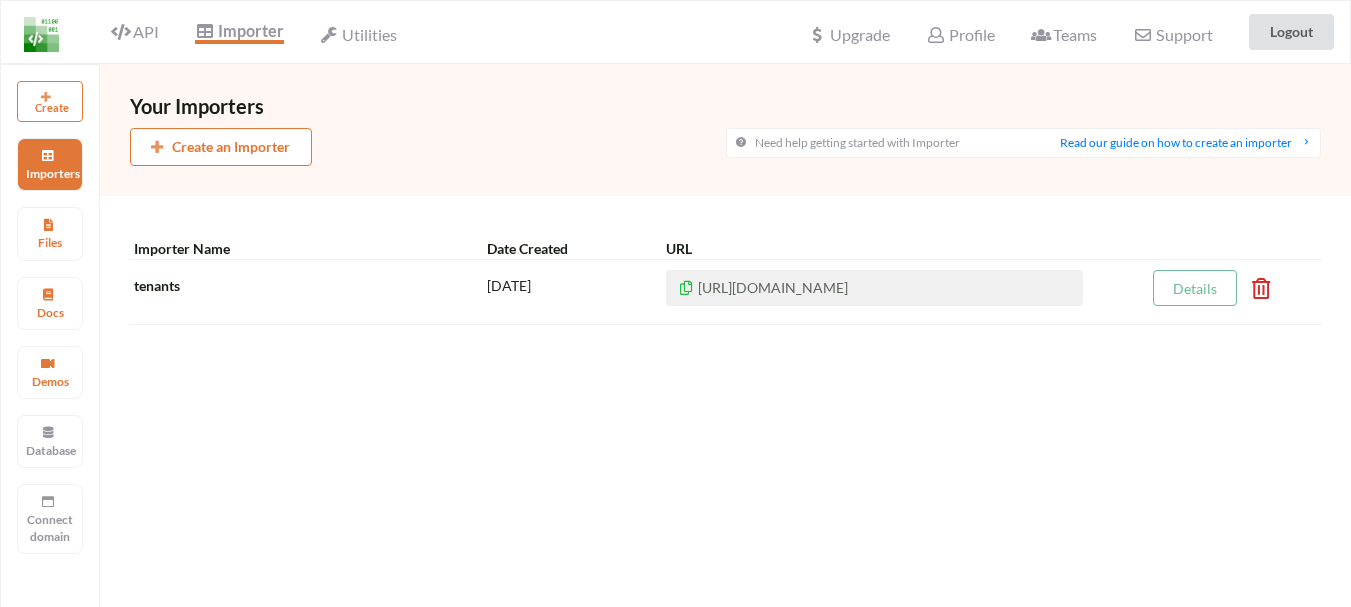 click at bounding box center (46, 95) 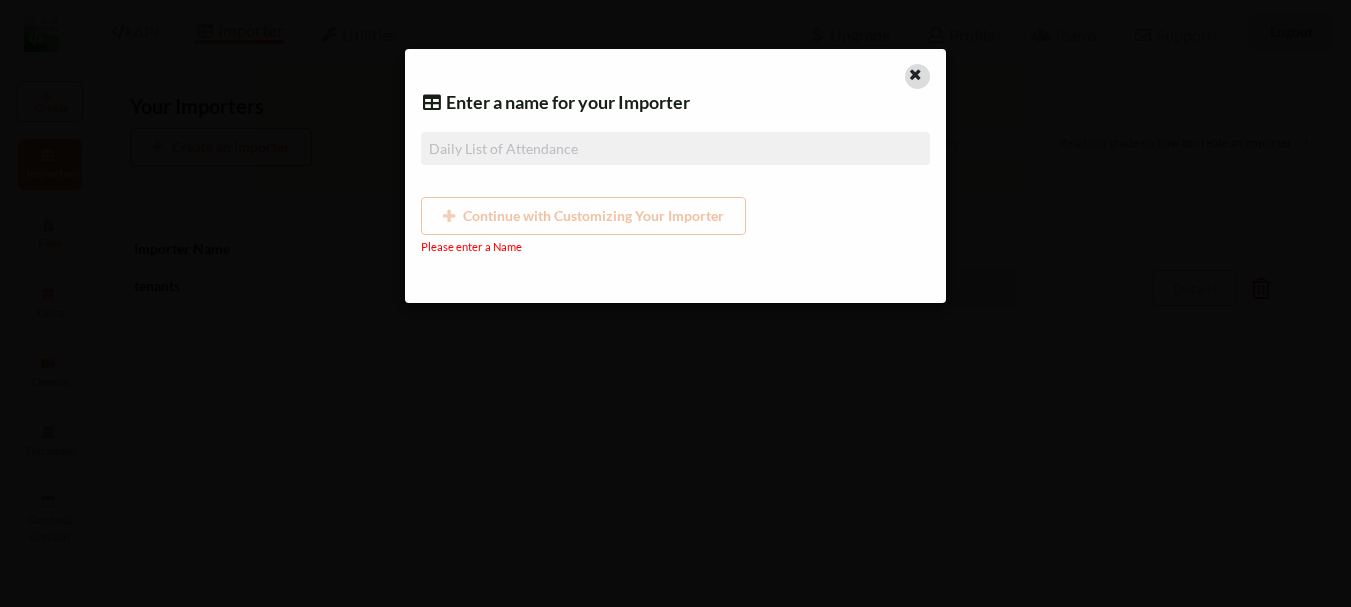 click at bounding box center (915, 72) 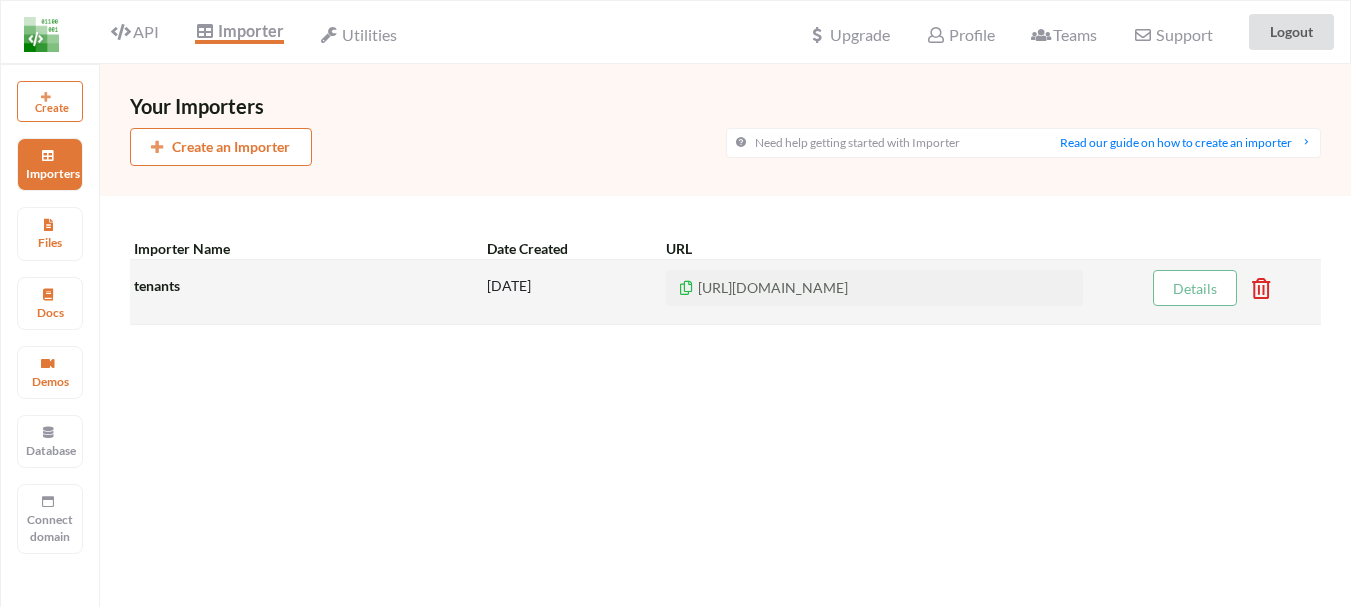 click on "tenants" at bounding box center (308, 292) 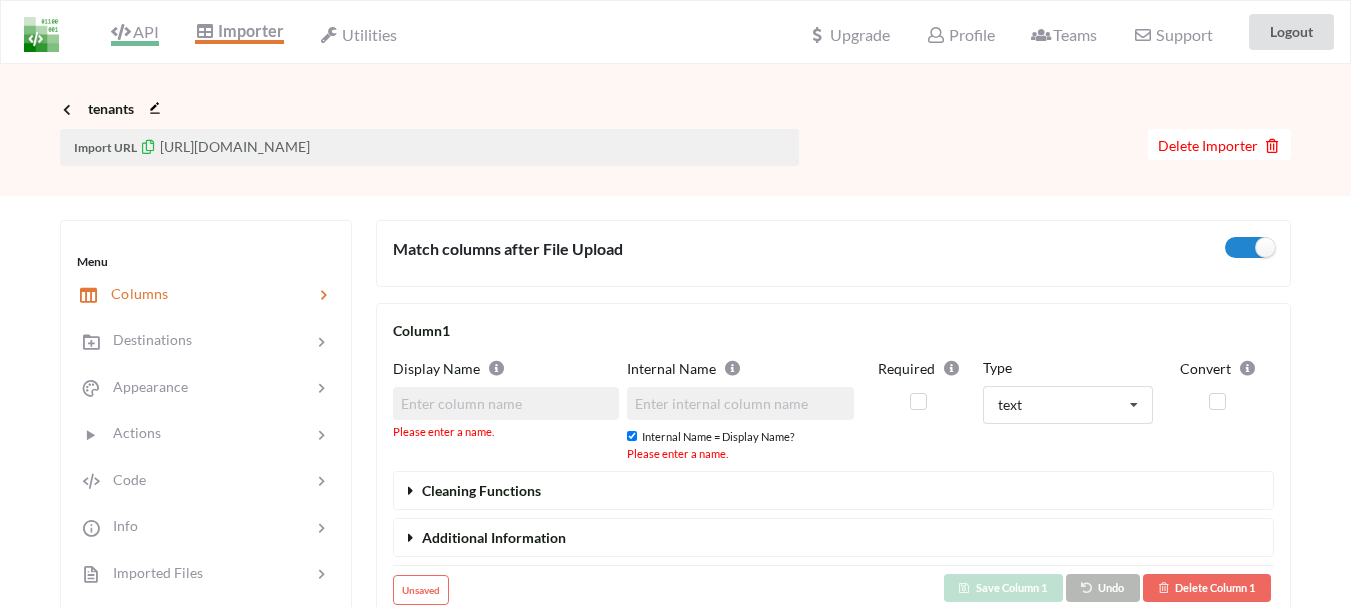click at bounding box center [120, 32] 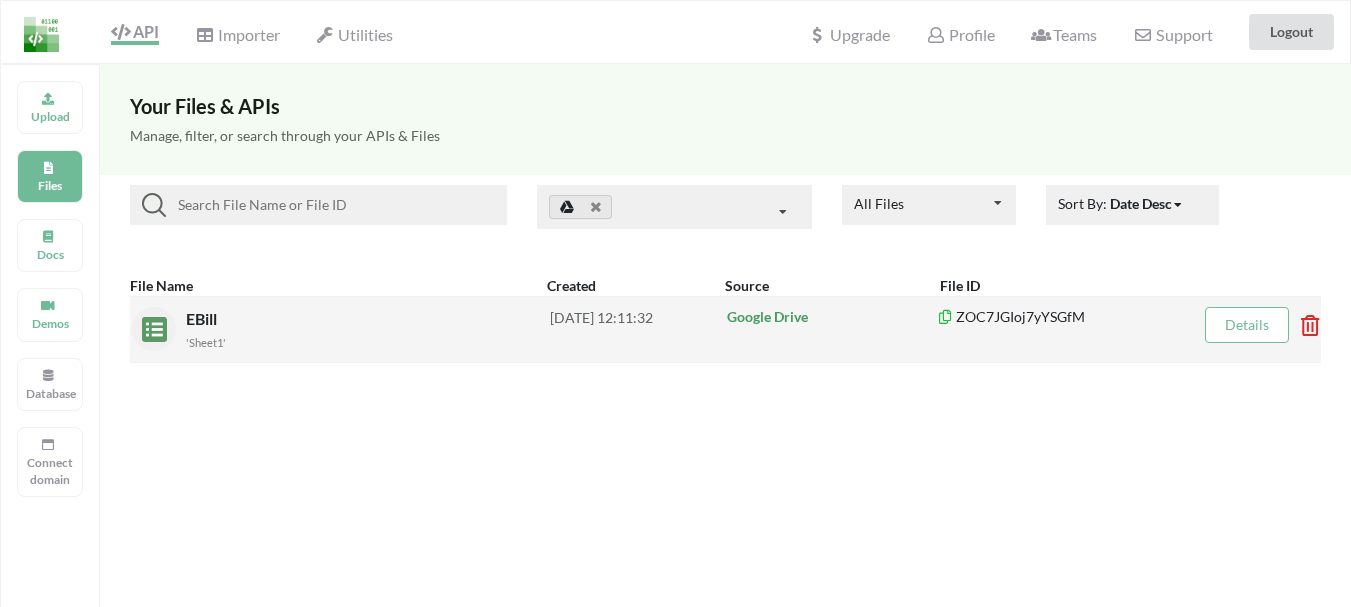 click on "EBill 'Sheet1'" at bounding box center (368, 329) 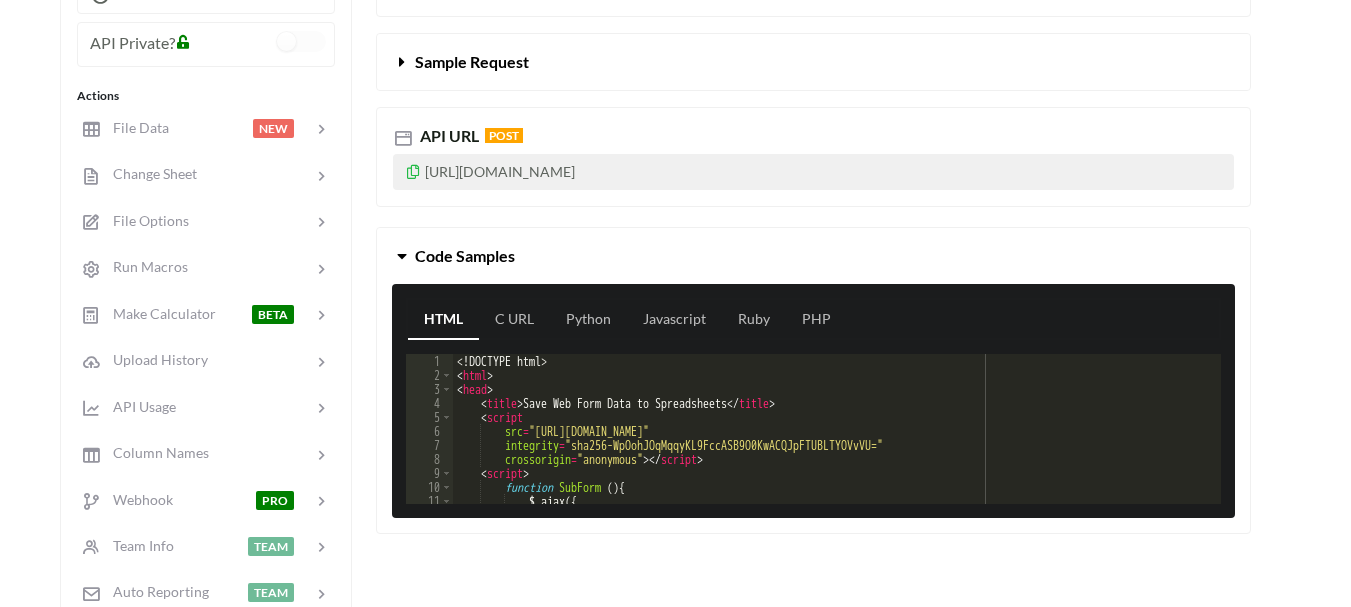 scroll, scrollTop: 342, scrollLeft: 0, axis: vertical 